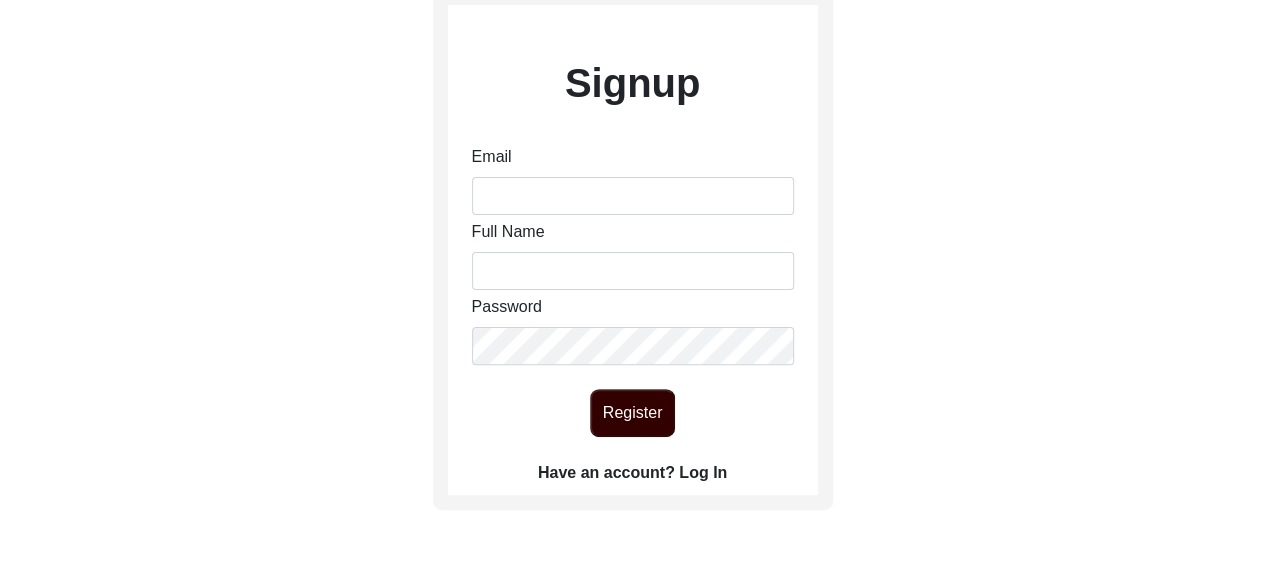 scroll, scrollTop: 136, scrollLeft: 0, axis: vertical 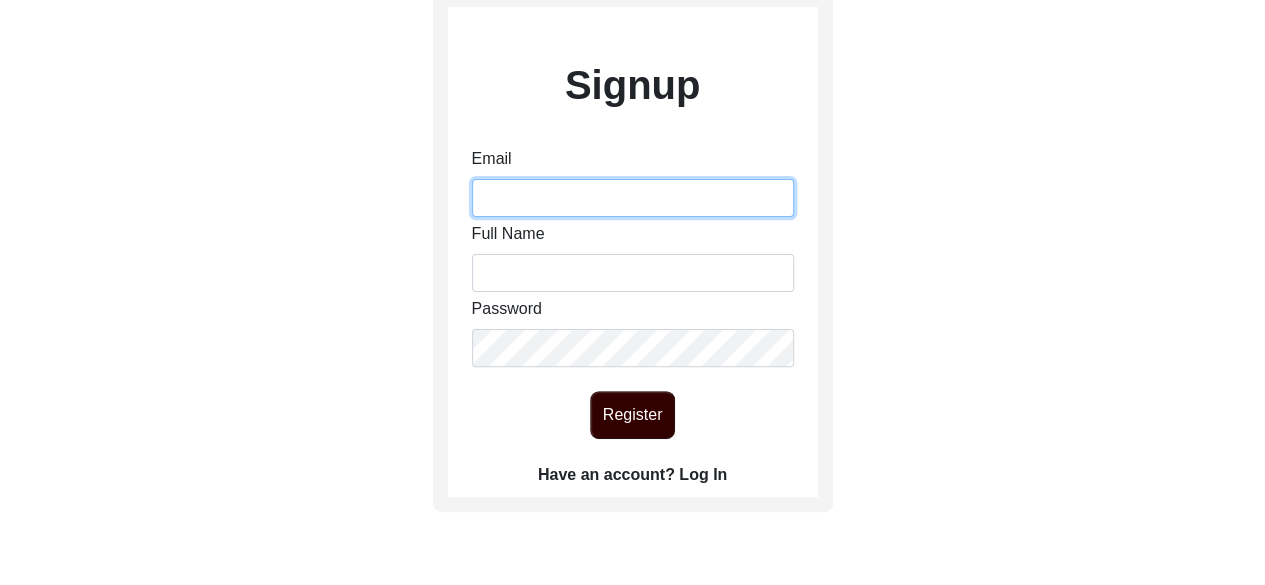 click on "Email" at bounding box center [633, 198] 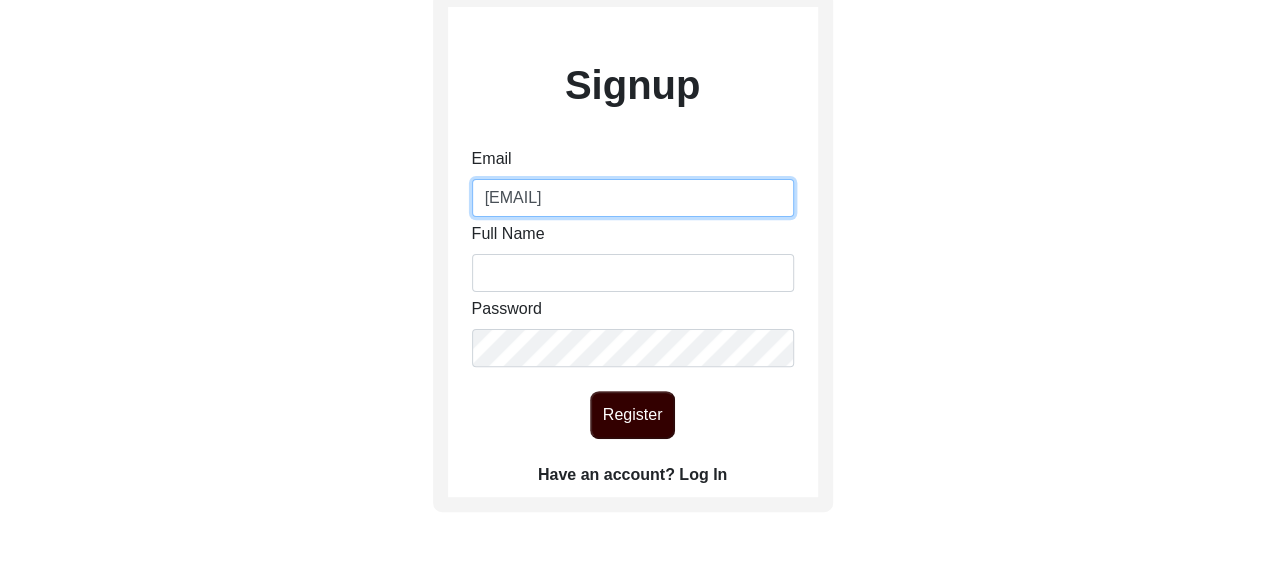 type on "[EMAIL]" 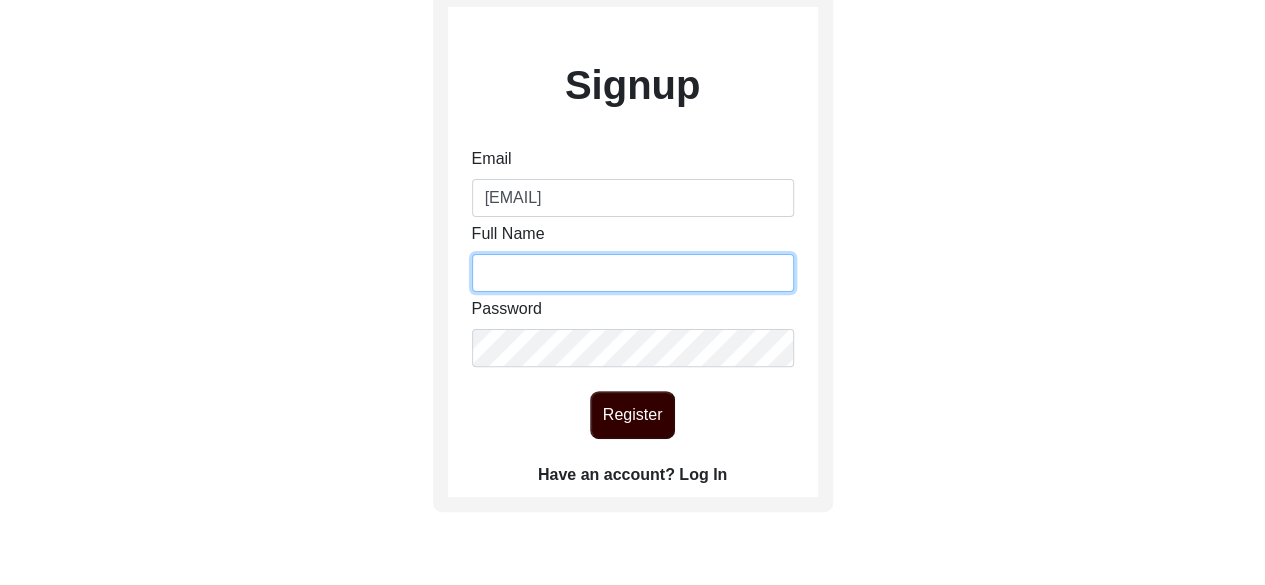 click on "Full Name" at bounding box center (633, 273) 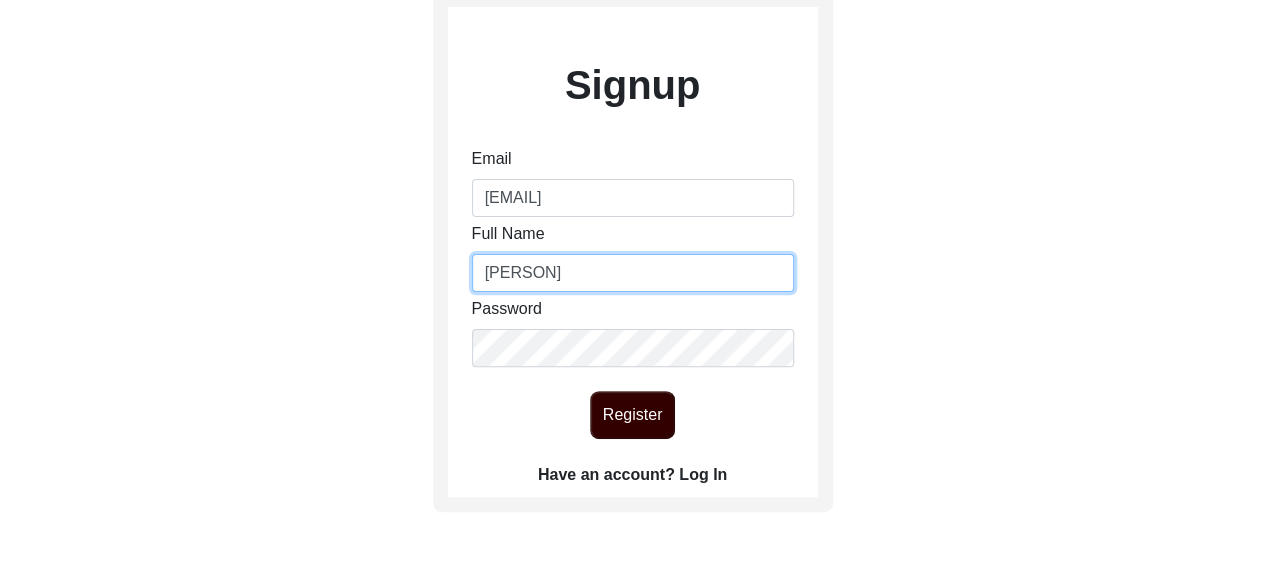type on "[PERSON]" 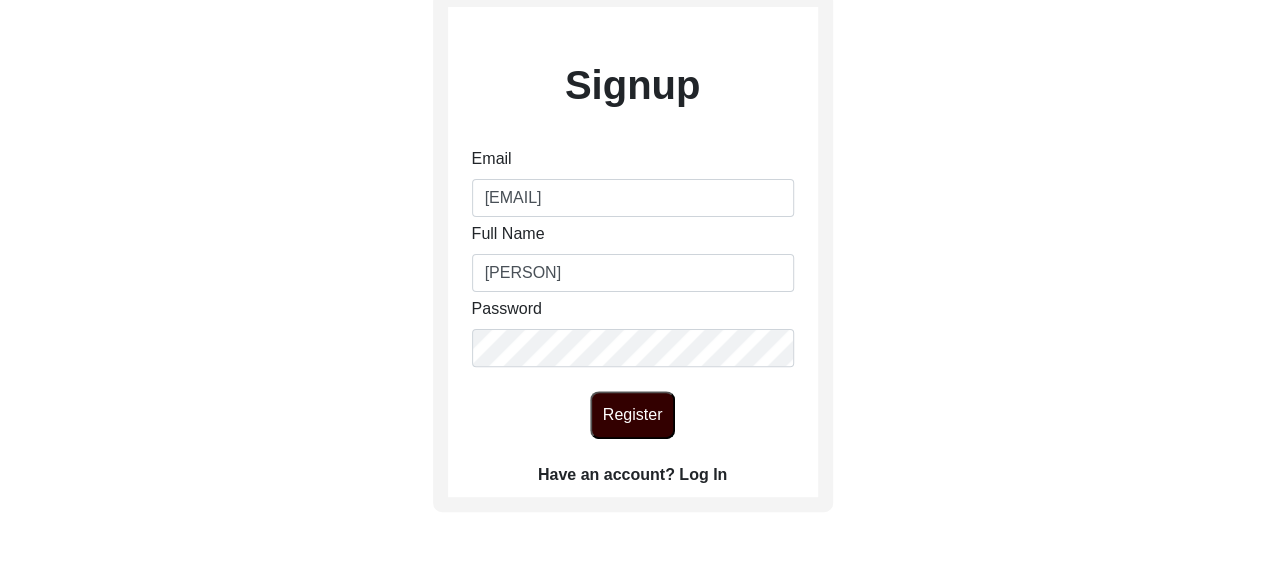 click on "Register" 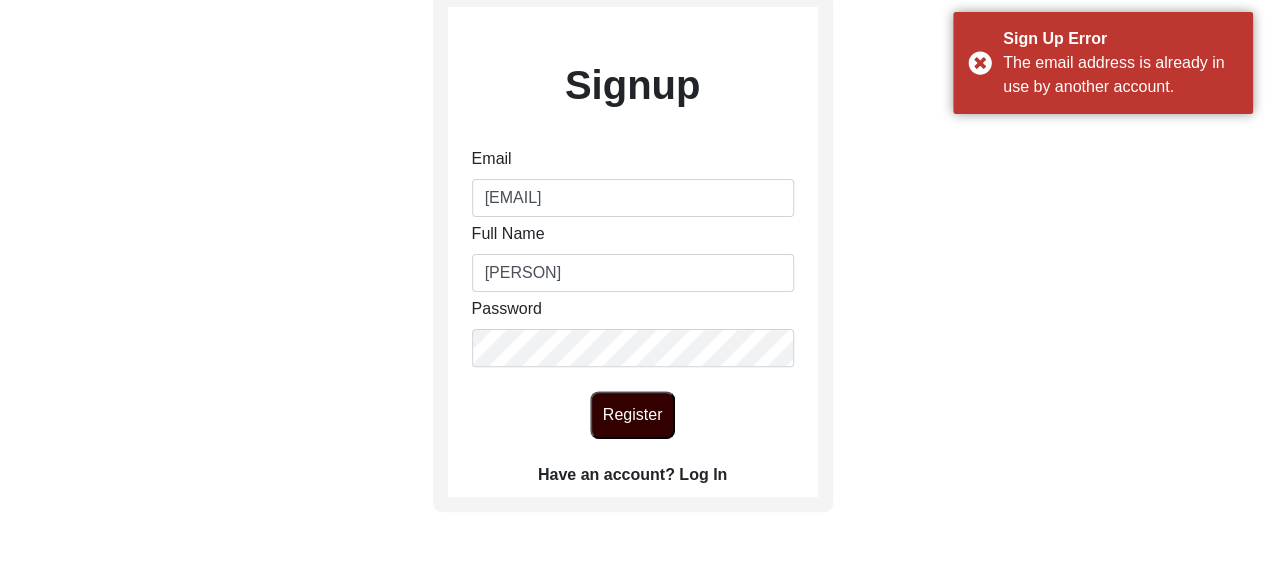 click on "Have an account? Log In" 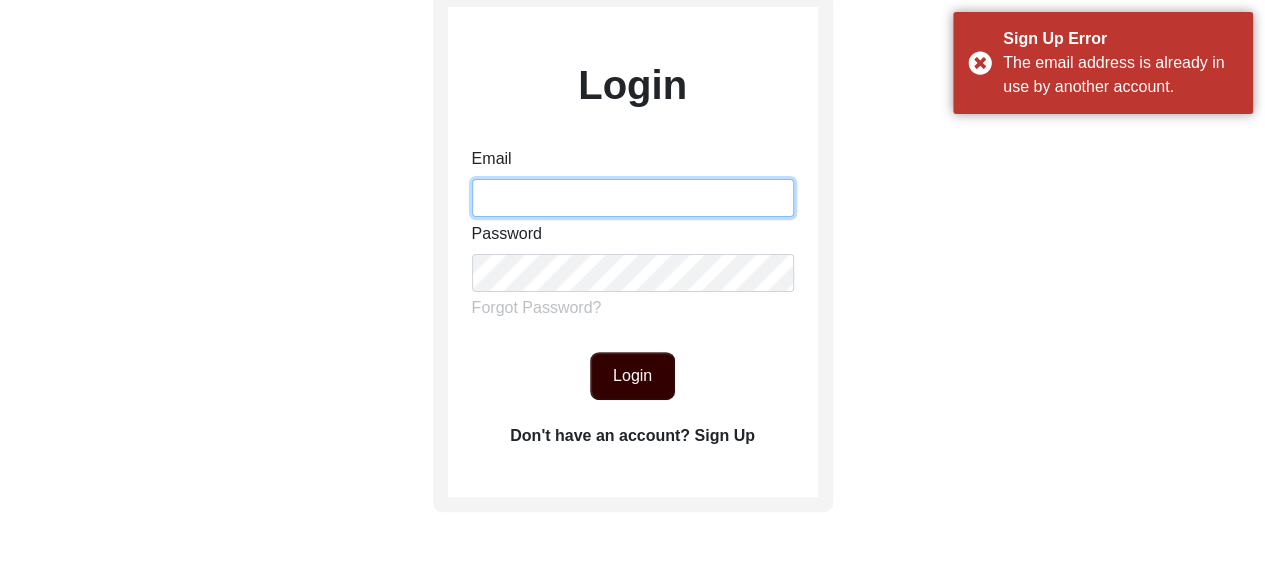 click on "Email" at bounding box center [633, 198] 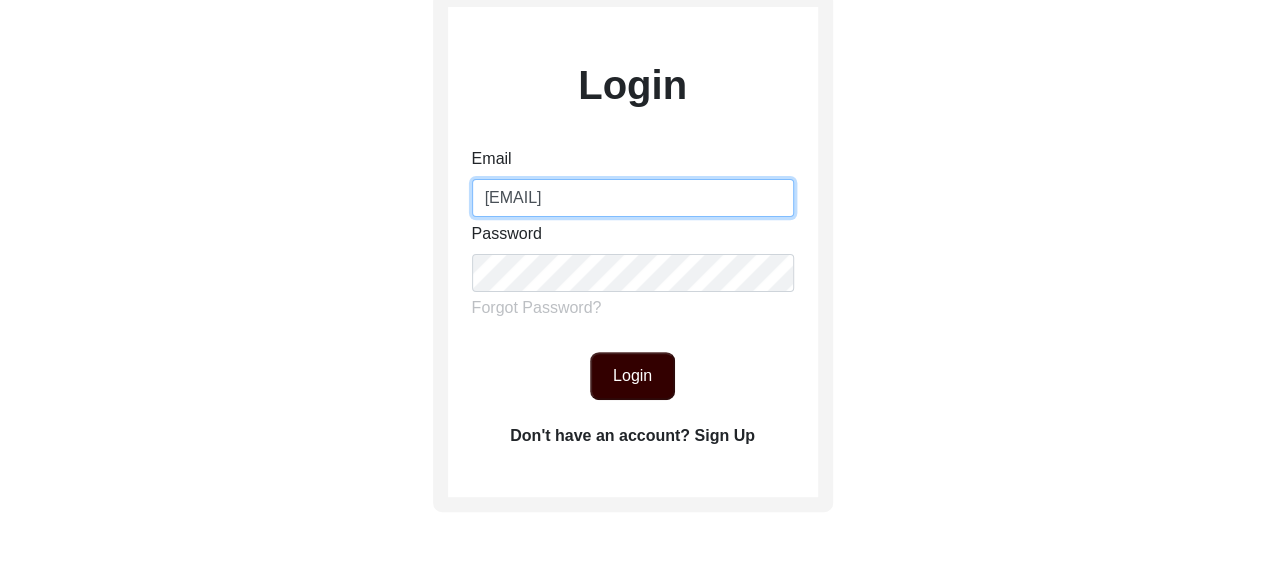 type on "[EMAIL]" 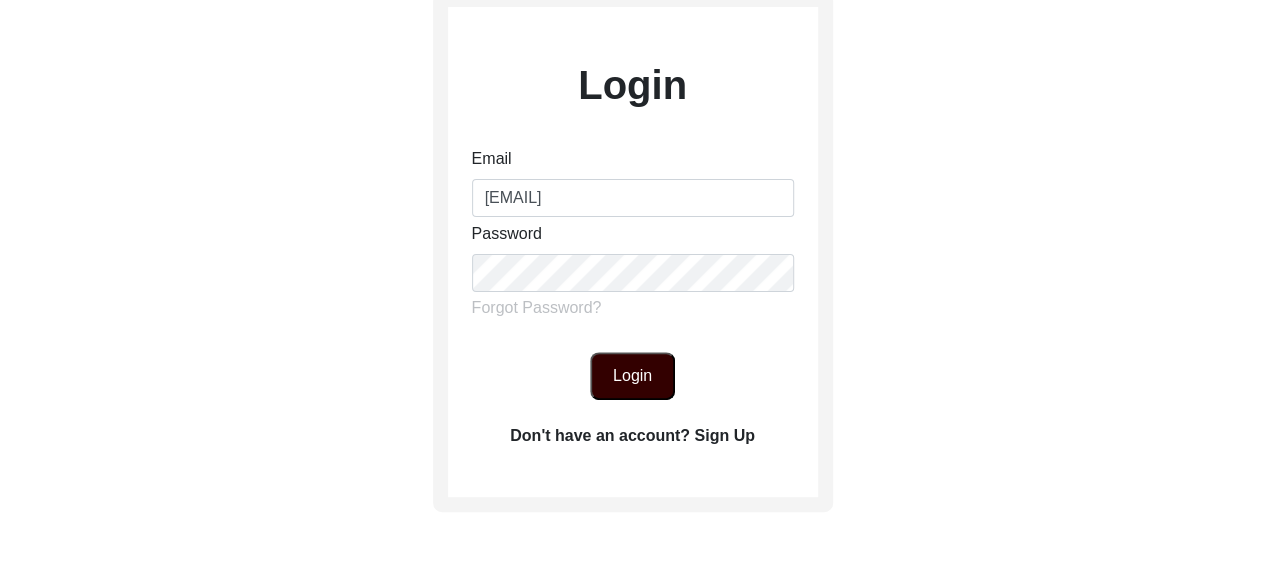 click on "Login" 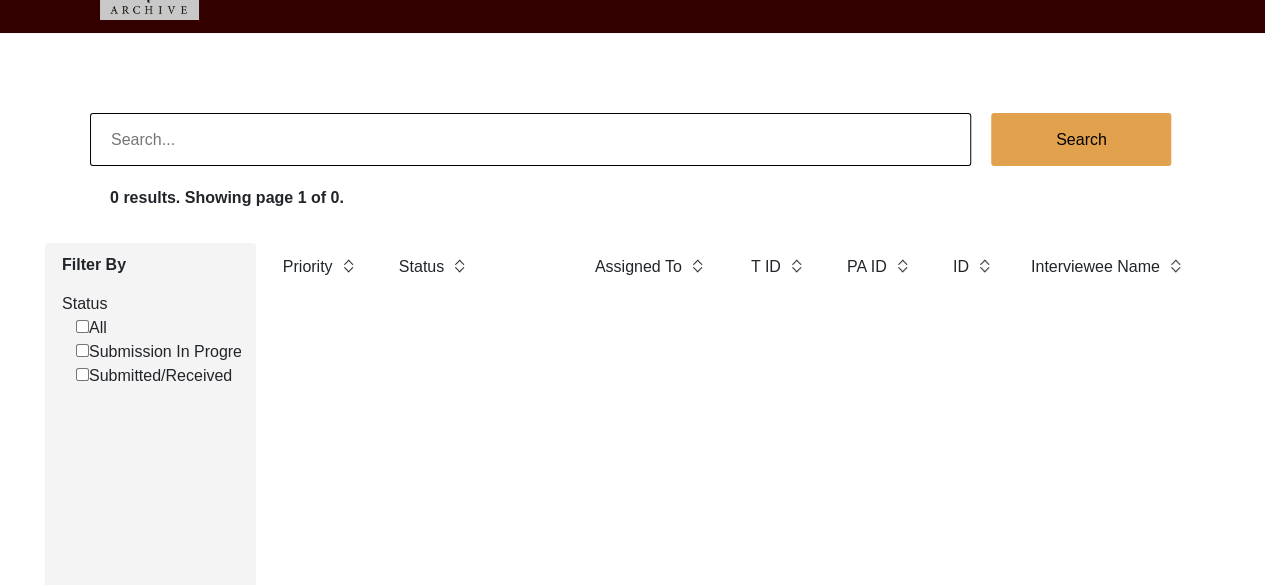 scroll, scrollTop: 51, scrollLeft: 0, axis: vertical 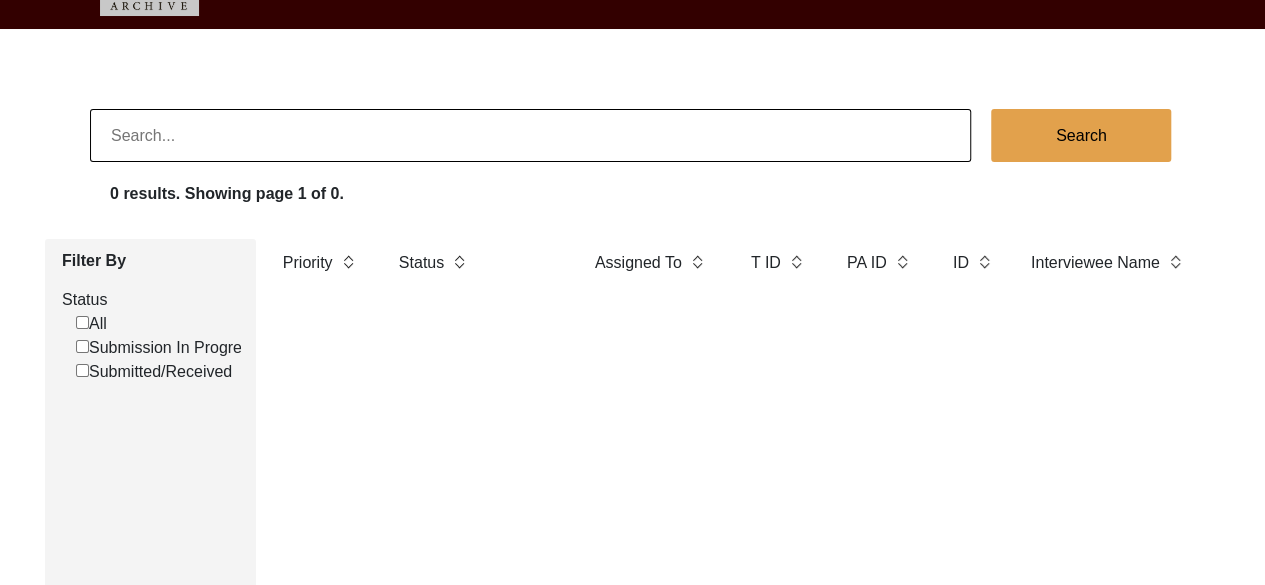 click on "All" at bounding box center (82, 322) 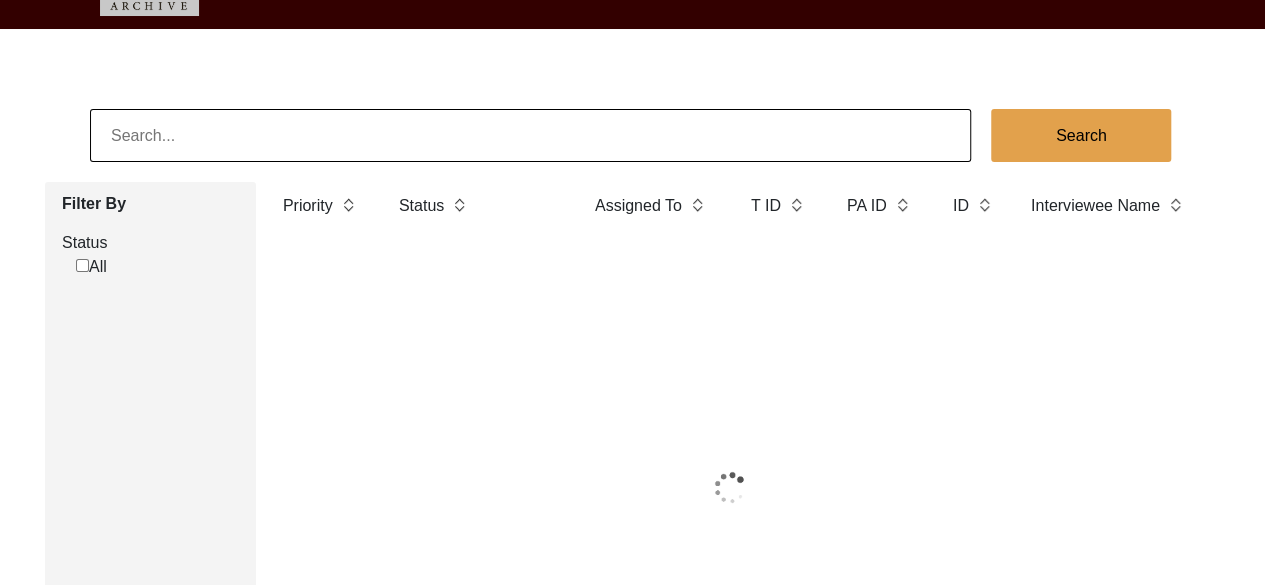 checkbox on "true" 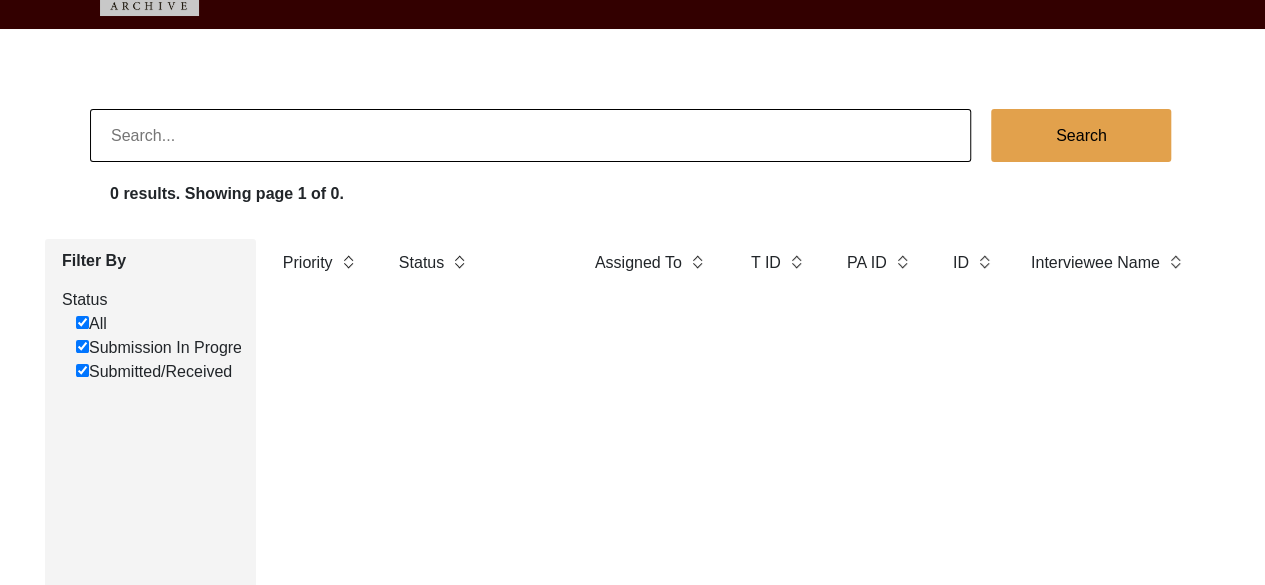 click 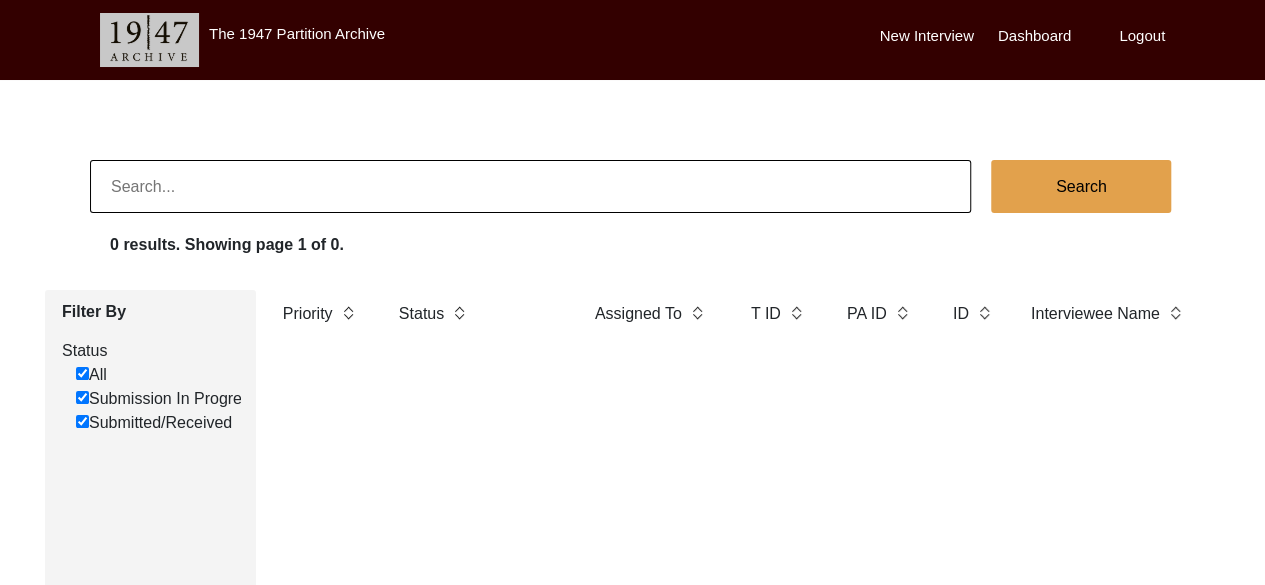 click on "New Interview" at bounding box center (927, 36) 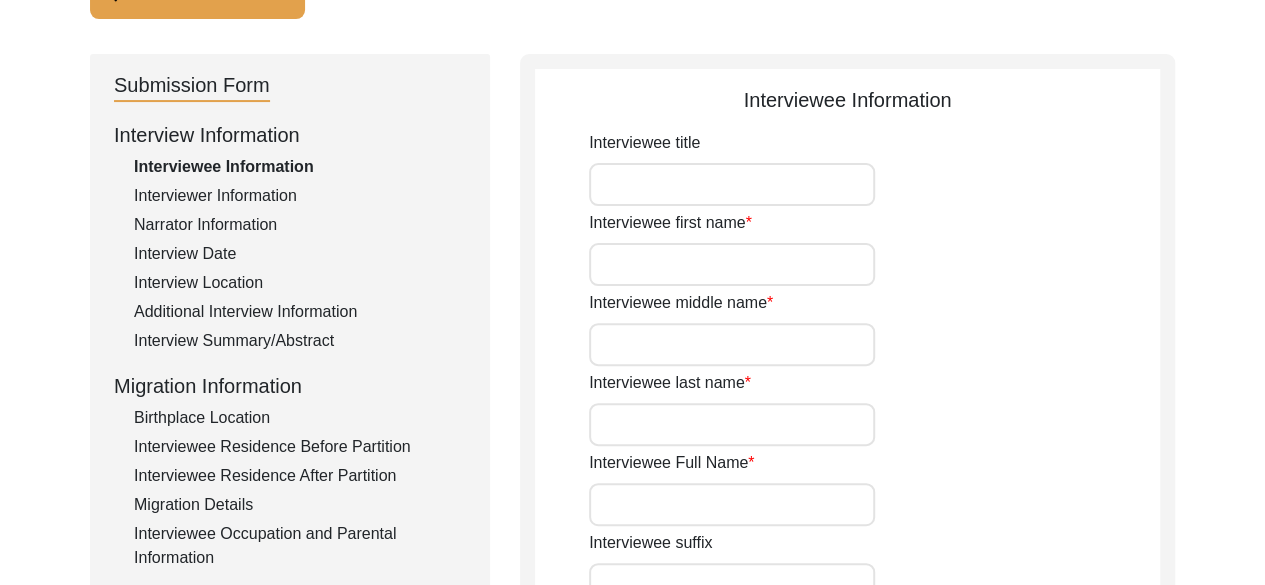 scroll, scrollTop: 173, scrollLeft: 0, axis: vertical 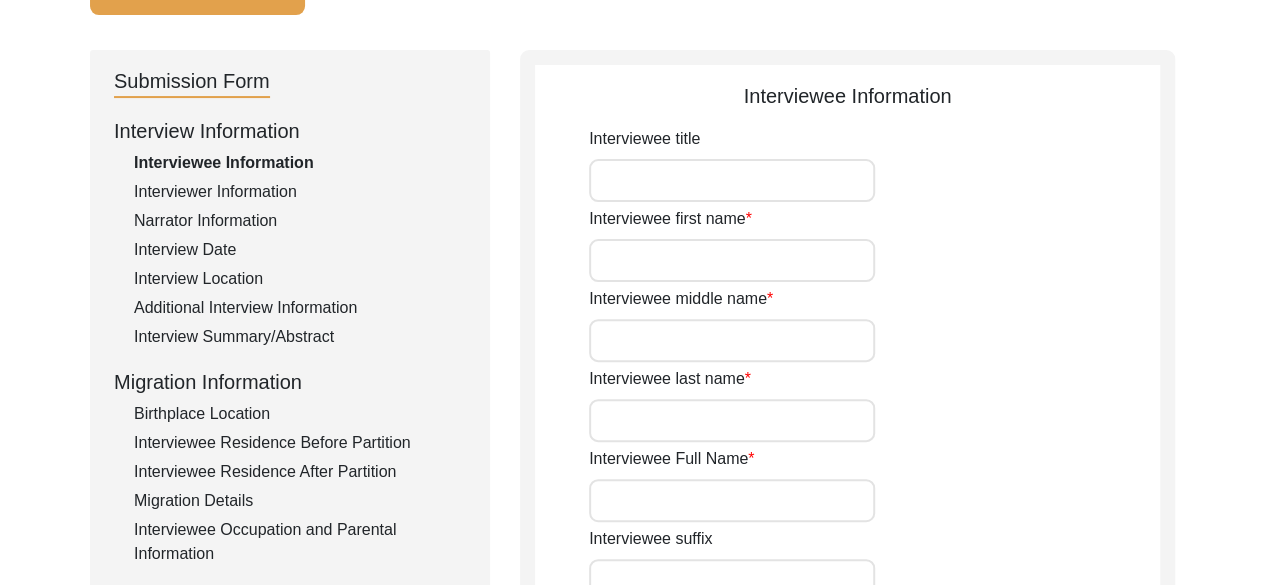 click on "Interviewee title" at bounding box center (732, 180) 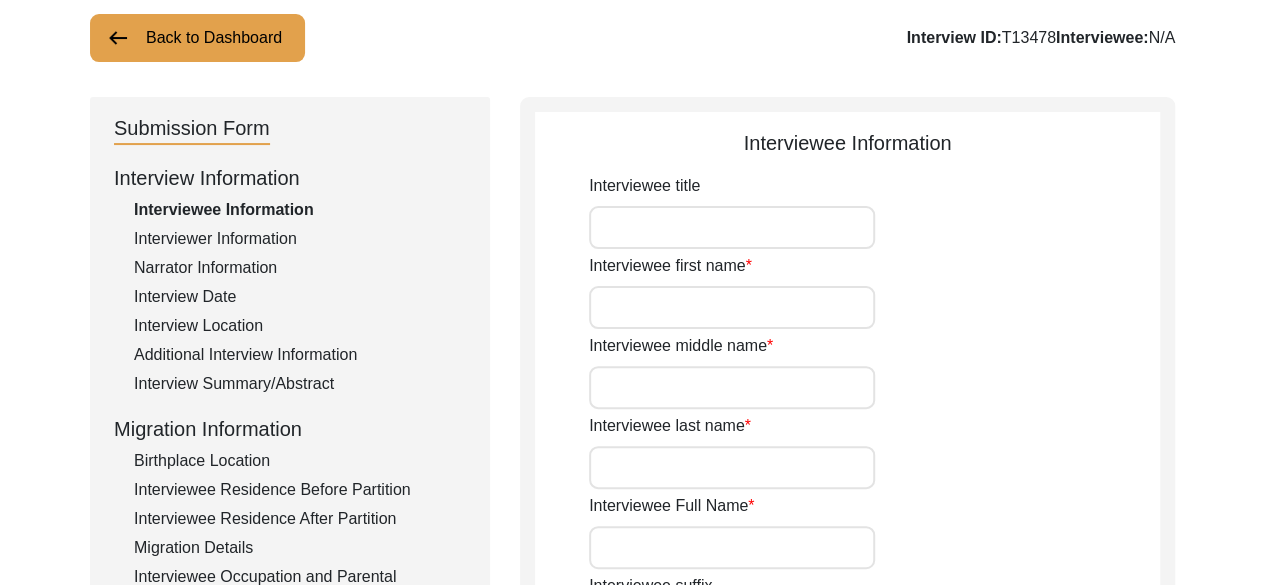 scroll, scrollTop: 134, scrollLeft: 0, axis: vertical 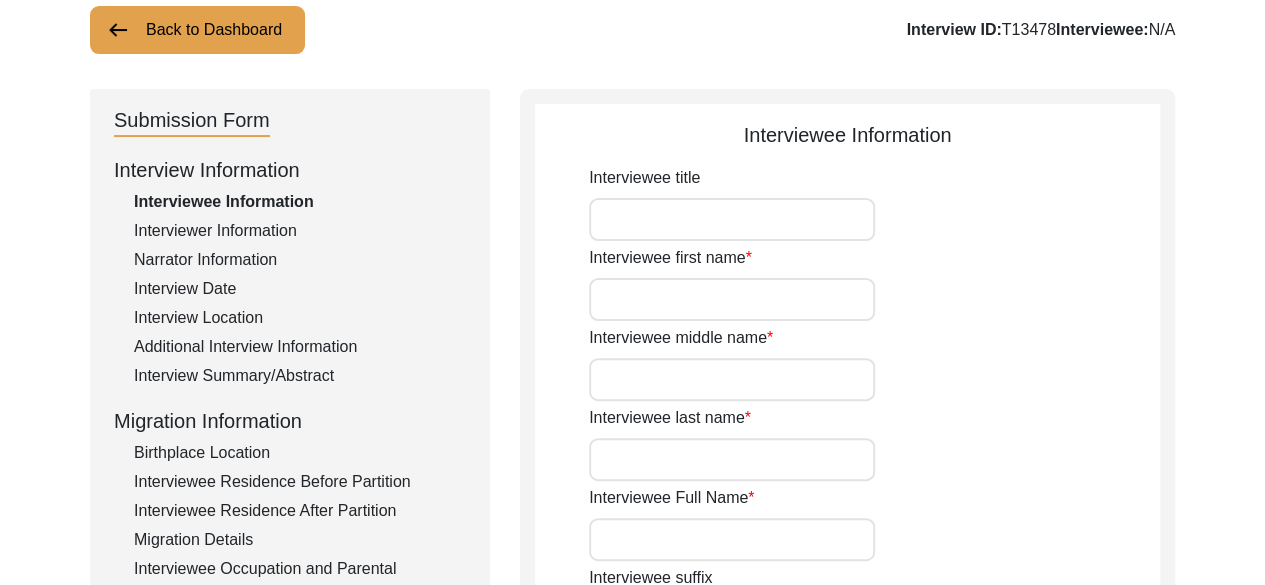 click on "Interviewee first name" at bounding box center (732, 299) 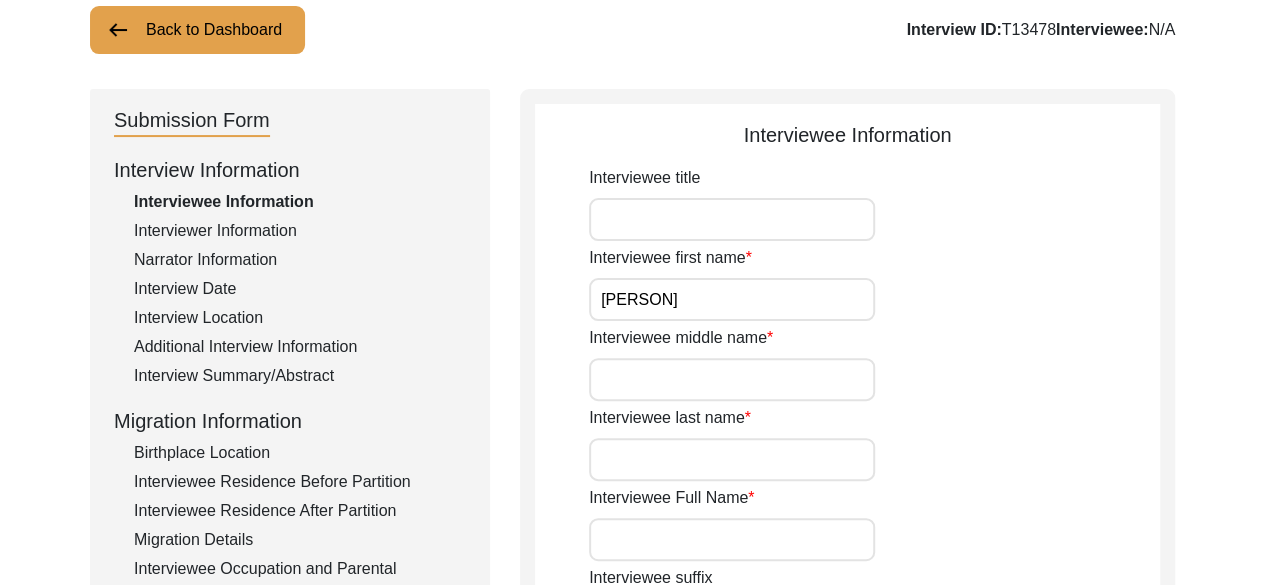 type on "[PERSON]" 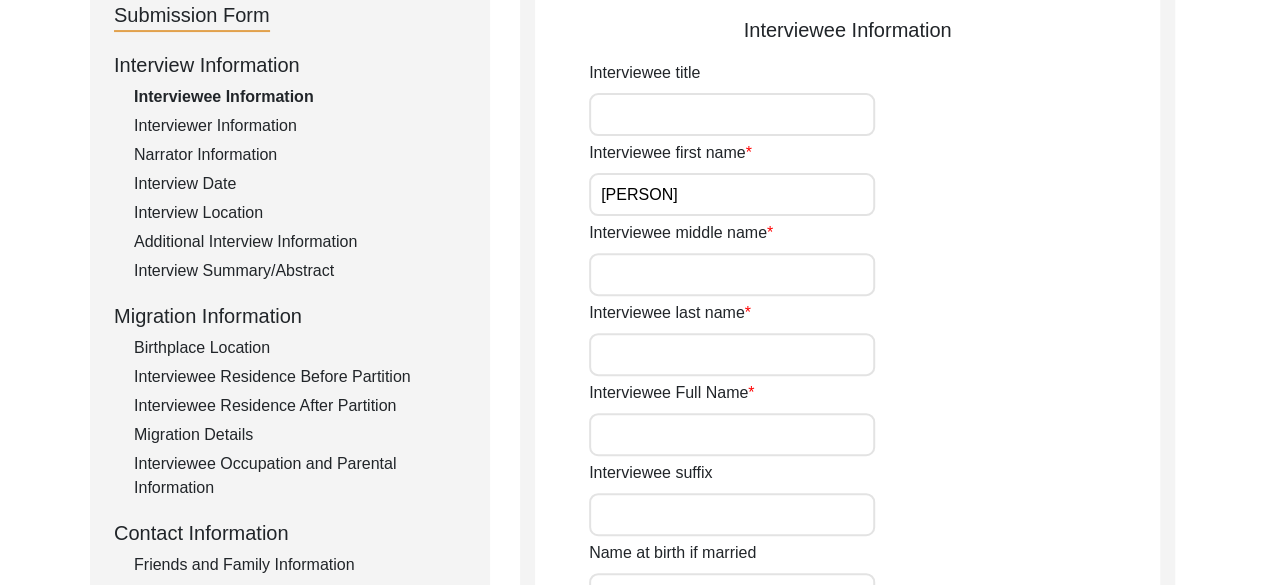 scroll, scrollTop: 259, scrollLeft: 0, axis: vertical 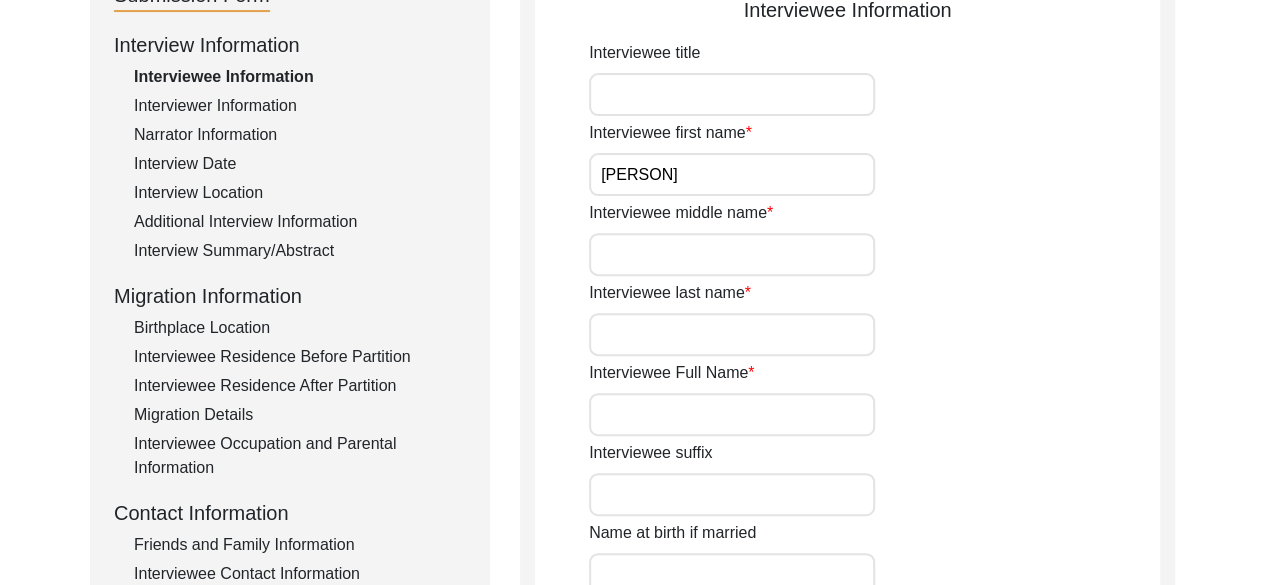 click on "Interviewee last name" at bounding box center [732, 334] 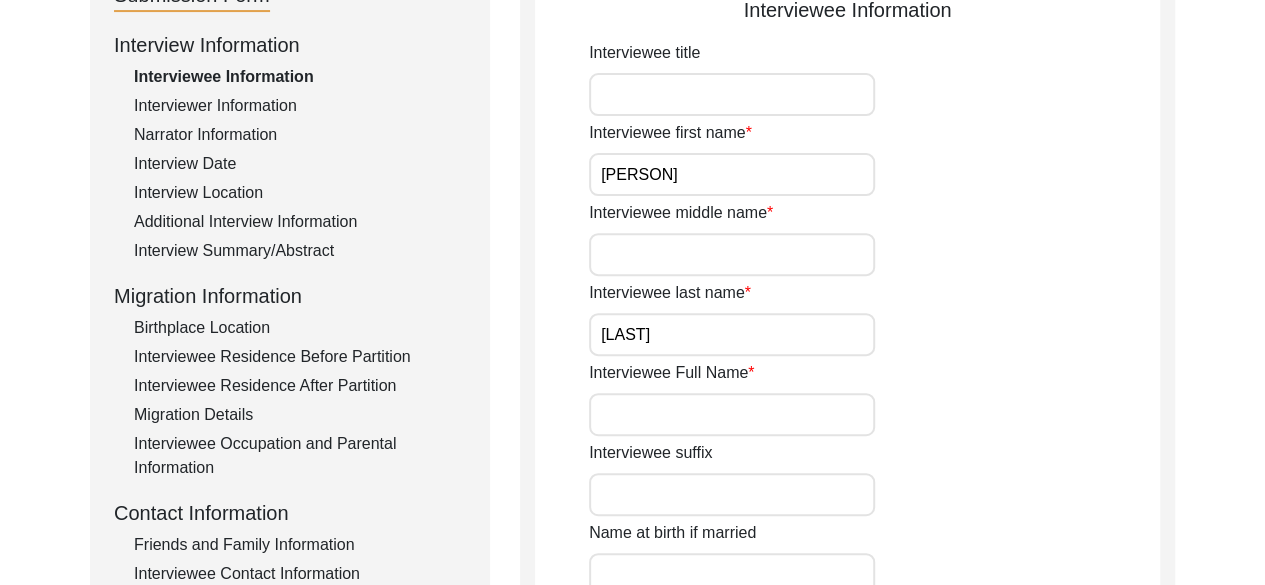 type on "[LAST]" 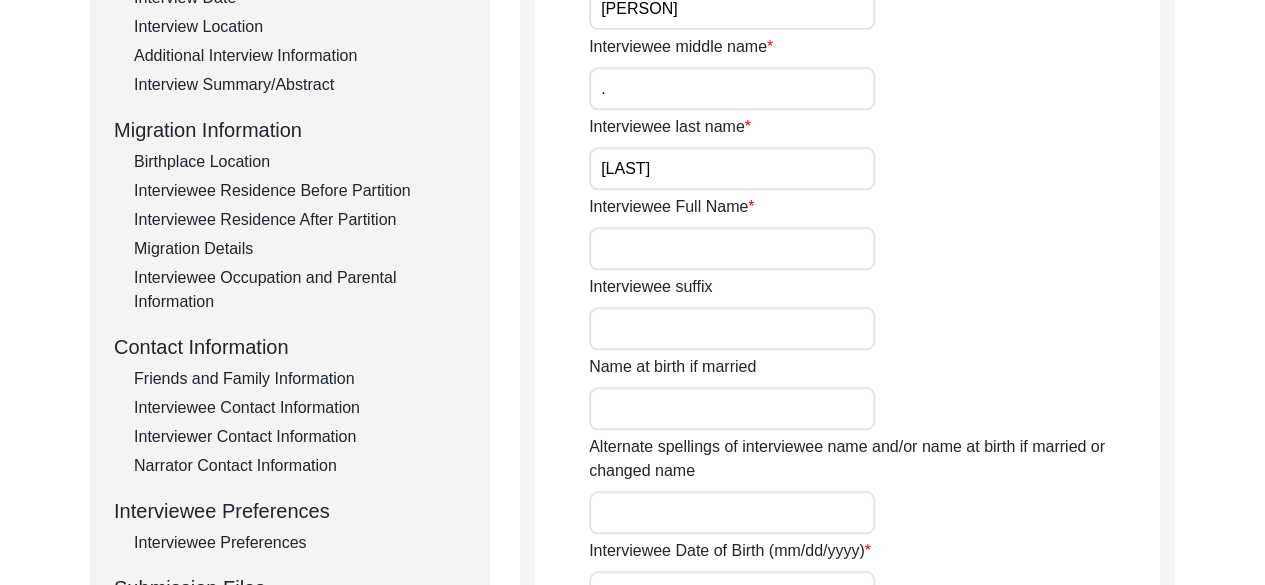 scroll, scrollTop: 442, scrollLeft: 0, axis: vertical 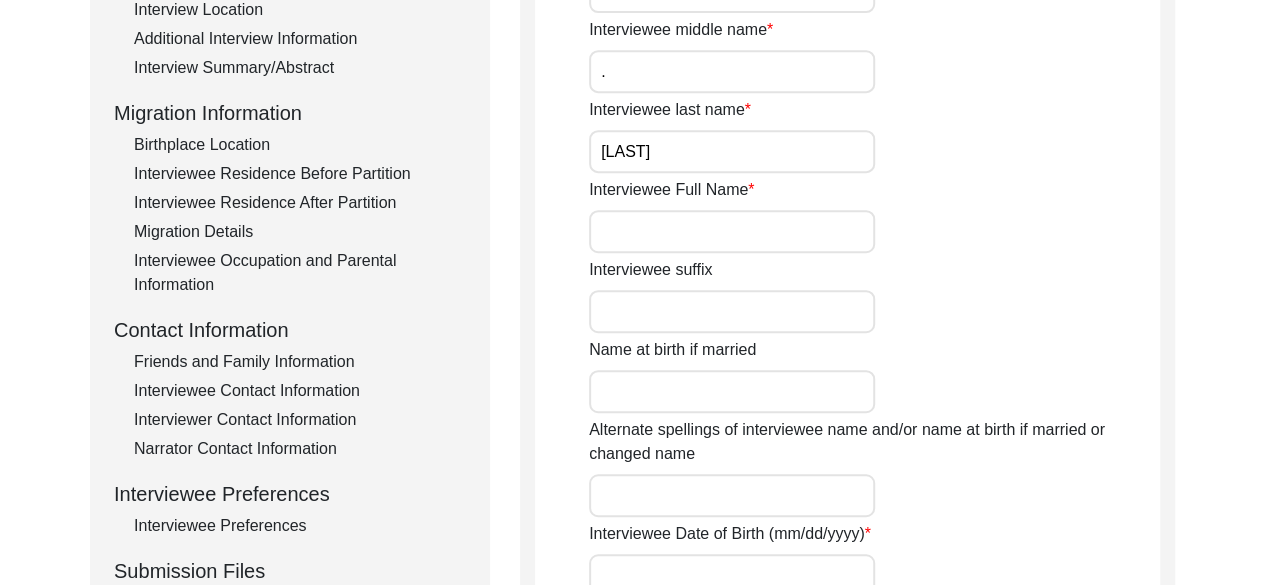type on "." 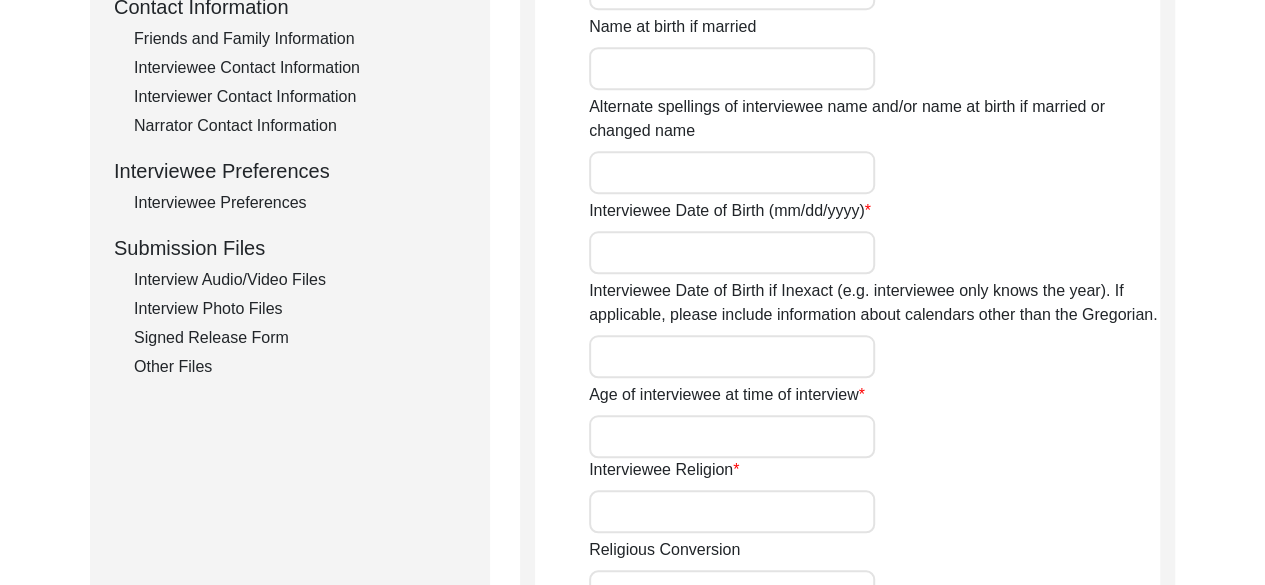 scroll, scrollTop: 762, scrollLeft: 0, axis: vertical 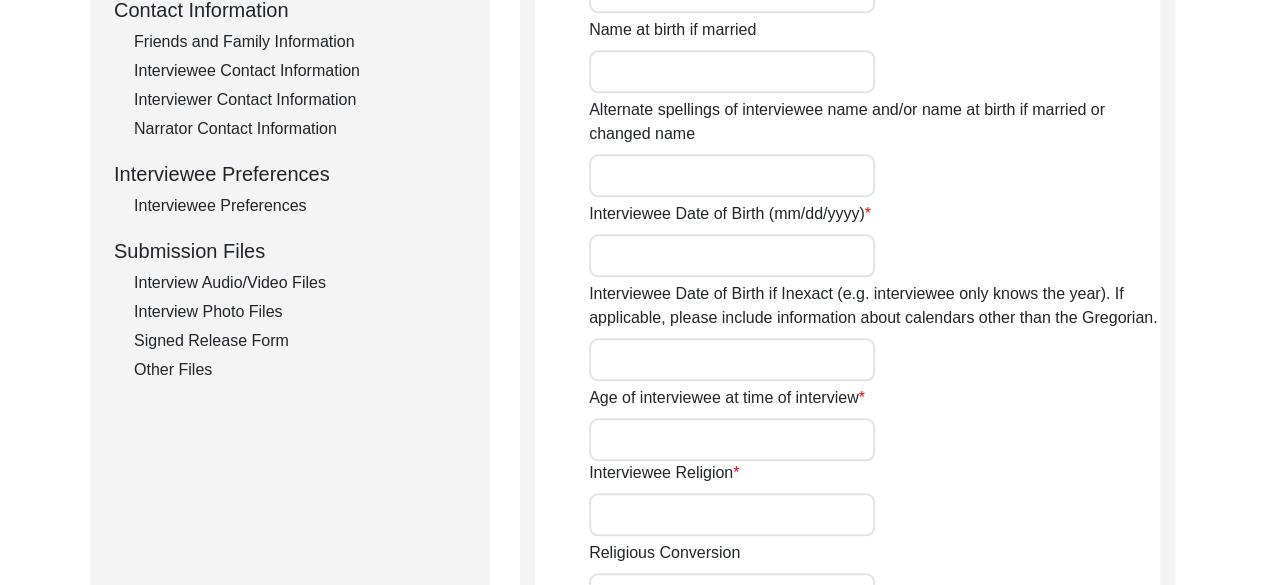 type on "[NAME]" 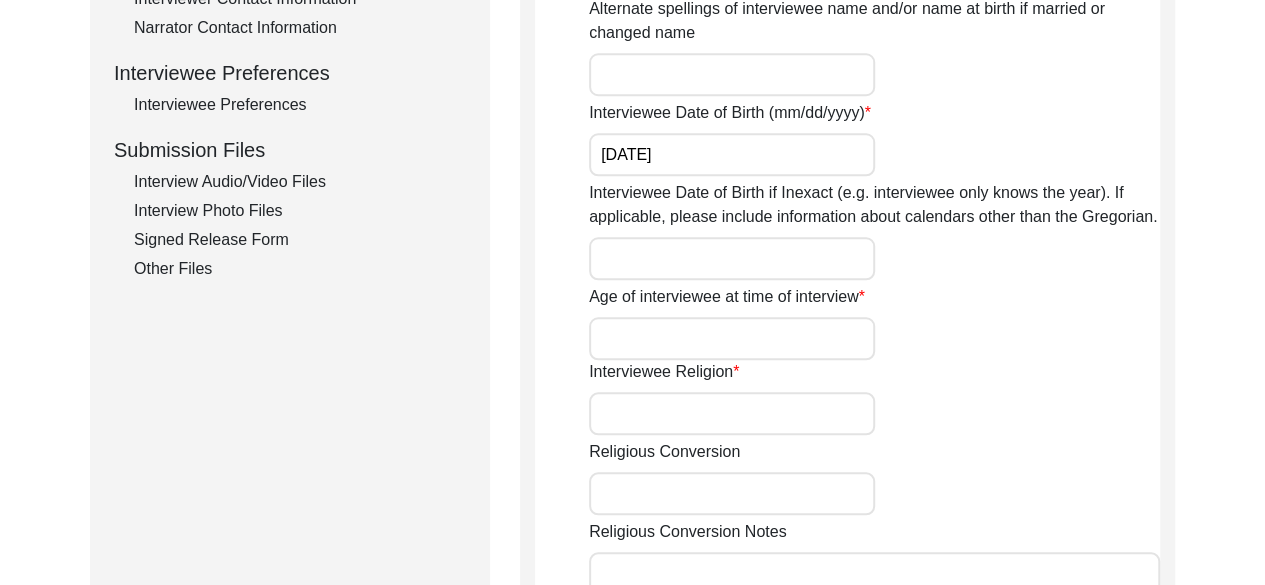 scroll, scrollTop: 864, scrollLeft: 0, axis: vertical 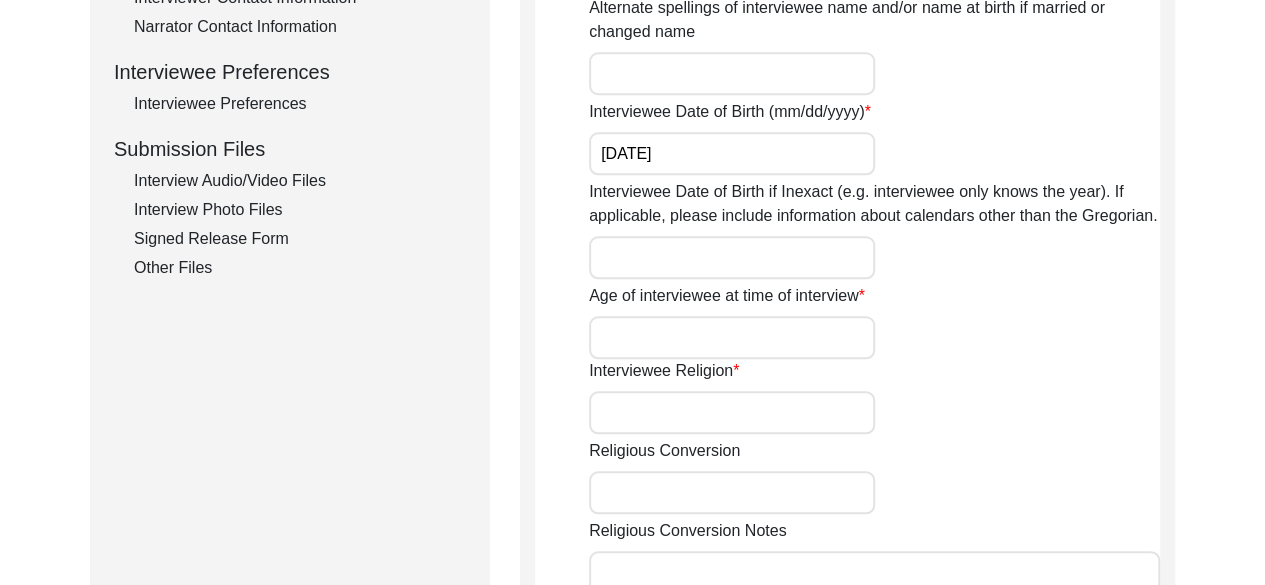 type on "[DATE]" 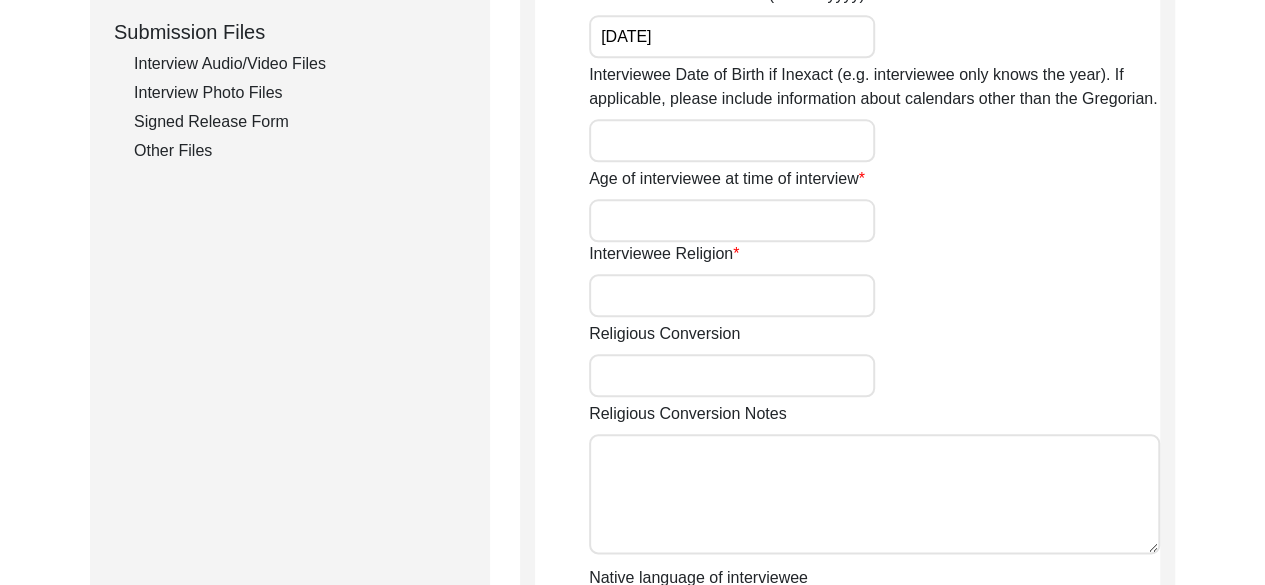 scroll, scrollTop: 986, scrollLeft: 0, axis: vertical 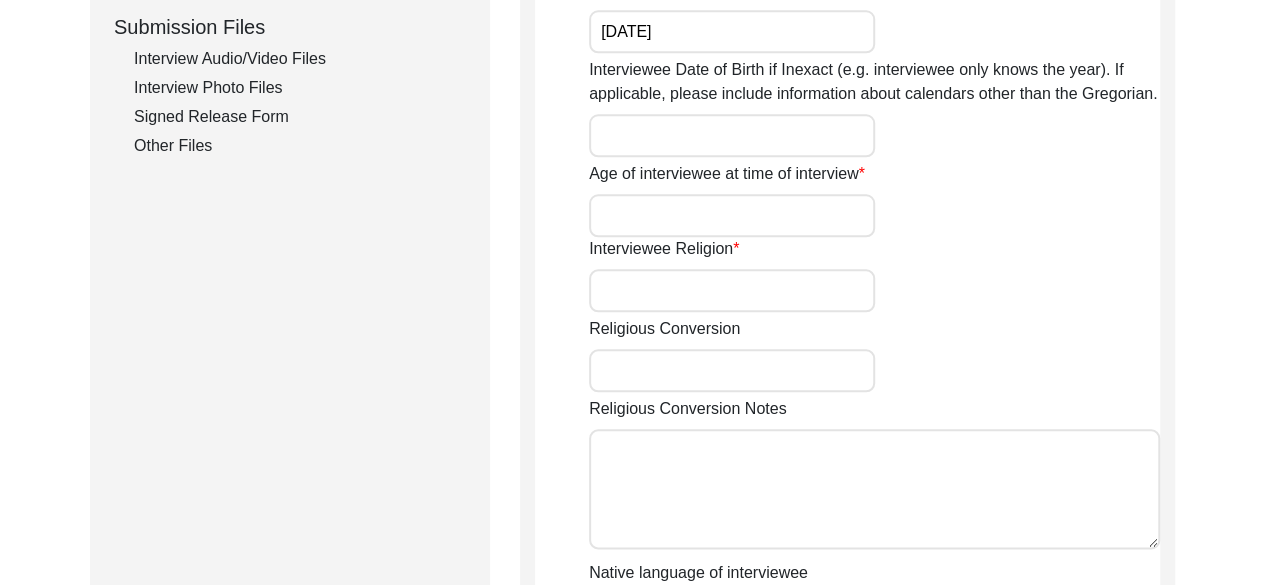 click on "Age of interviewee at time of interview" at bounding box center [732, 215] 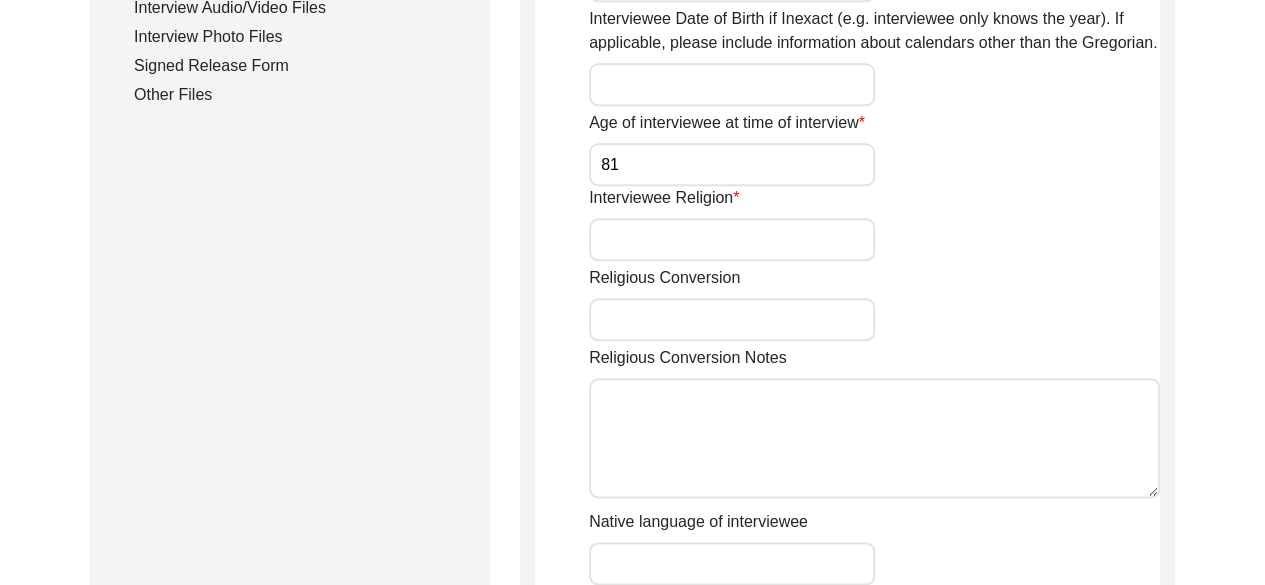 scroll, scrollTop: 1041, scrollLeft: 0, axis: vertical 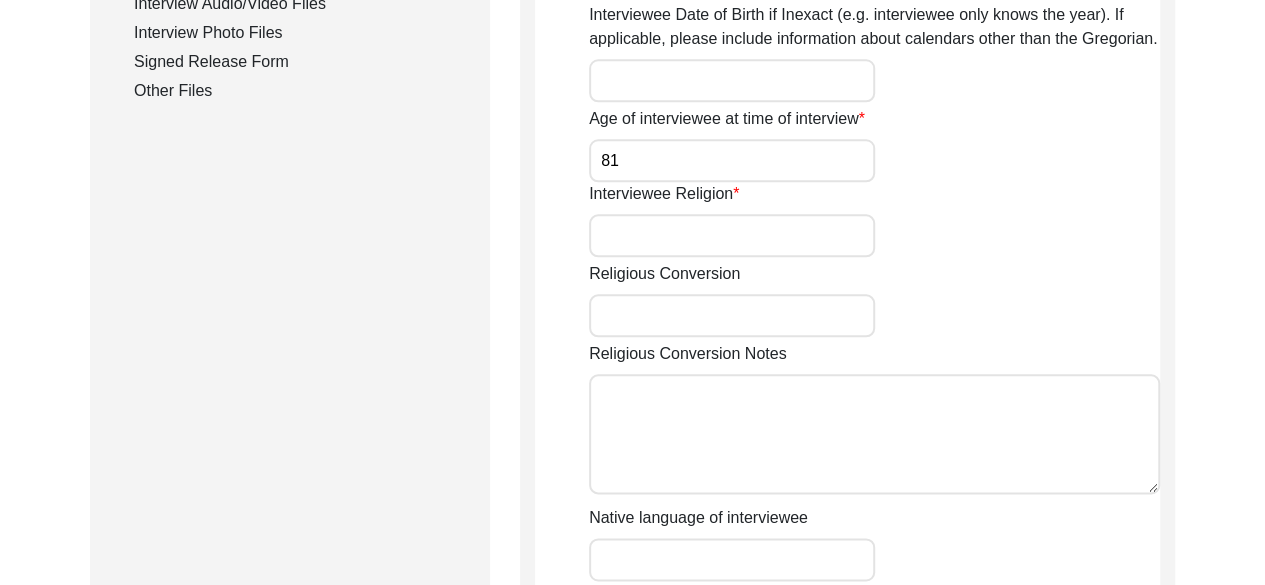 type on "81" 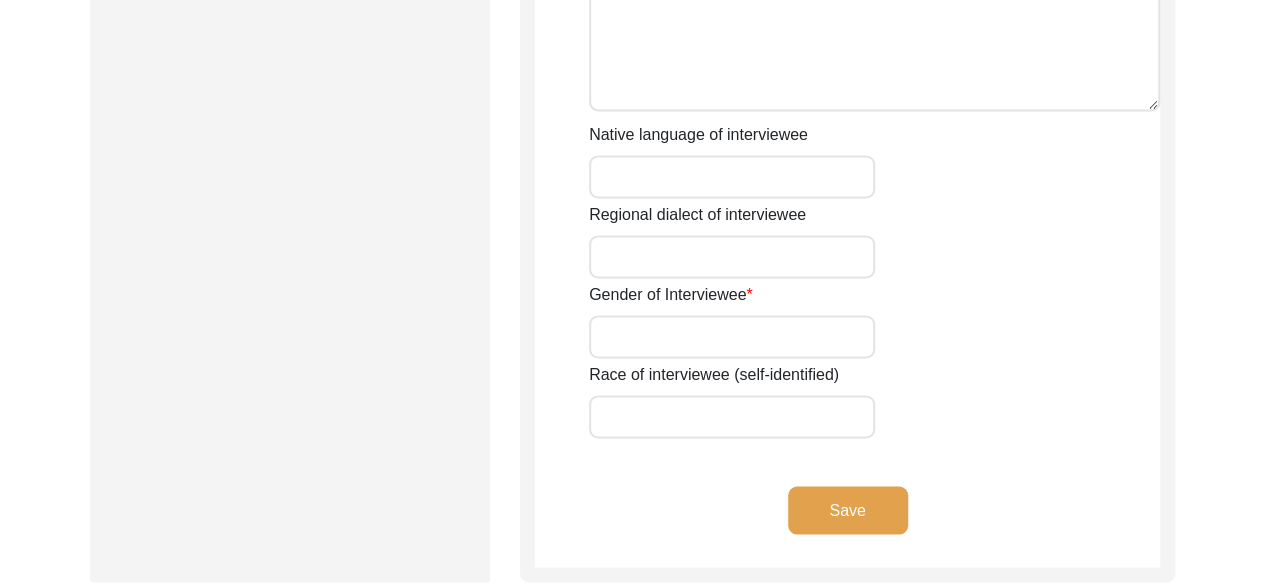 scroll, scrollTop: 1432, scrollLeft: 0, axis: vertical 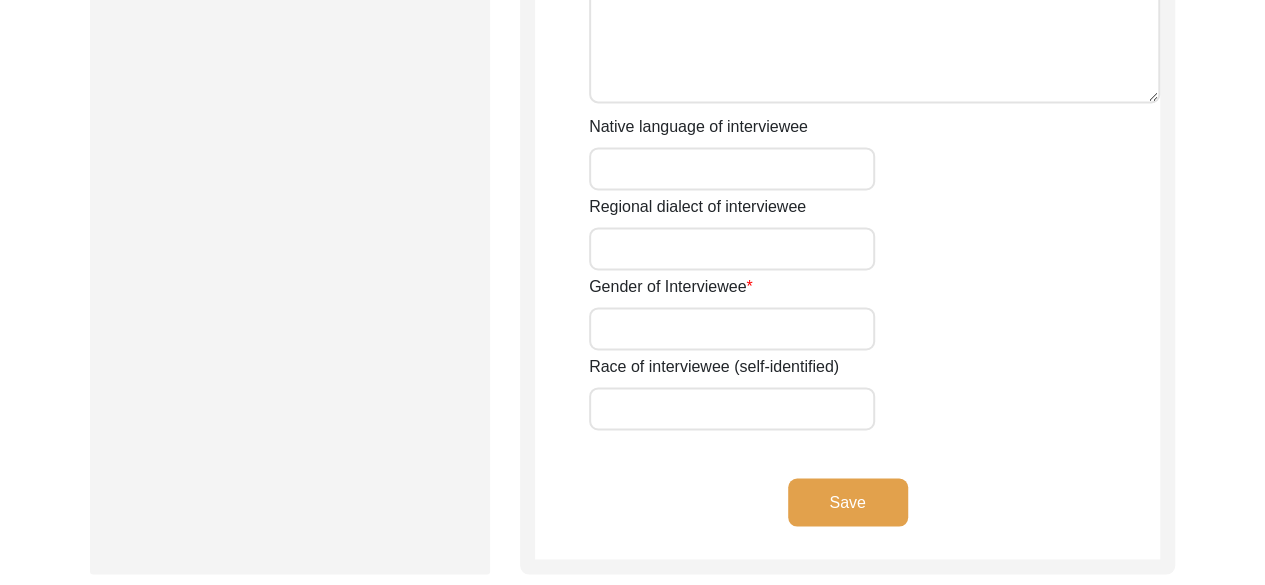 type on "Hindu" 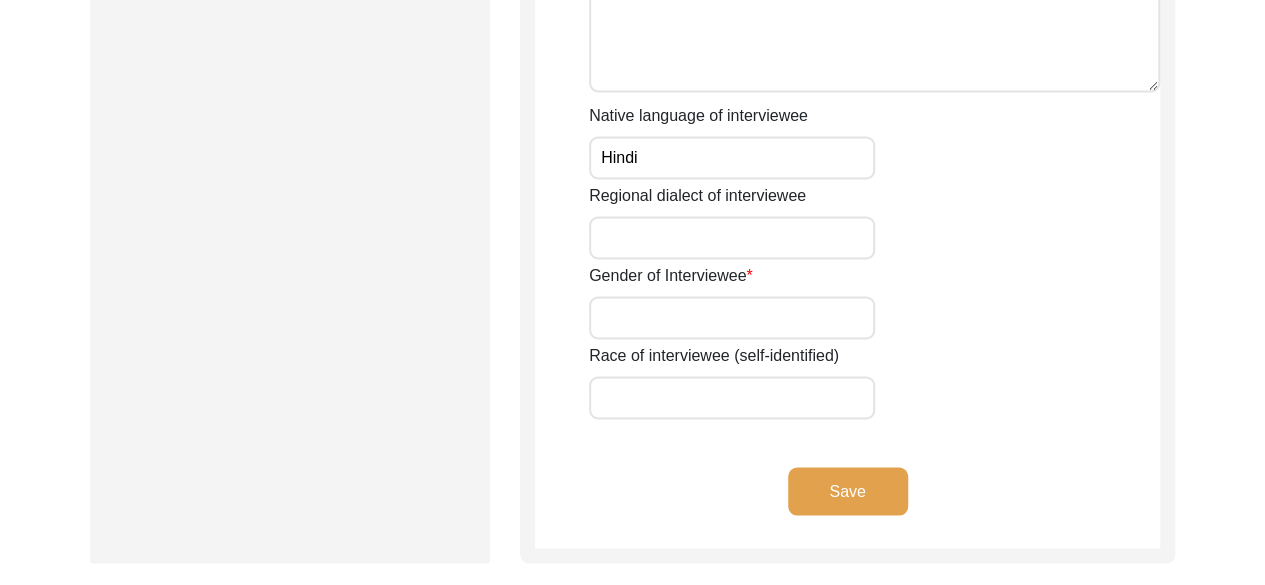 scroll, scrollTop: 1444, scrollLeft: 0, axis: vertical 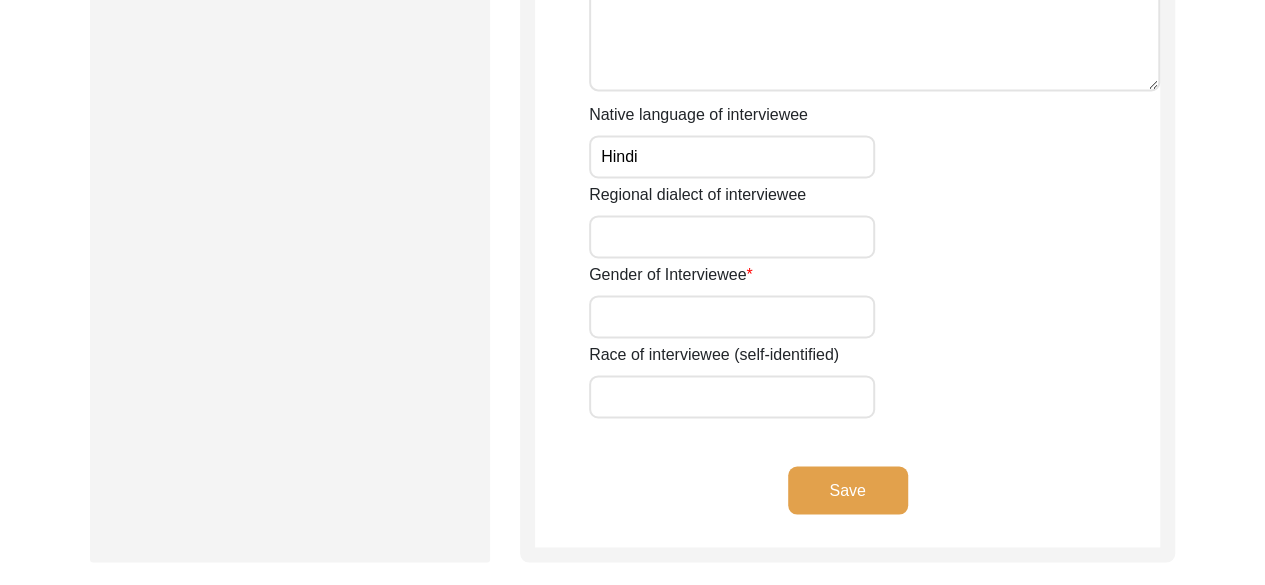 type on "Hindi" 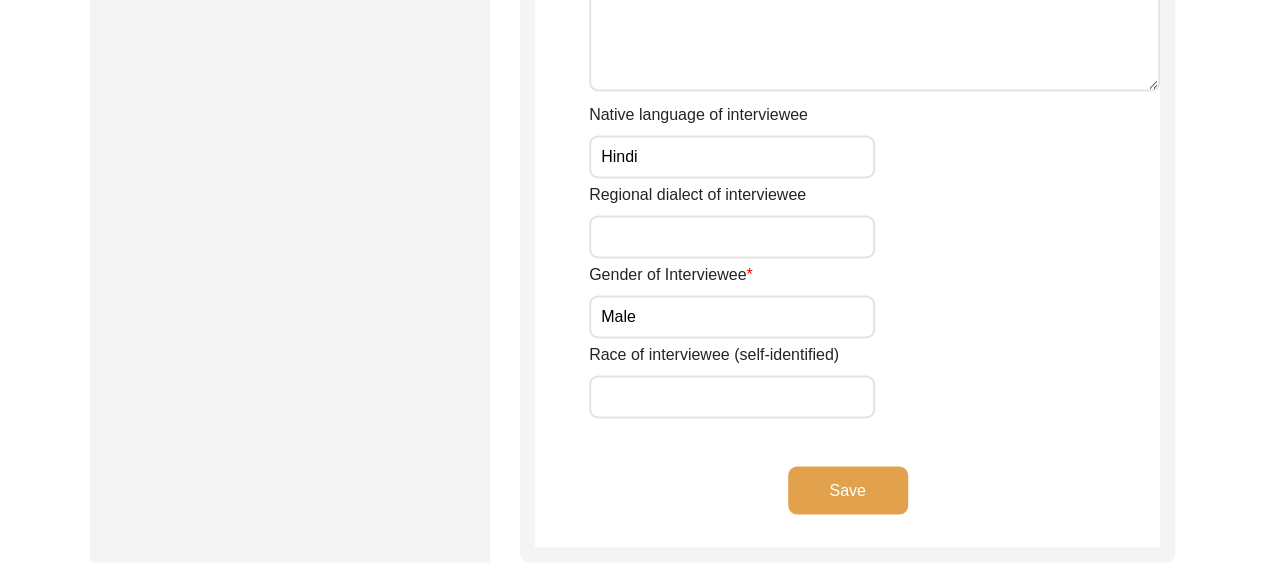 type on "Male" 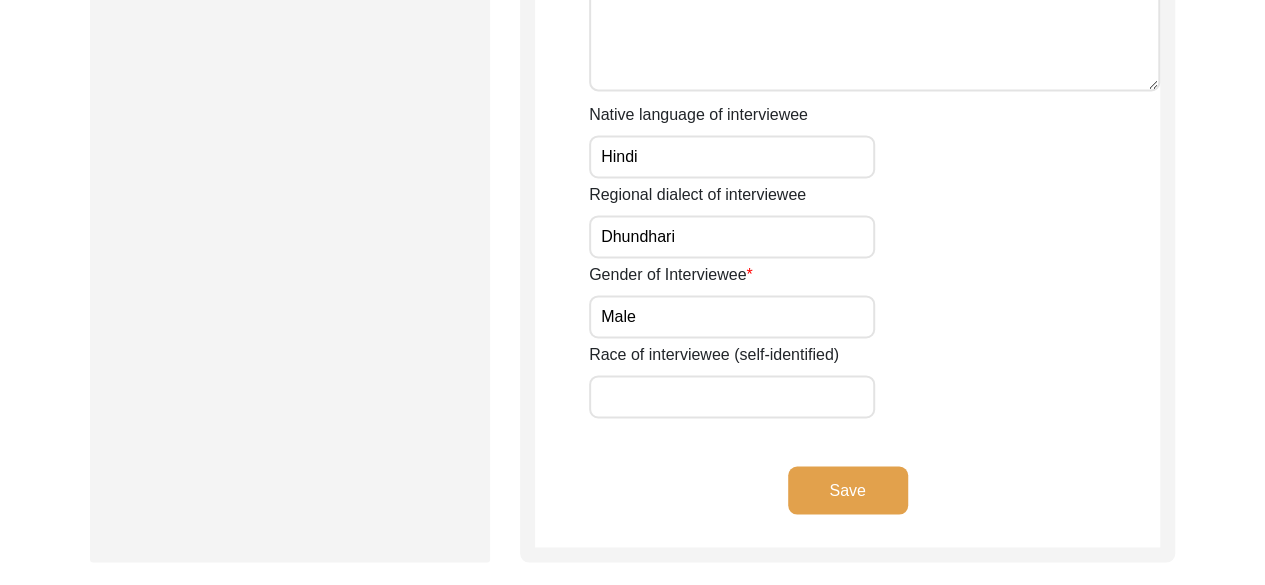 type on "Dhundhari" 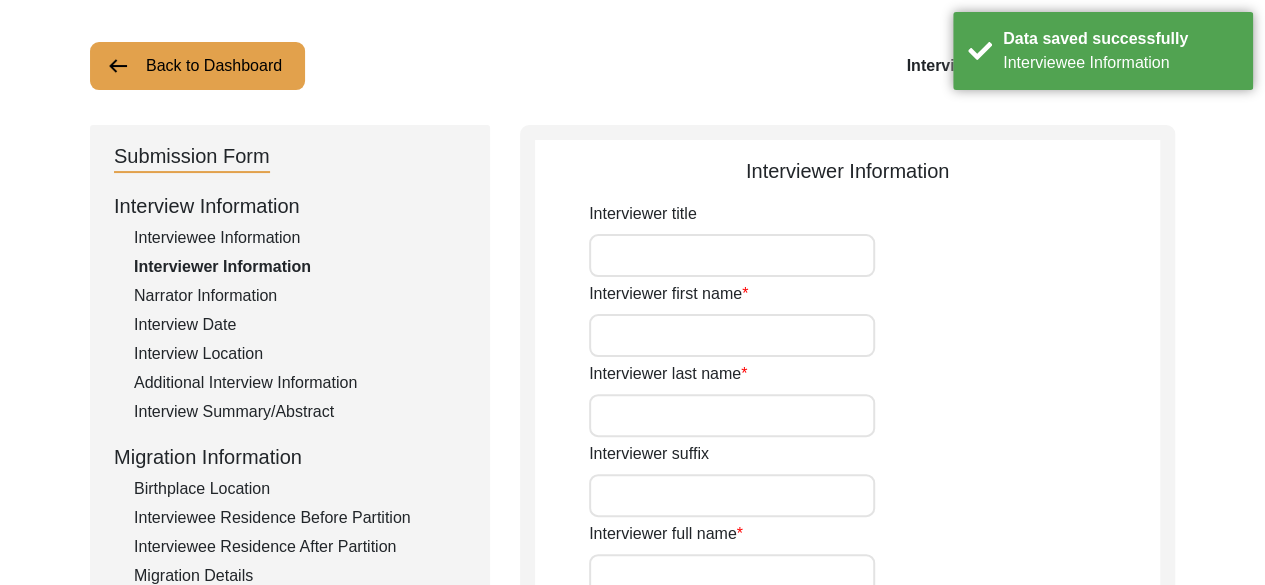 scroll, scrollTop: 106, scrollLeft: 0, axis: vertical 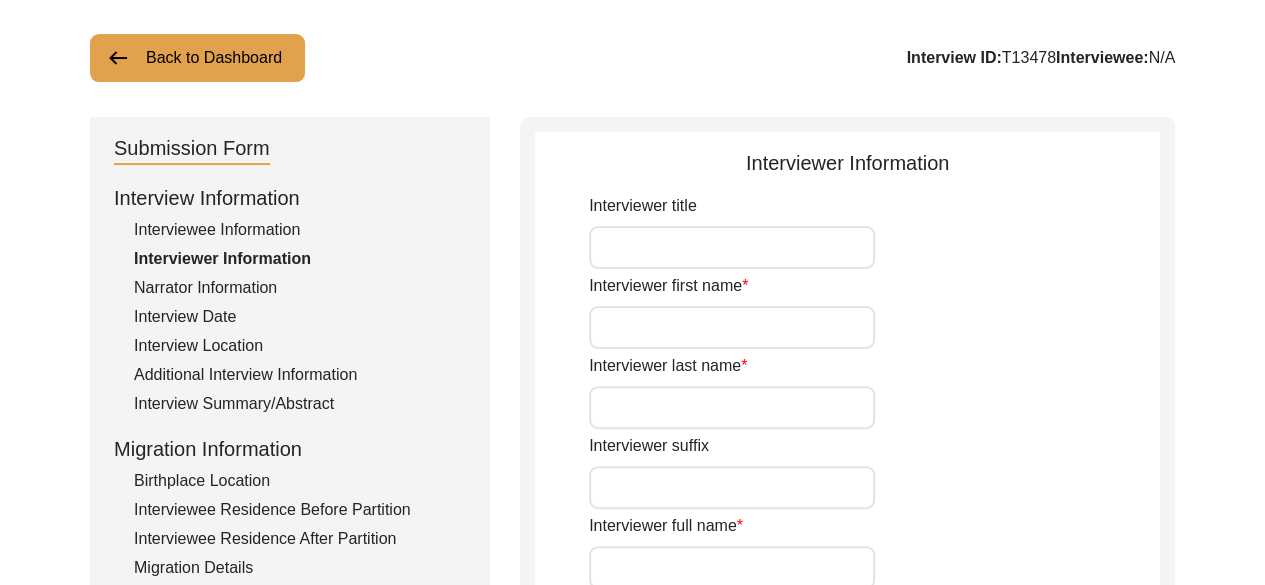click on "Interviewer first name" at bounding box center [732, 327] 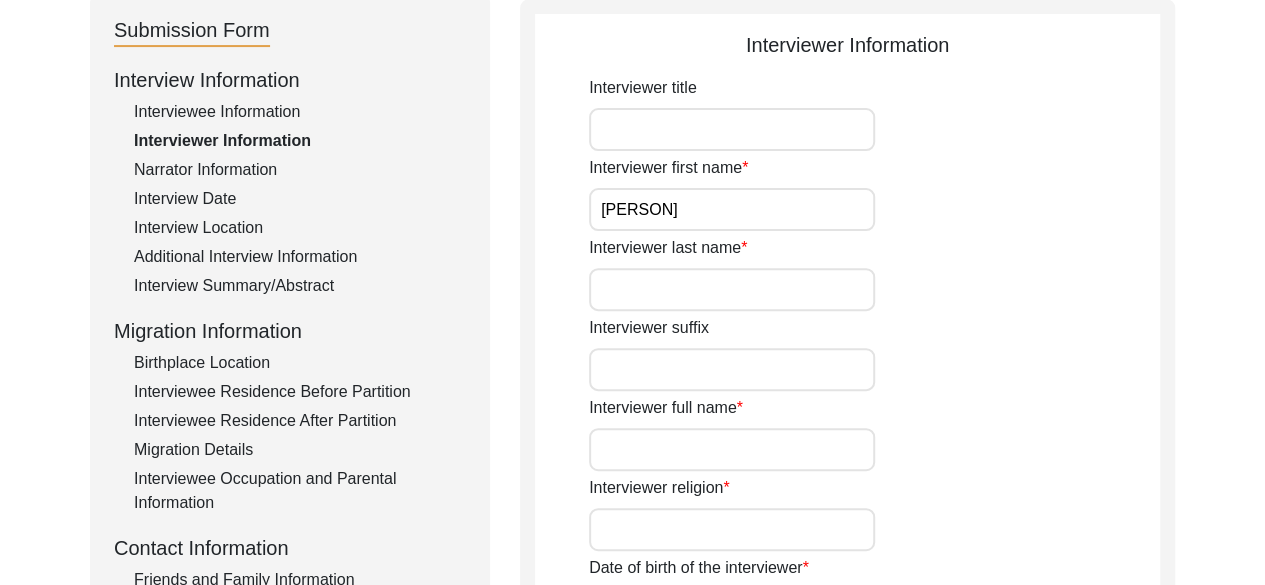 scroll, scrollTop: 225, scrollLeft: 0, axis: vertical 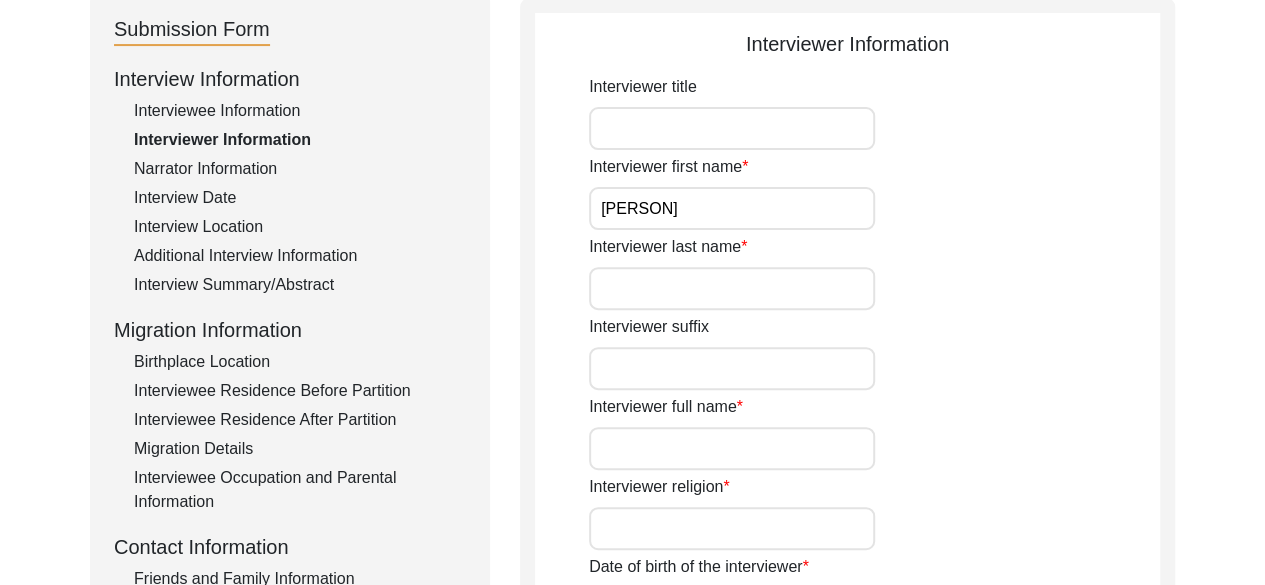 type on "[PERSON]" 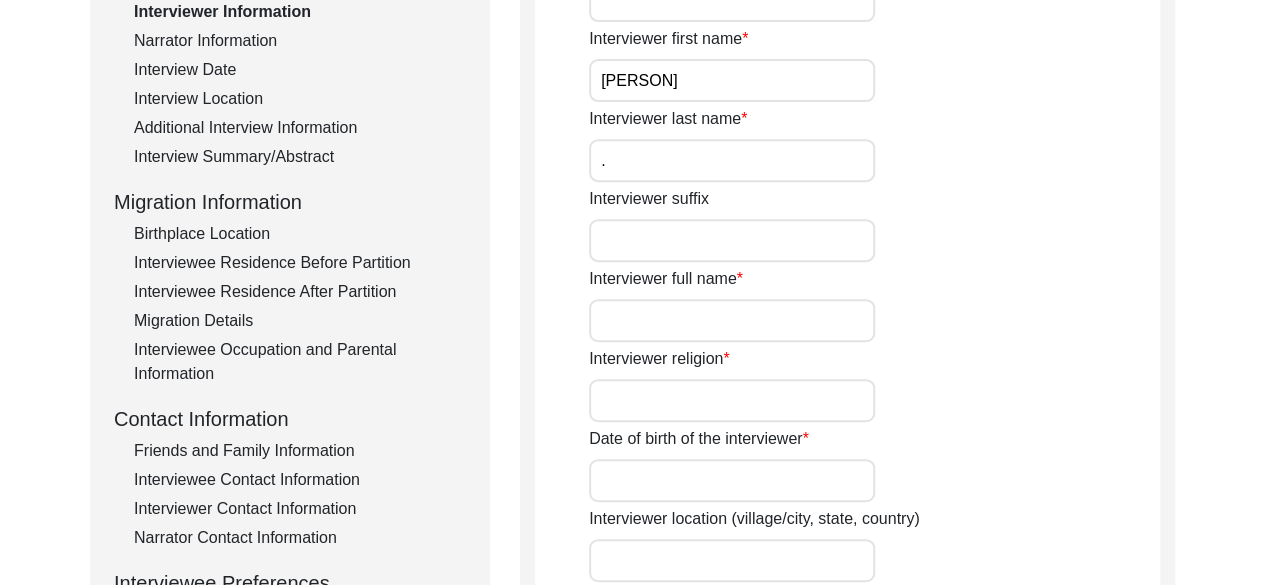 scroll, scrollTop: 354, scrollLeft: 0, axis: vertical 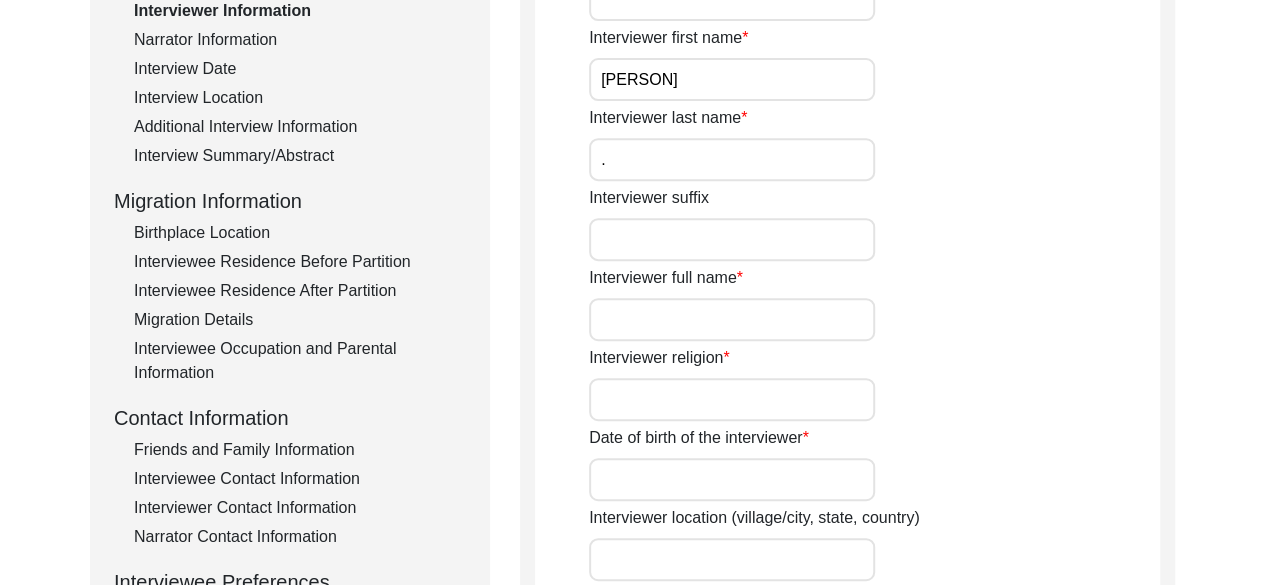 type on "." 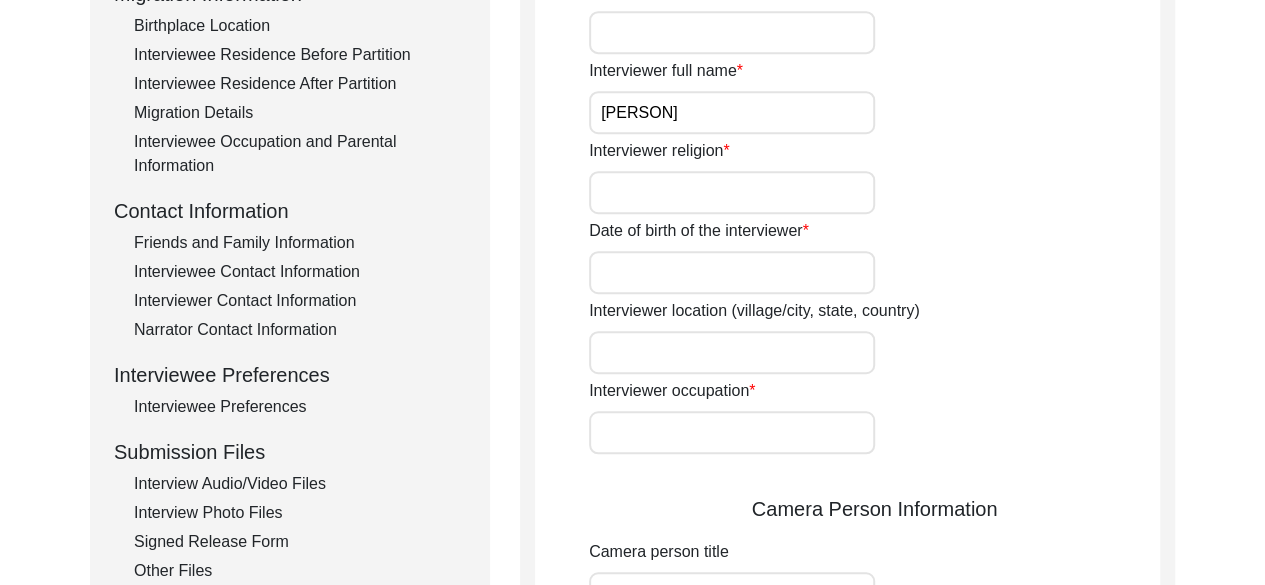scroll, scrollTop: 562, scrollLeft: 0, axis: vertical 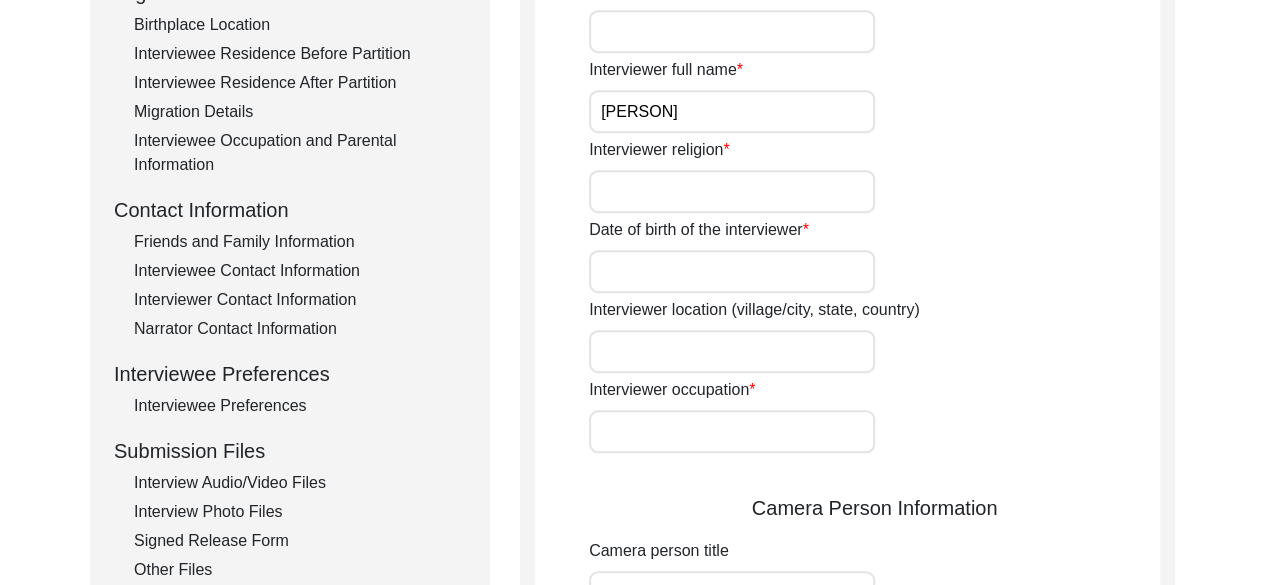 type on "[PERSON]" 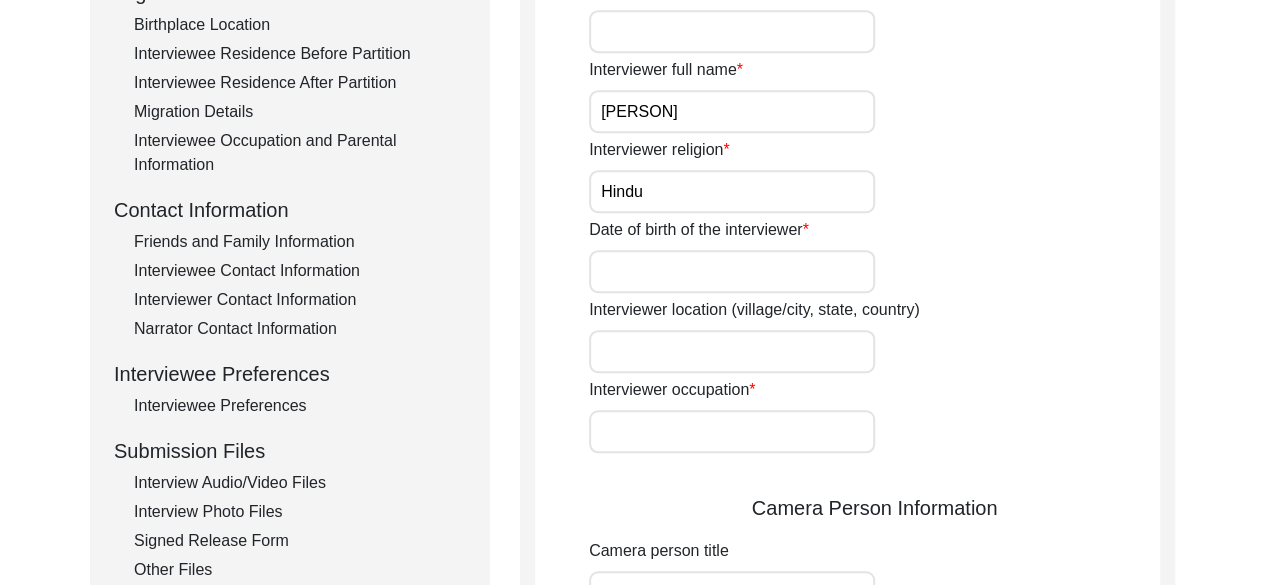 type on "Hindu" 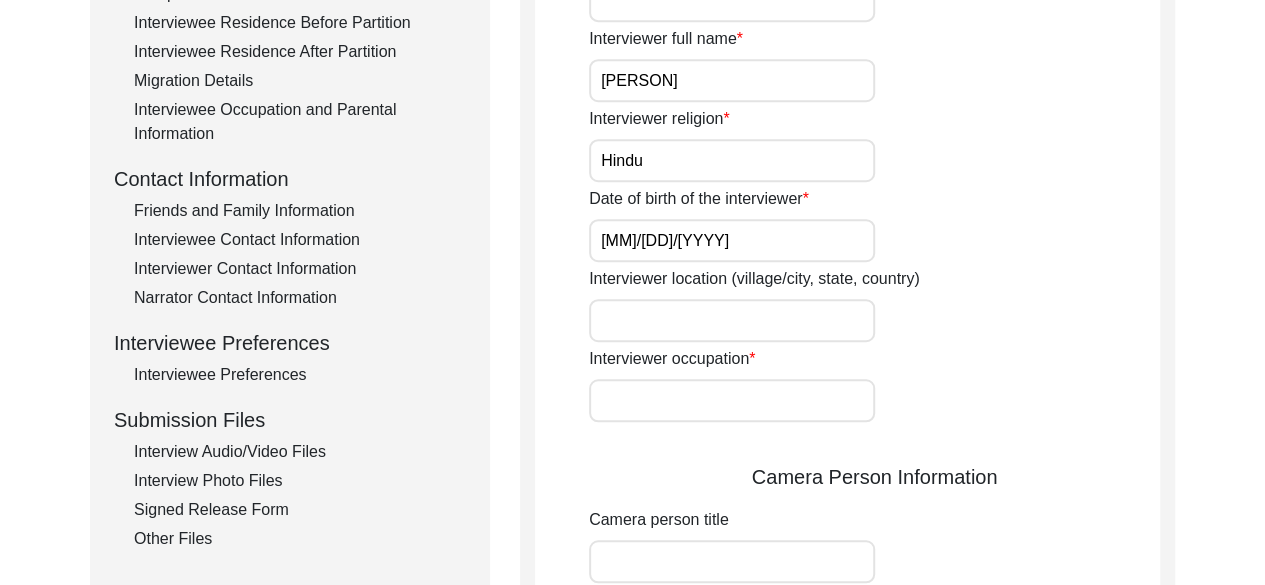 scroll, scrollTop: 613, scrollLeft: 0, axis: vertical 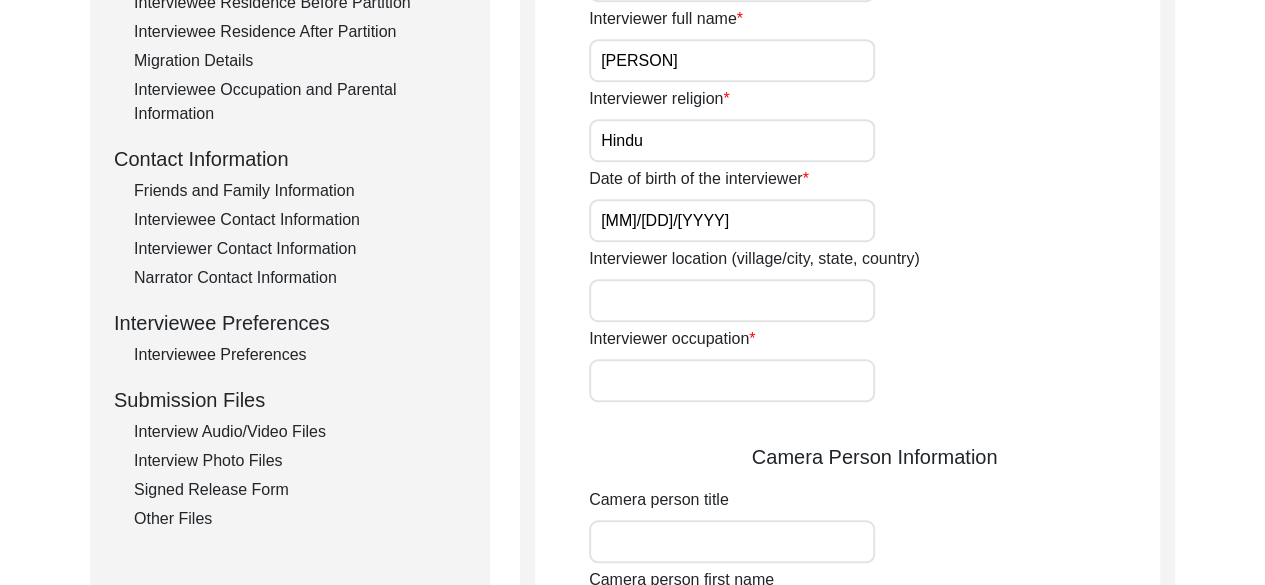 type on "[MM]/[DD]/[YYYY]" 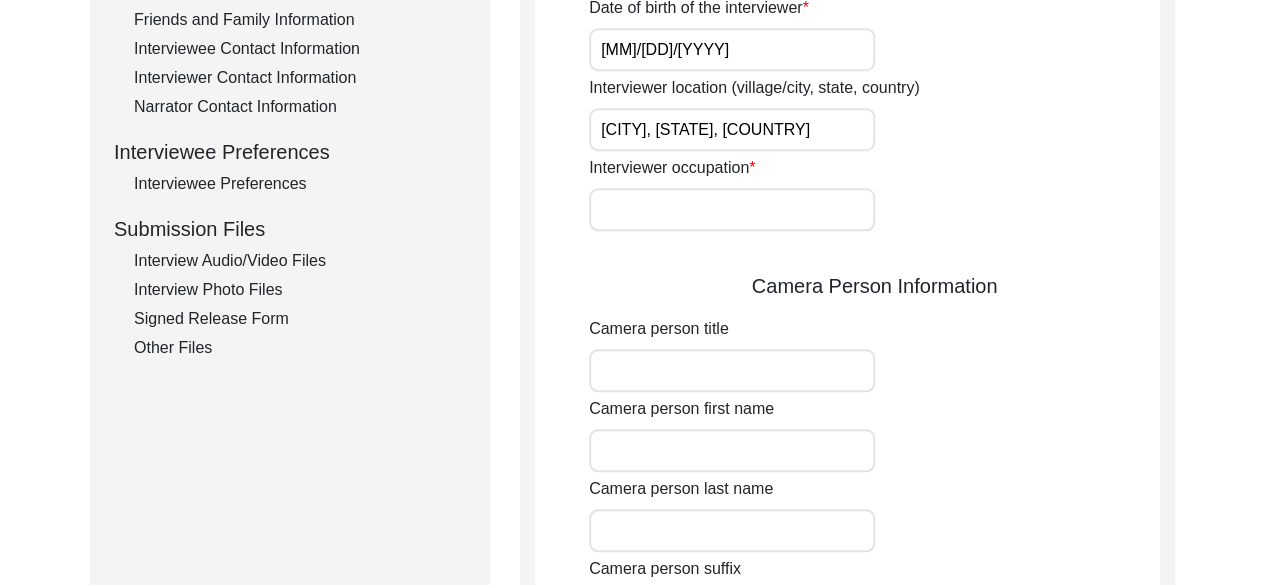 scroll, scrollTop: 785, scrollLeft: 0, axis: vertical 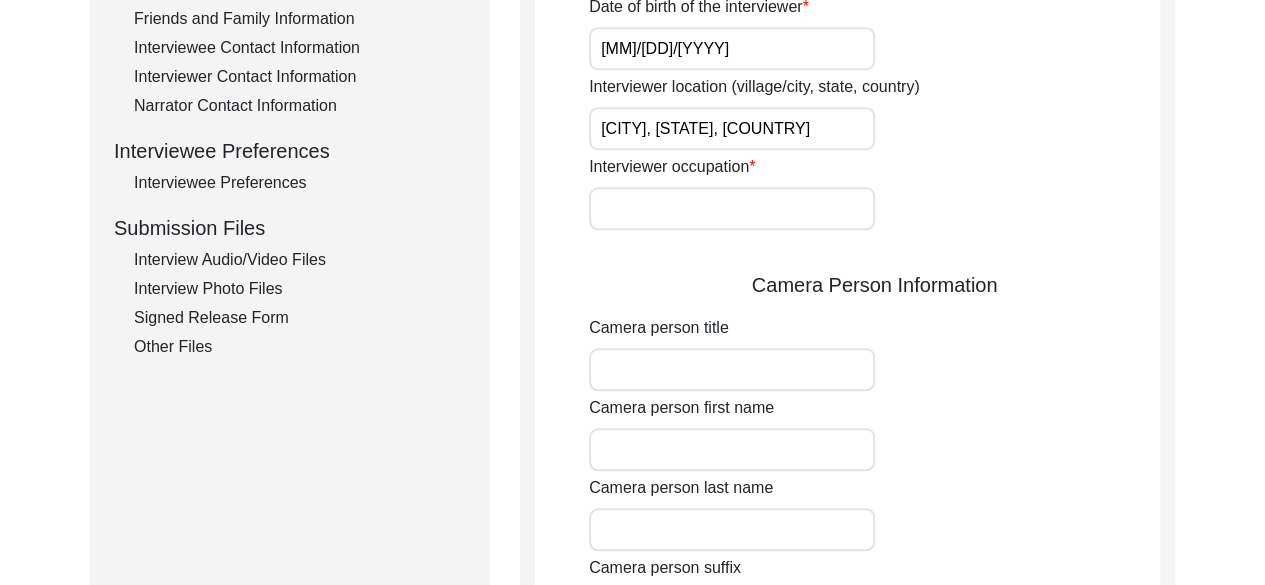 type on "[CITY], [STATE], [COUNTRY]" 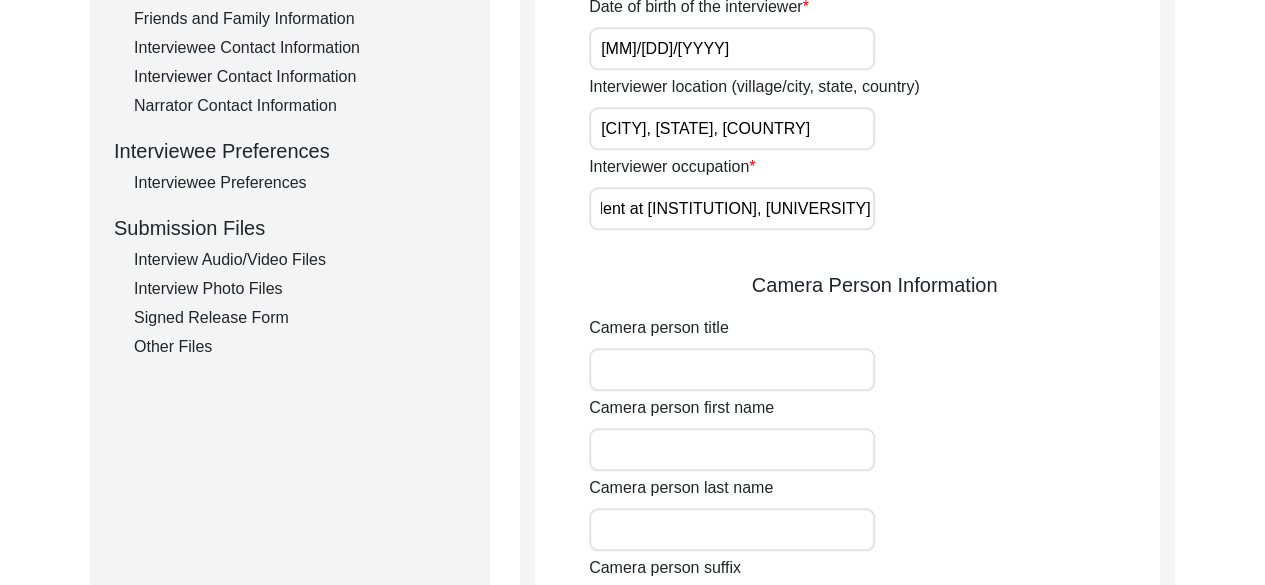 scroll, scrollTop: 0, scrollLeft: 0, axis: both 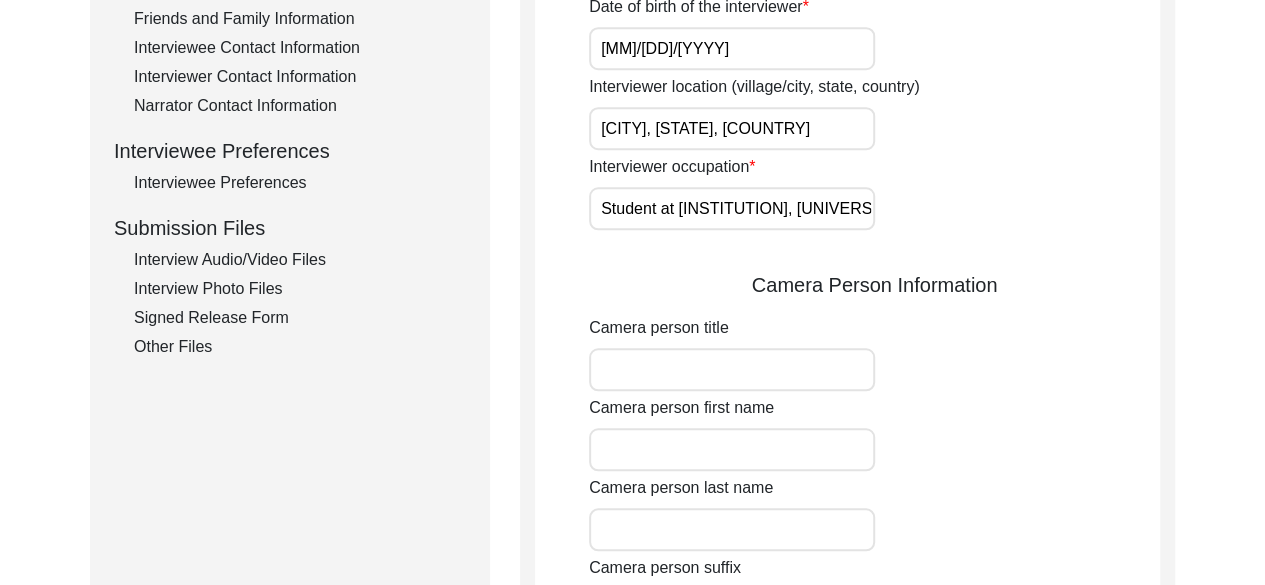 click on "Student at [INSTITUTION], [UNIVERSITY]" at bounding box center (732, 208) 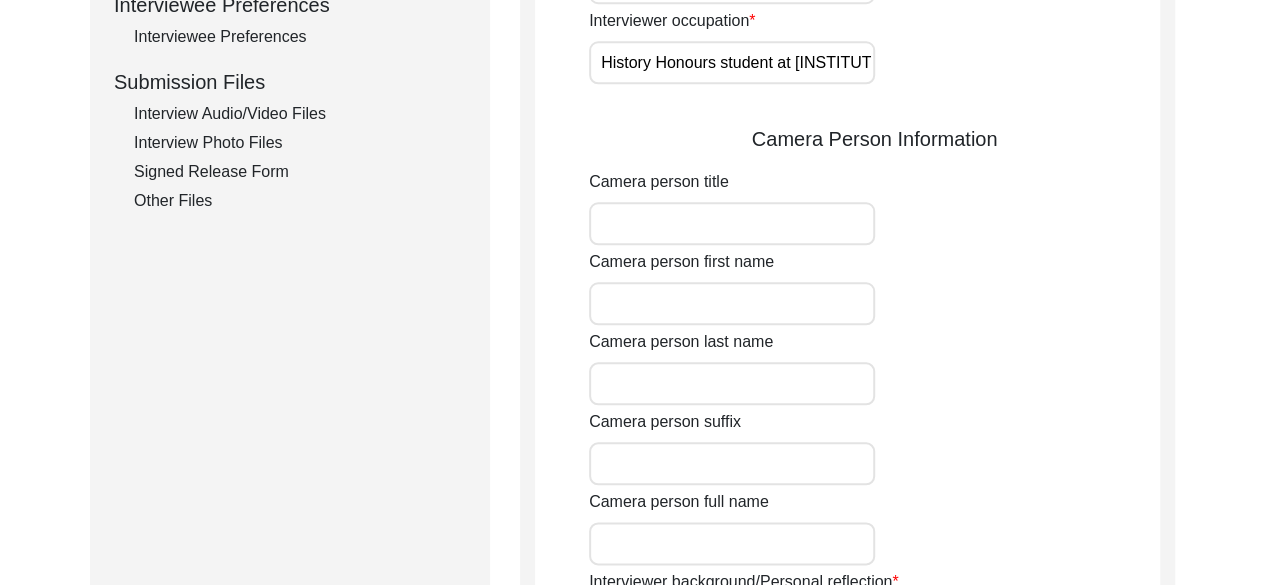 scroll, scrollTop: 953, scrollLeft: 0, axis: vertical 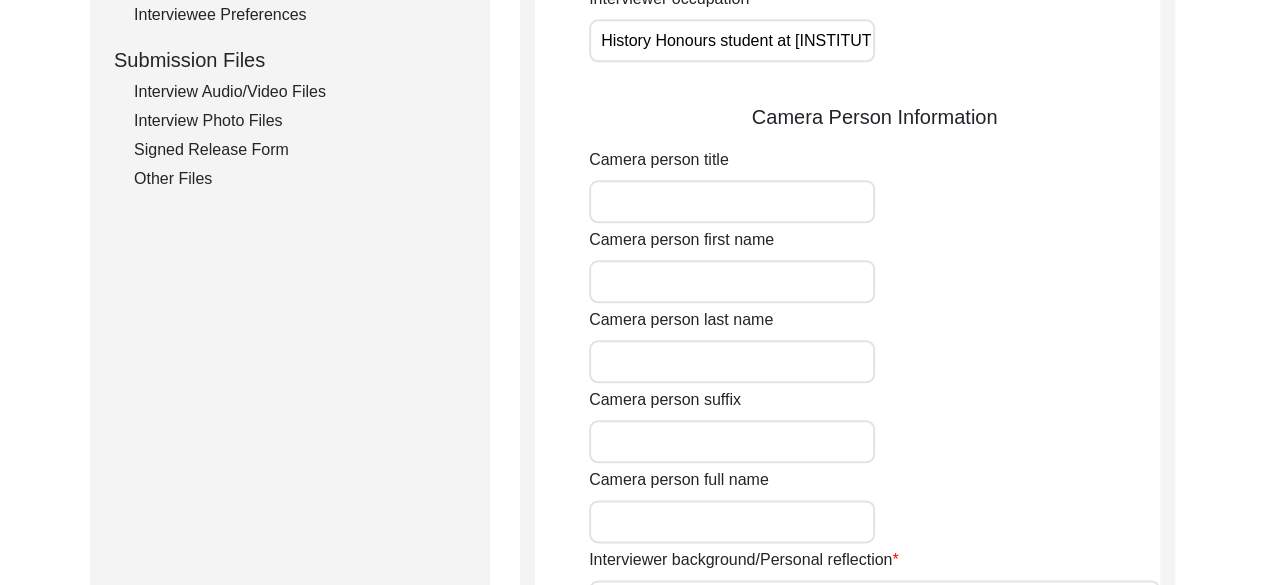 type on "History Honours student at [INSTITUTION], [CITY]" 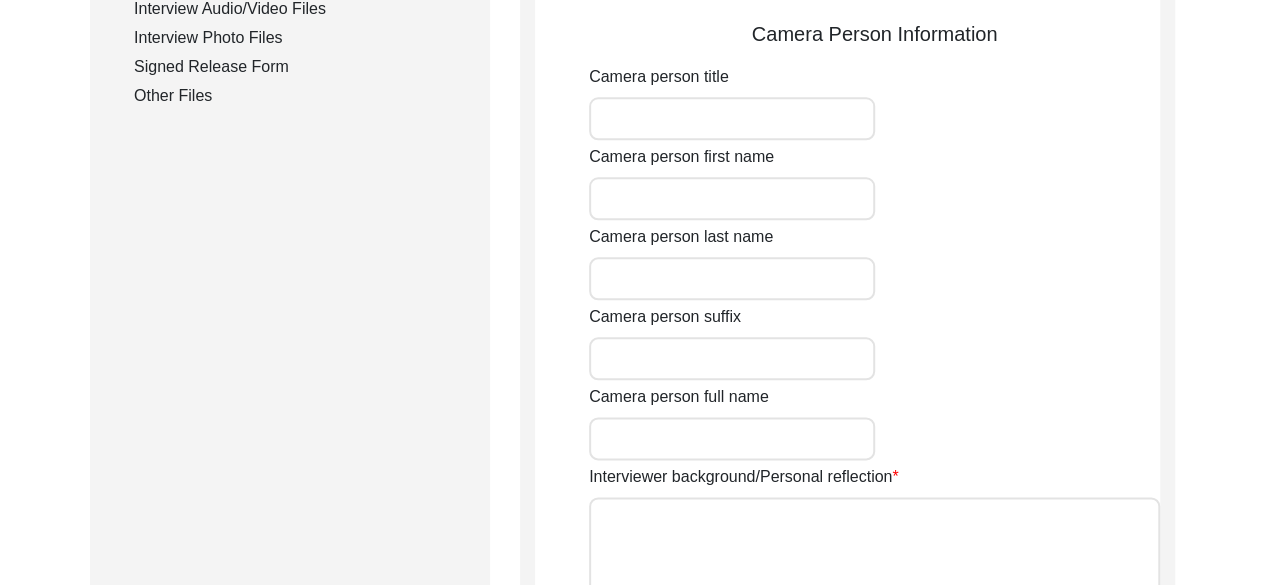scroll, scrollTop: 1020, scrollLeft: 0, axis: vertical 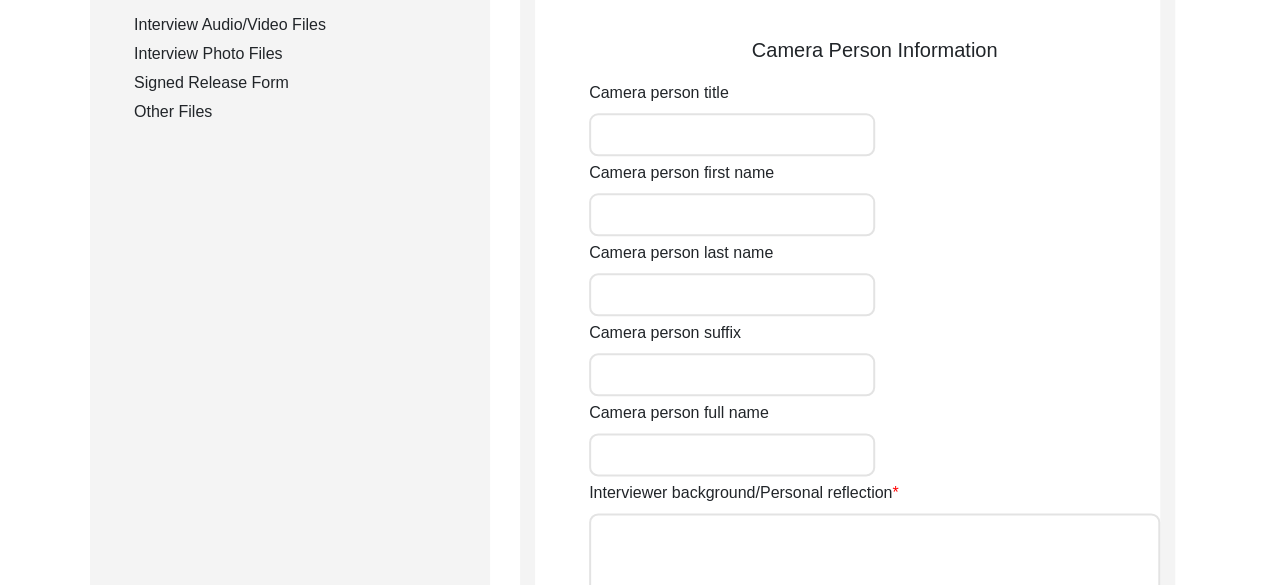 click on "Camera person first name" at bounding box center (732, 214) 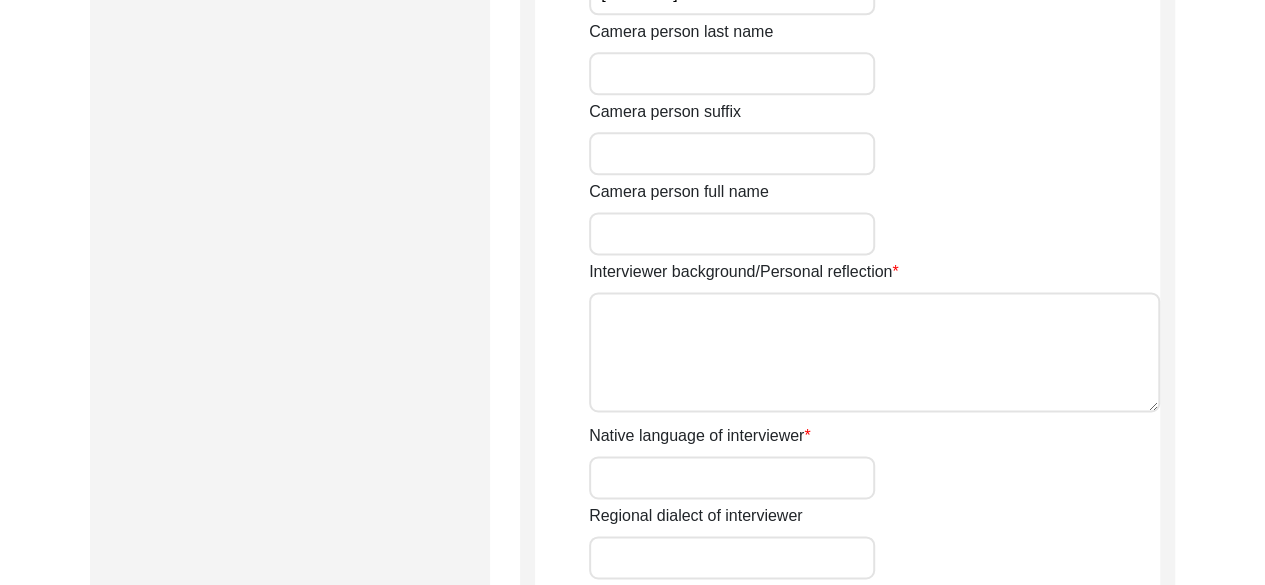 scroll, scrollTop: 1242, scrollLeft: 0, axis: vertical 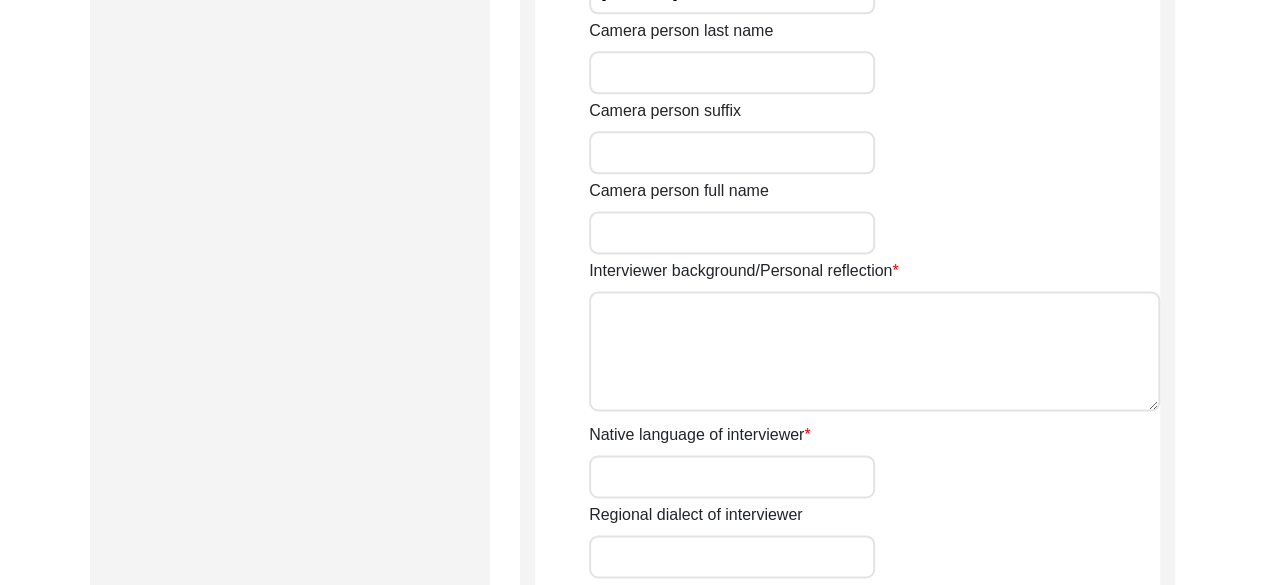 type on "[PERSON]" 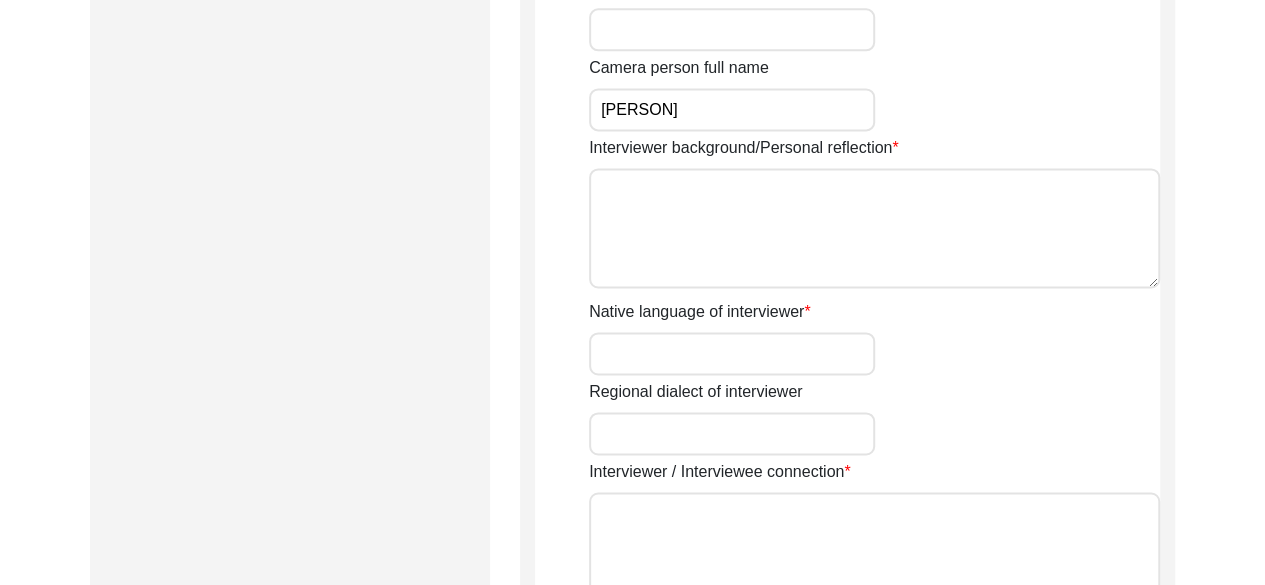 scroll, scrollTop: 1371, scrollLeft: 0, axis: vertical 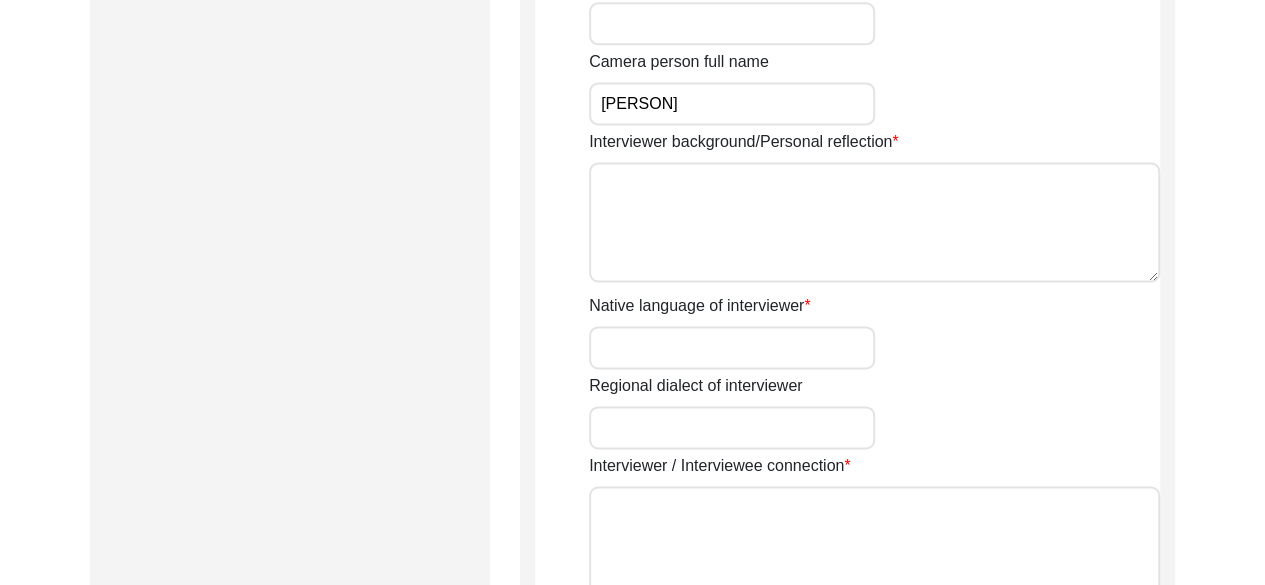 type on "[PERSON]" 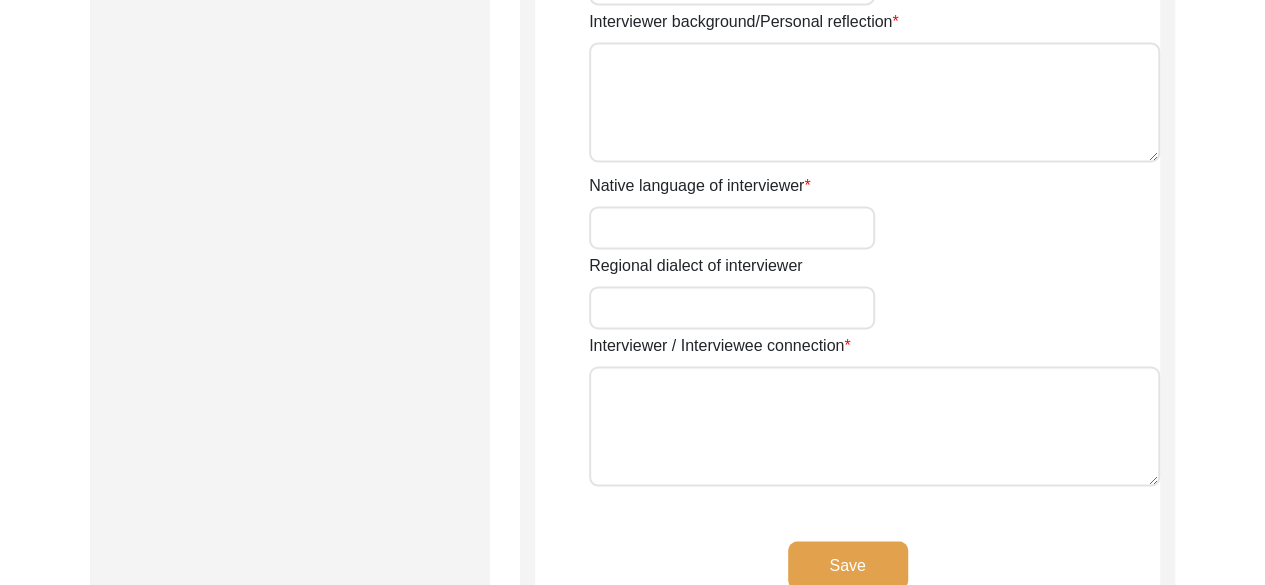 scroll, scrollTop: 1504, scrollLeft: 0, axis: vertical 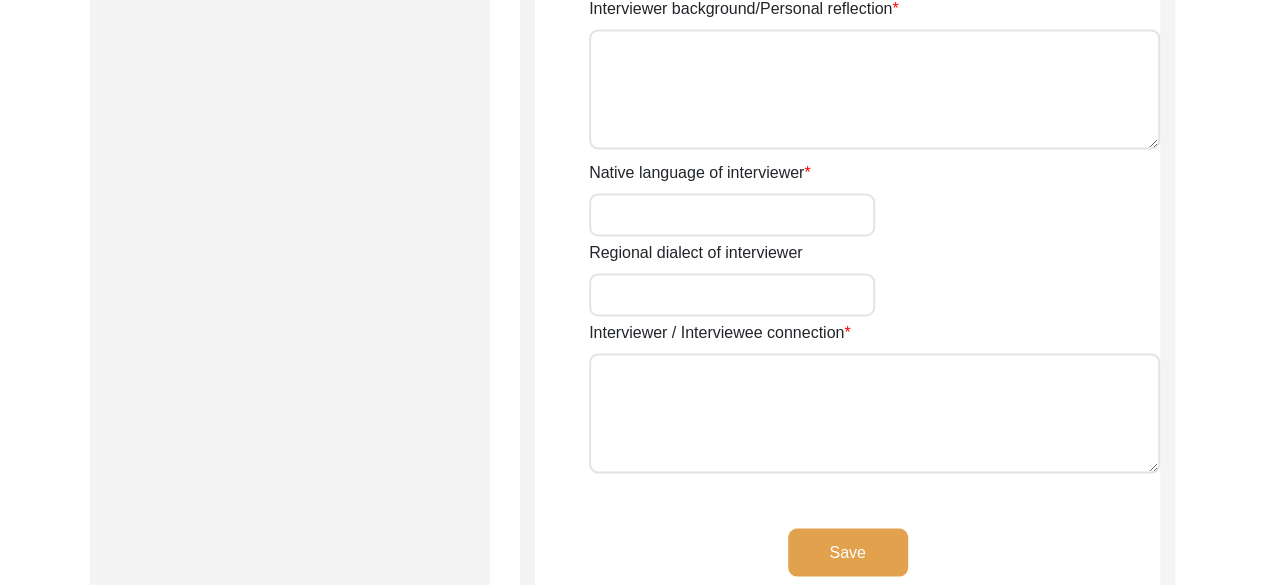click on "Native language of interviewer" at bounding box center (732, 214) 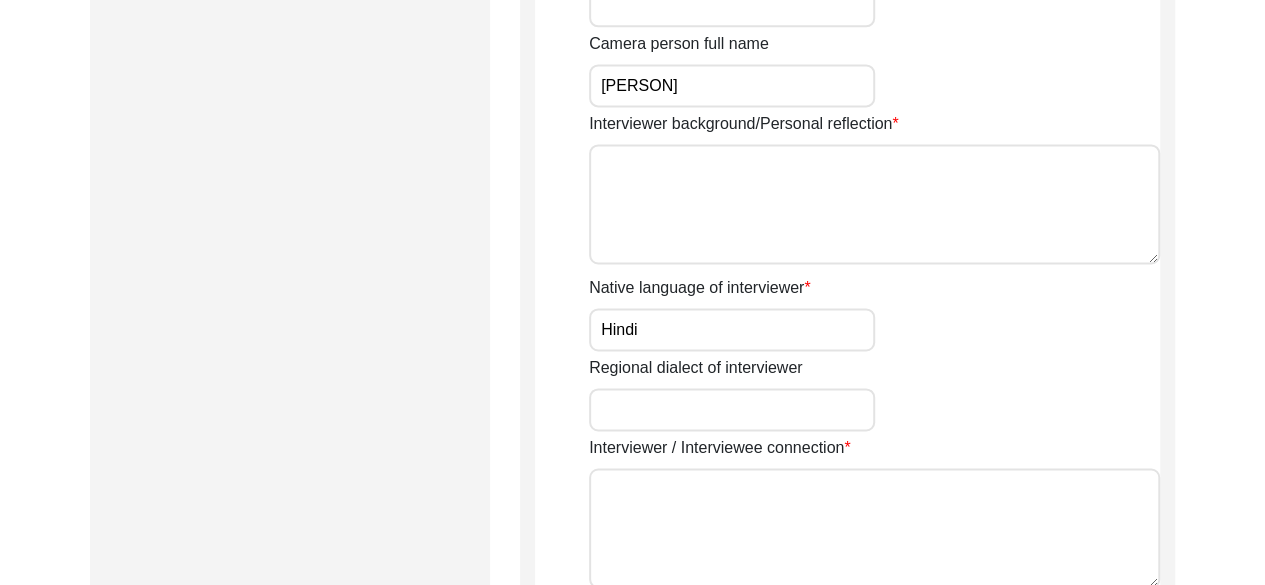 scroll, scrollTop: 1374, scrollLeft: 0, axis: vertical 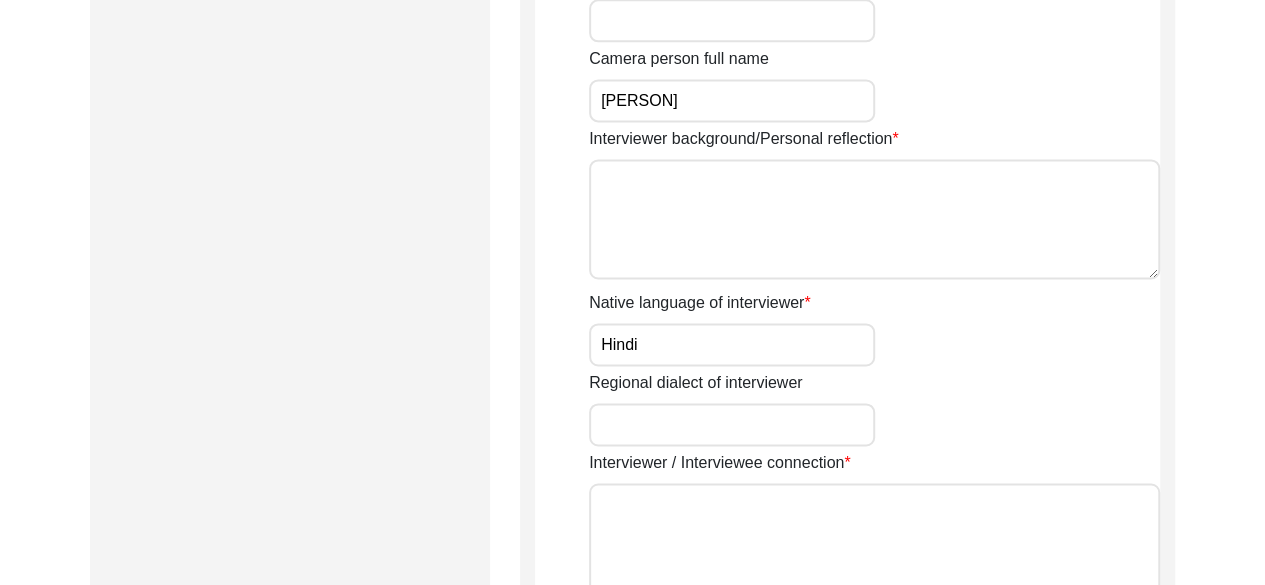 type on "Hindi" 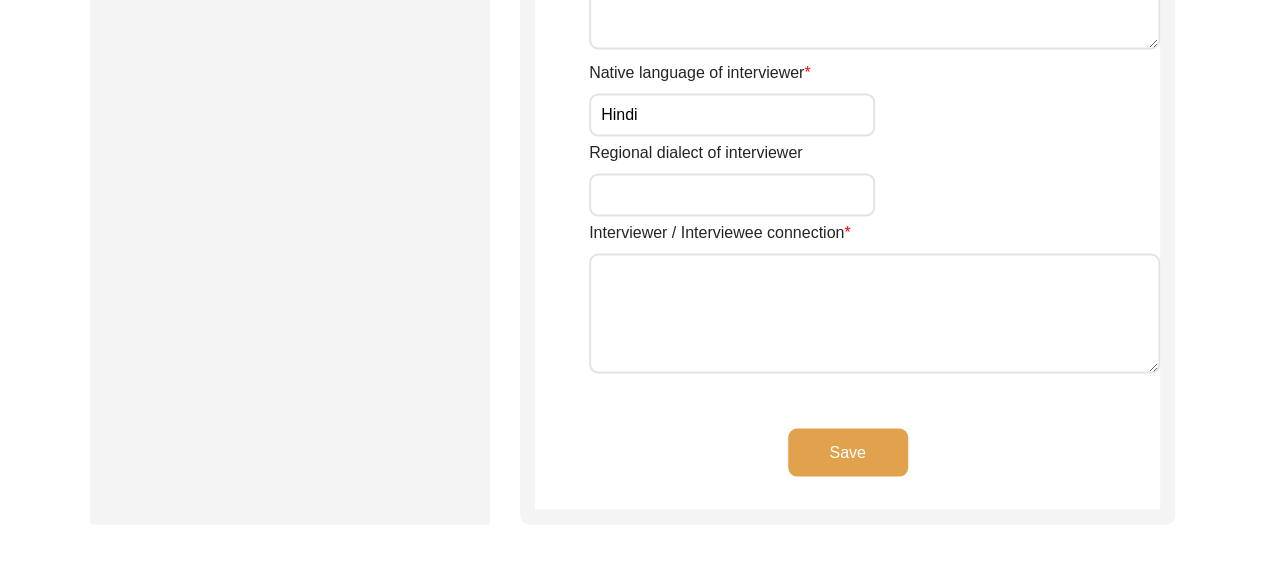 scroll, scrollTop: 1827, scrollLeft: 0, axis: vertical 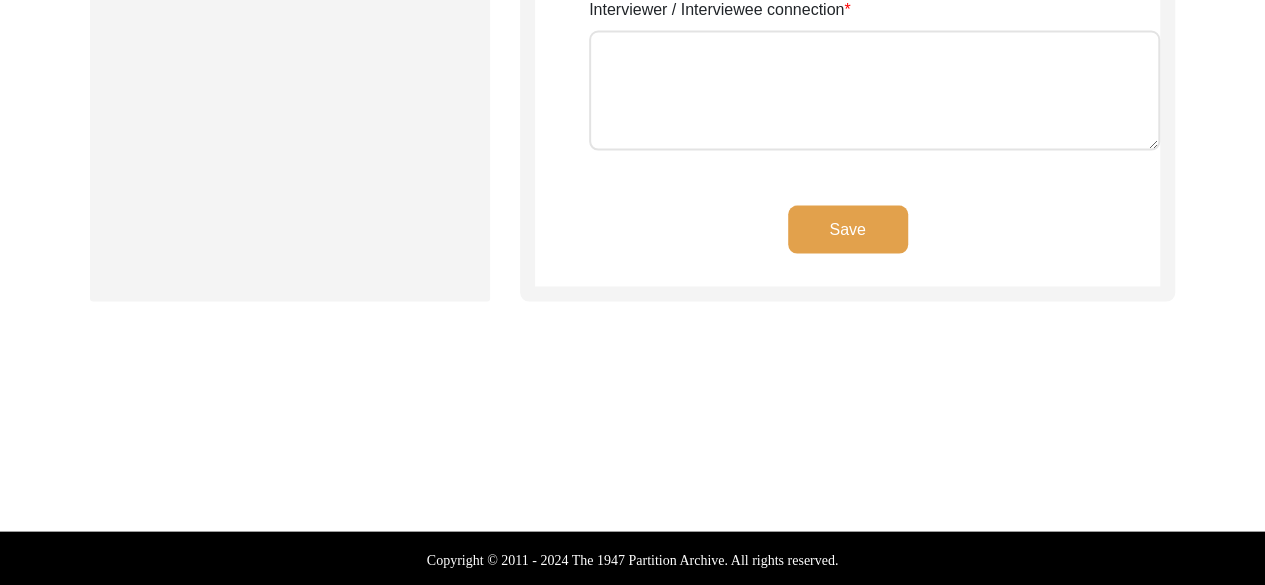 click on "Back to Dashboard  Interview ID:  T13478  Interviewee:  N/A   Submission Form   Interview Information   Interviewee Information   Interviewer Information   Narrator Information   Interview Date   Interview Location   Additional Interview Information   Interview Summary/Abstract   Migration Information   Birthplace Location   Interviewee Residence Before Partition   Interviewee Residence After Partition   Migration Details   Interviewee Occupation and Parental Information   Contact Information   Friends and Family Information   Interviewee Contact Information   Interviewer Contact Information   Narrator Contact Information   Interviewee Preferences   Interviewee Preferences   Submission Files   Interview Audio/Video Files   Interview Photo Files   Signed Release Form   Other Files   Interviewer Information
Interviewer title Interviewer first name [NAME] Interviewer last name . Interviewer suffix Interviewer full name [NAME] Interviewer religion Hindu Date of birth of the interviewer [DATE] [NAME] [NAME]" 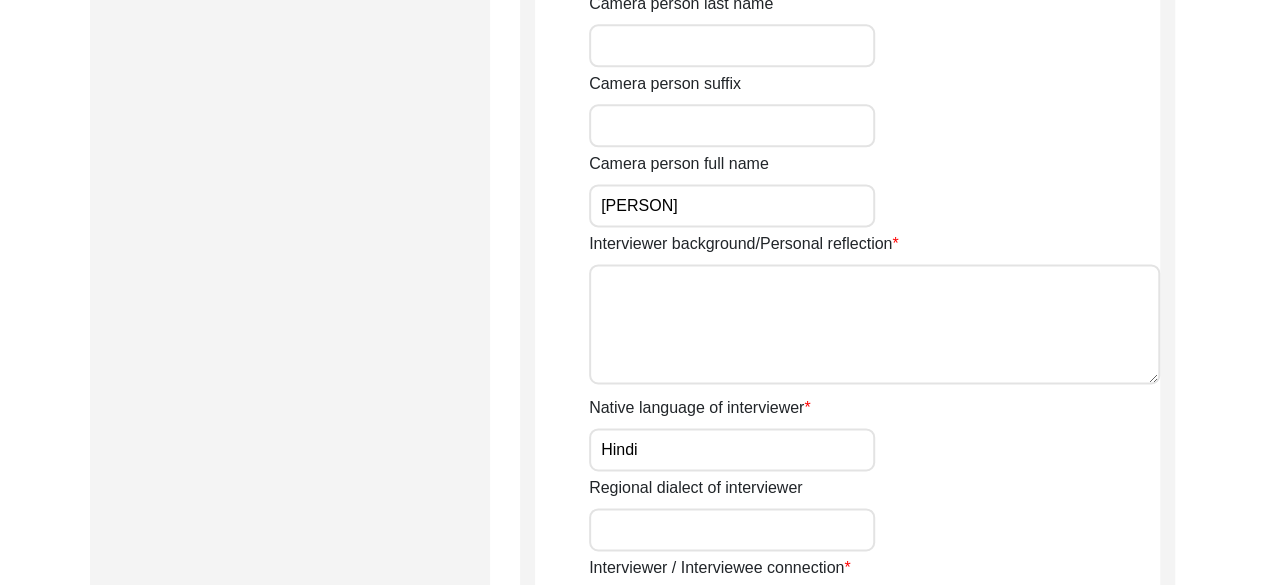 scroll, scrollTop: 1272, scrollLeft: 0, axis: vertical 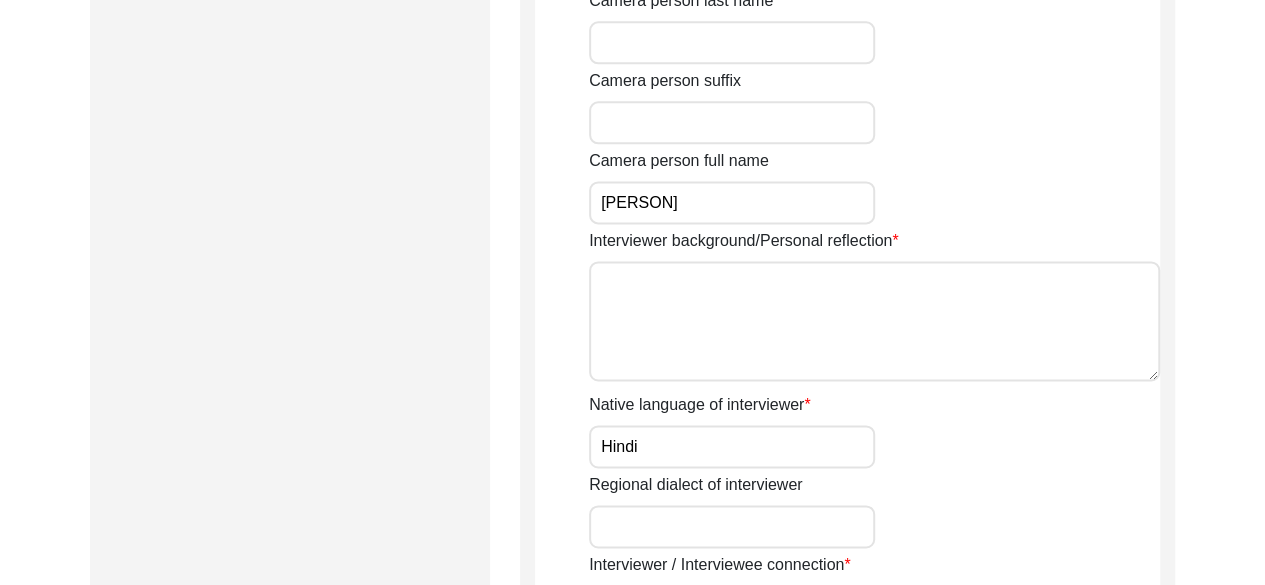 click on "Interviewer background/Personal reflection" at bounding box center [874, 321] 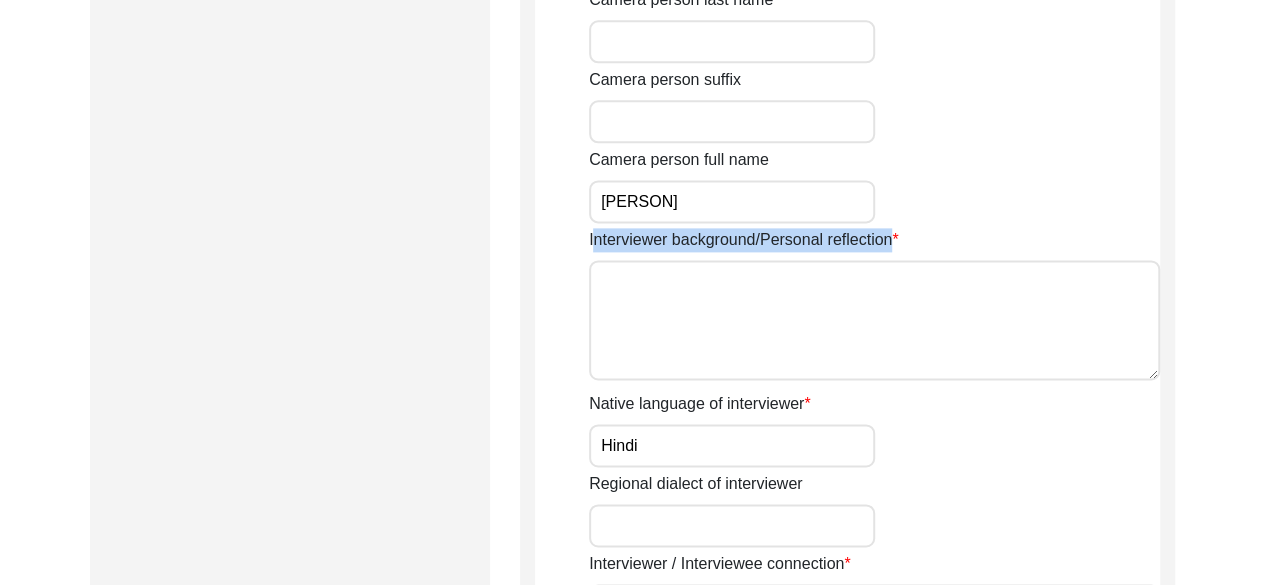 drag, startPoint x: 592, startPoint y: 236, endPoint x: 958, endPoint y: 248, distance: 366.19666 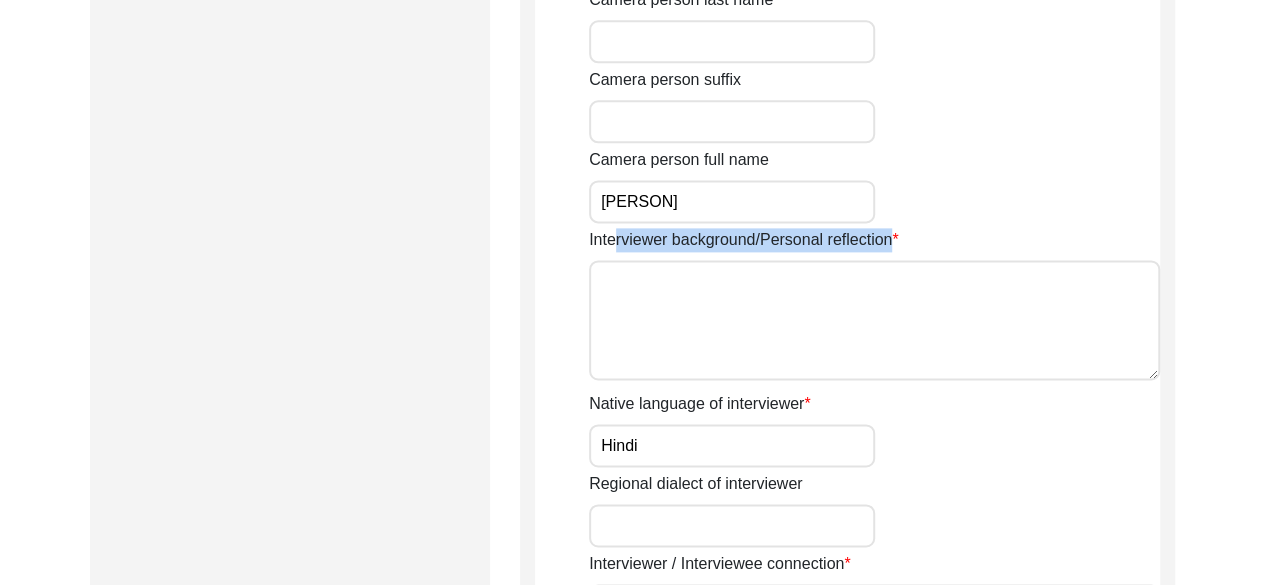 drag, startPoint x: 797, startPoint y: 243, endPoint x: 616, endPoint y: 235, distance: 181.17671 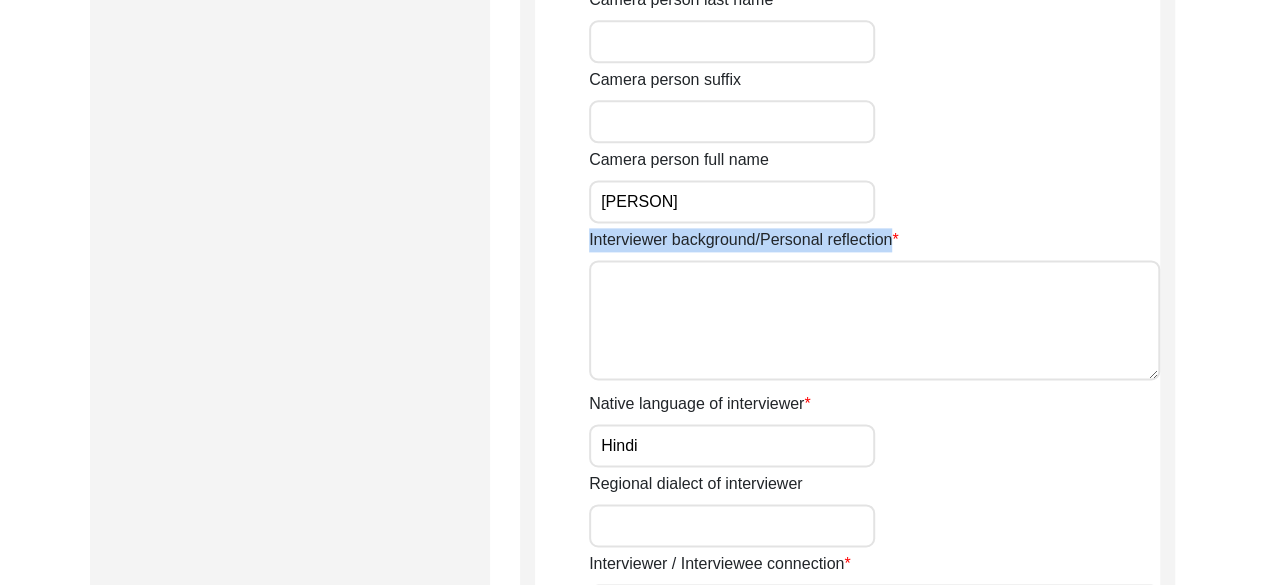 drag, startPoint x: 582, startPoint y: 235, endPoint x: 935, endPoint y: 249, distance: 353.2775 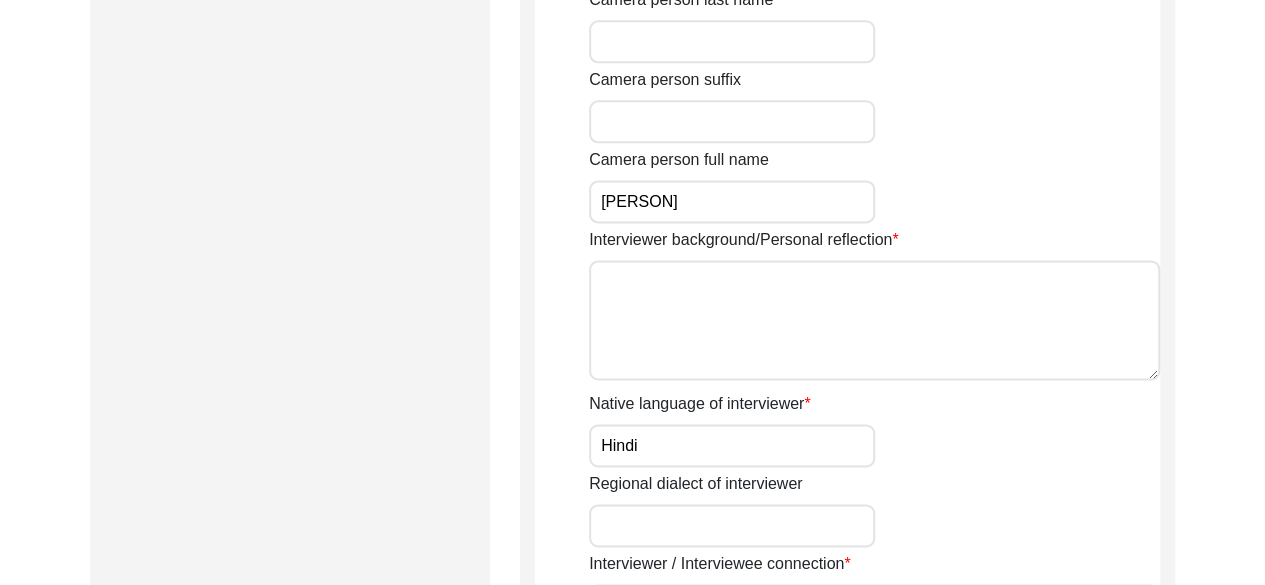 click on "Interviewer background/Personal reflection" at bounding box center [874, 320] 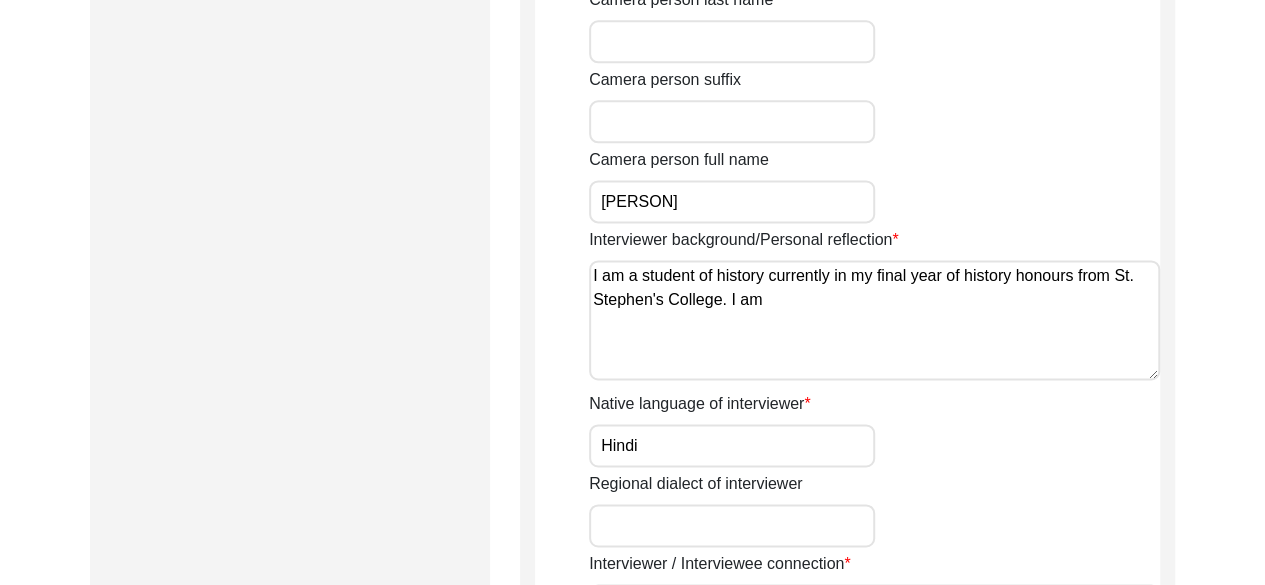 click on "I am a student of history currently in my final year of history honours from St. Stephen's College. I am" at bounding box center [874, 320] 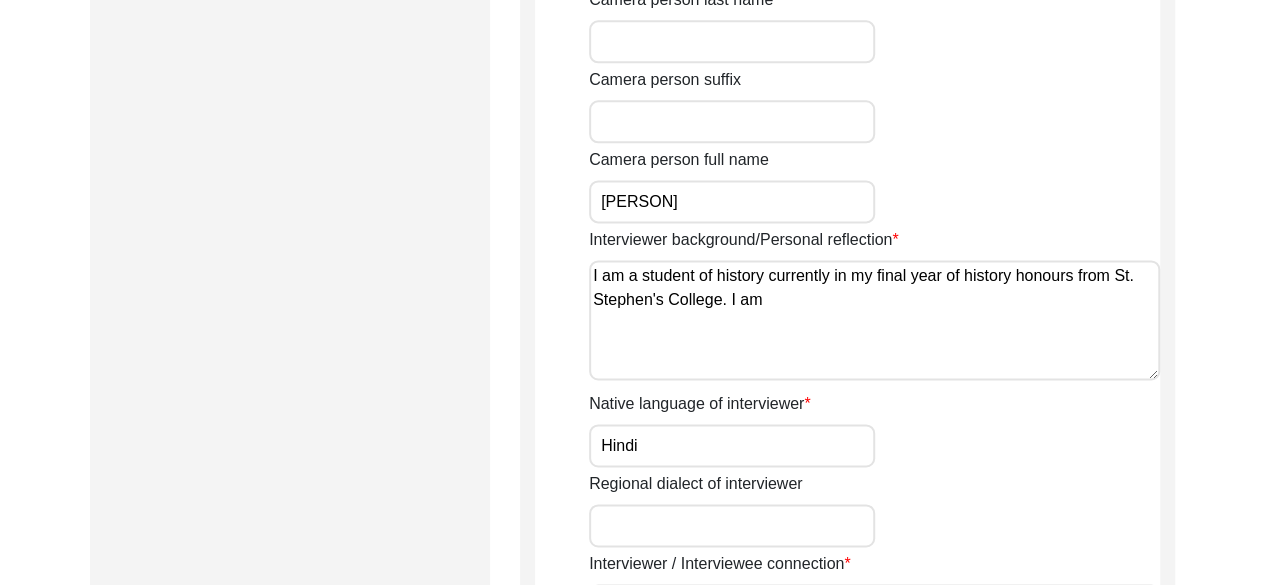 paste on ", currently in my final year of History Honours at" 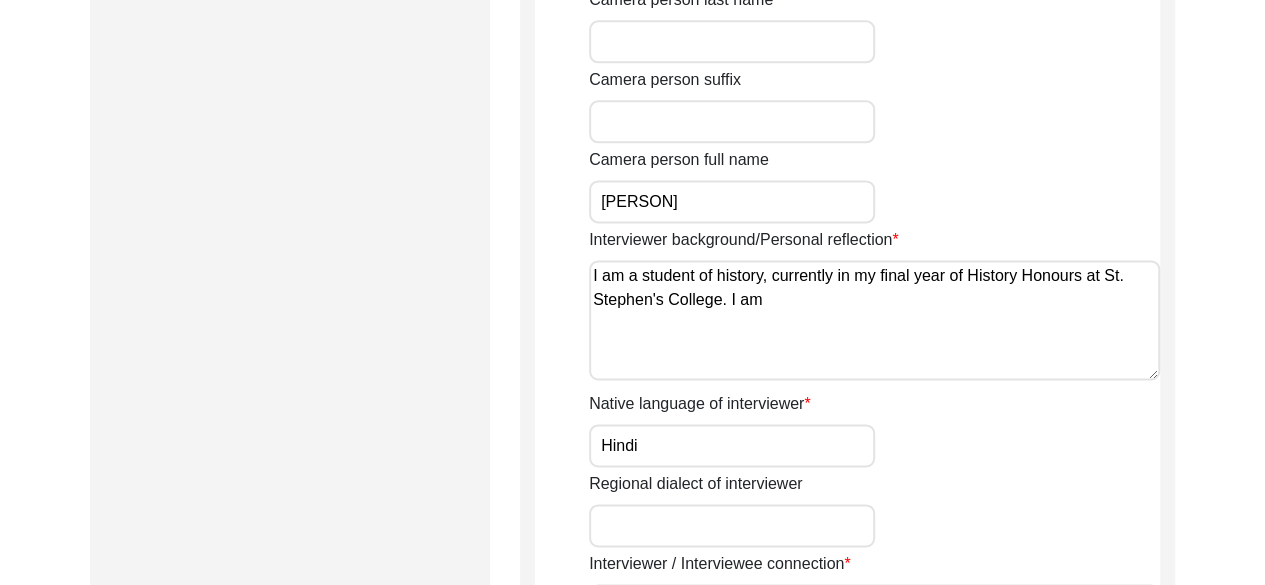 click on "I am a student of history, currently in my final year of History Honours at St. Stephen's College. I am" at bounding box center (874, 320) 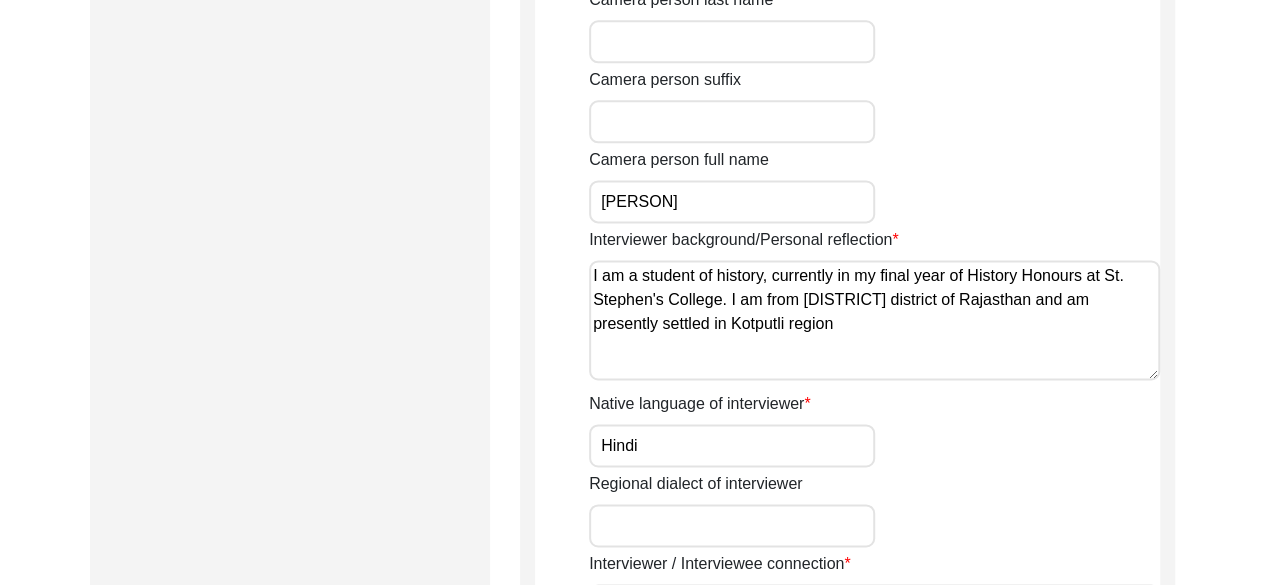 click on "I am a student of history, currently in my final year of History Honours at St. Stephen's College. I am from [DISTRICT] district of Rajasthan and am presently settled in Kotputli region" at bounding box center (874, 320) 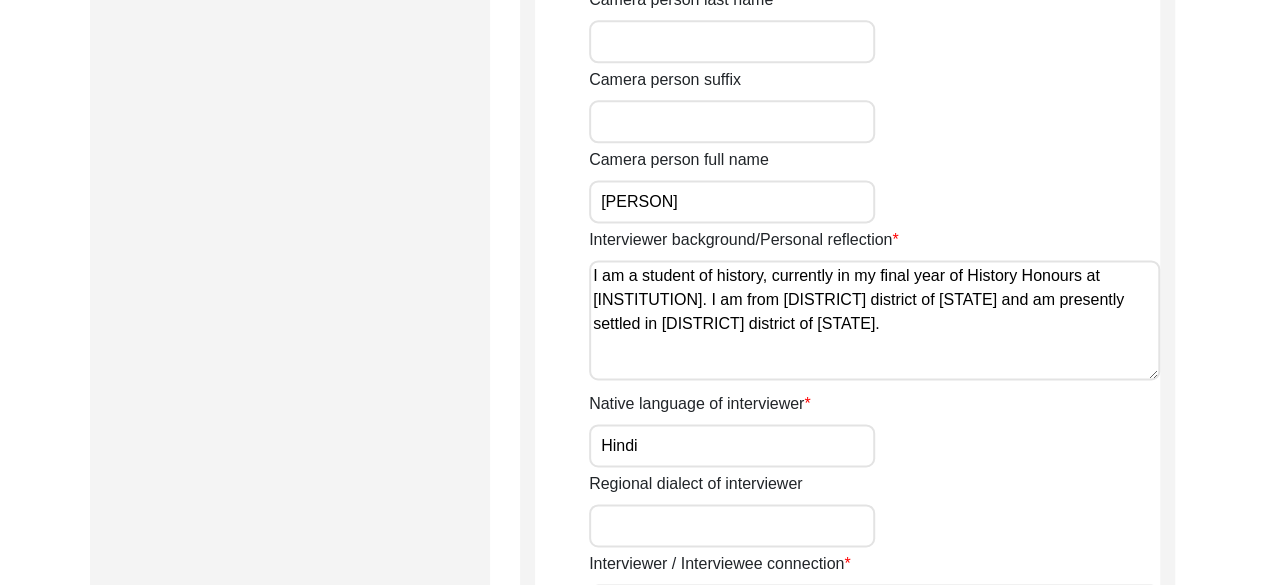 click on "I am a student of history, currently in my final year of History Honours at [INSTITUTION]. I am from [DISTRICT] district of [STATE] and am presently settled in [DISTRICT] district of [STATE]." at bounding box center (874, 320) 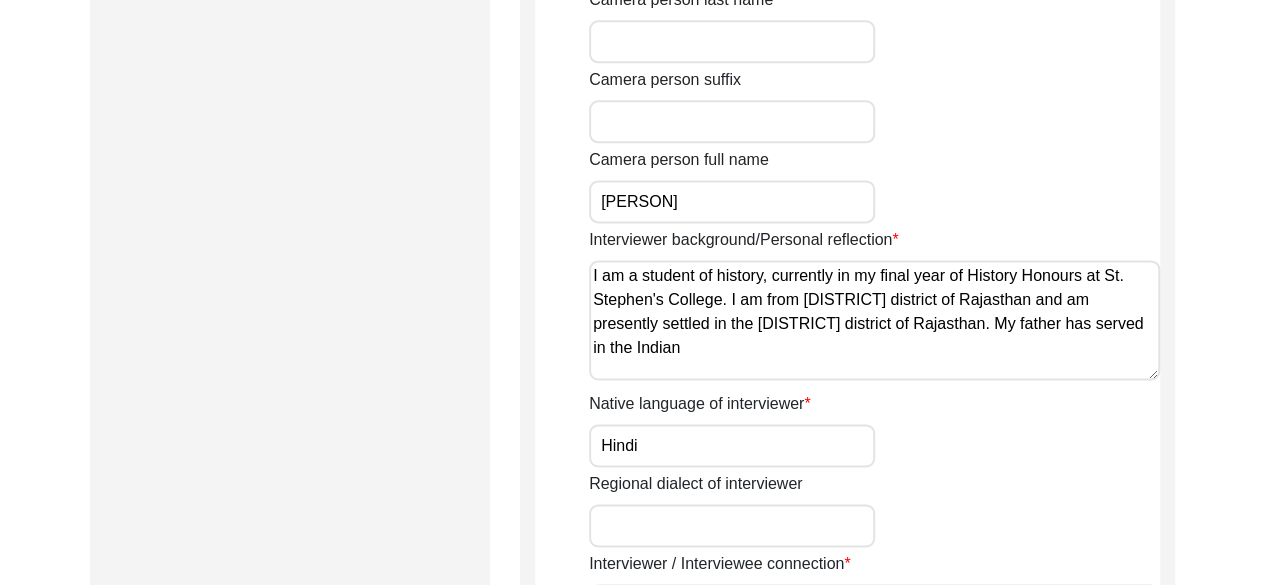 drag, startPoint x: 1026, startPoint y: 325, endPoint x: 1046, endPoint y: 387, distance: 65.14599 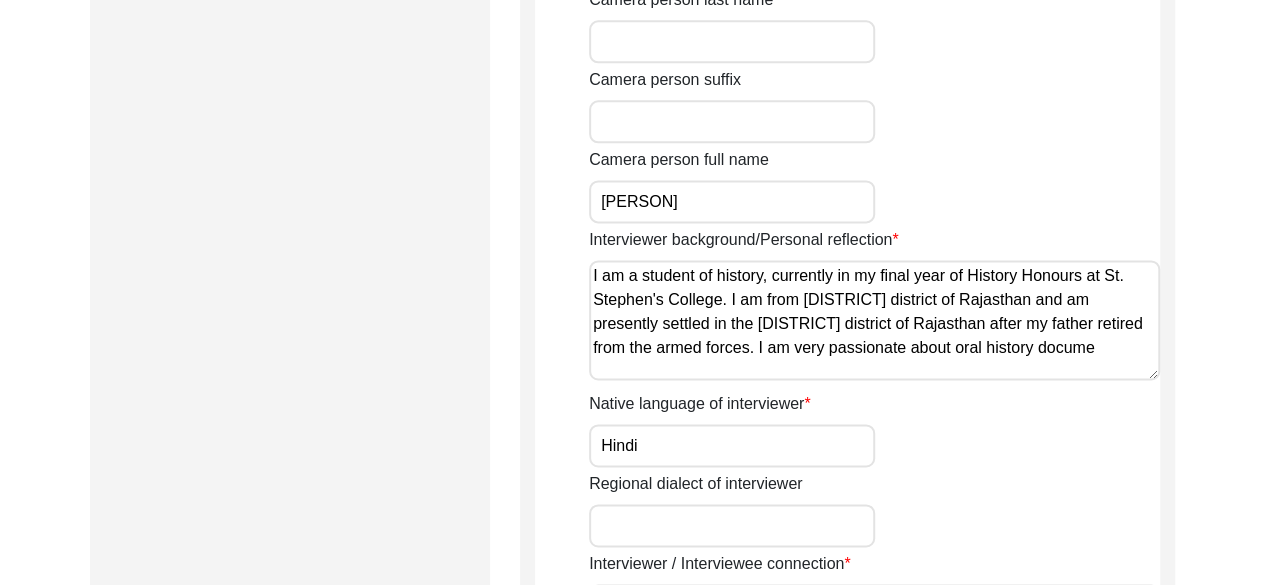 scroll, scrollTop: 2, scrollLeft: 0, axis: vertical 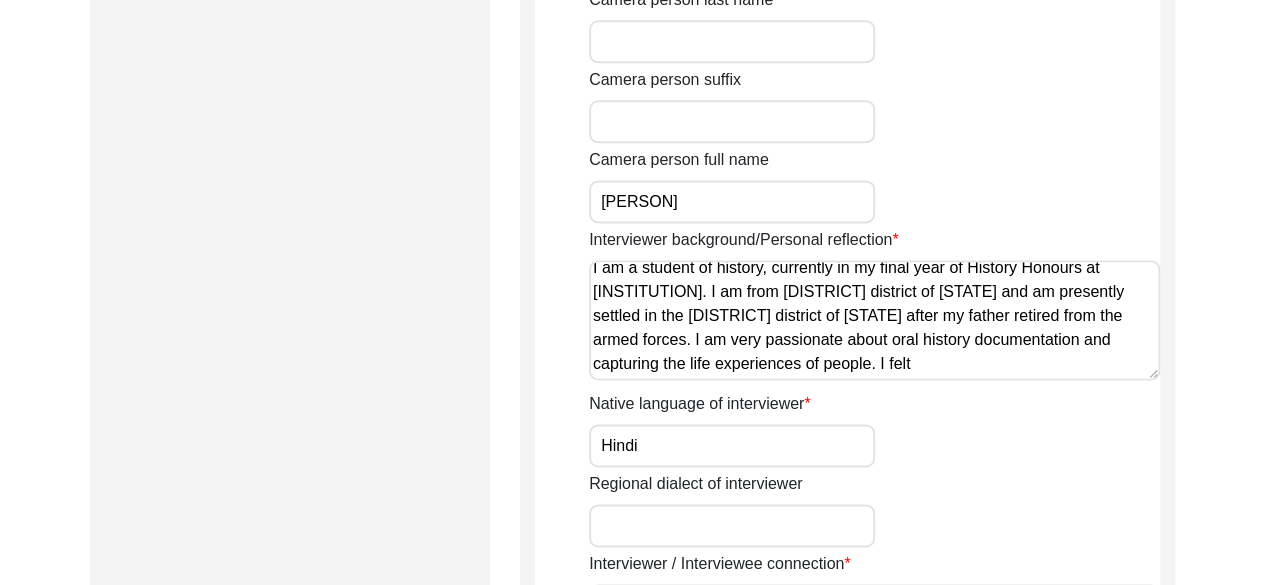 drag, startPoint x: 1023, startPoint y: 374, endPoint x: 1079, endPoint y: 369, distance: 56.22277 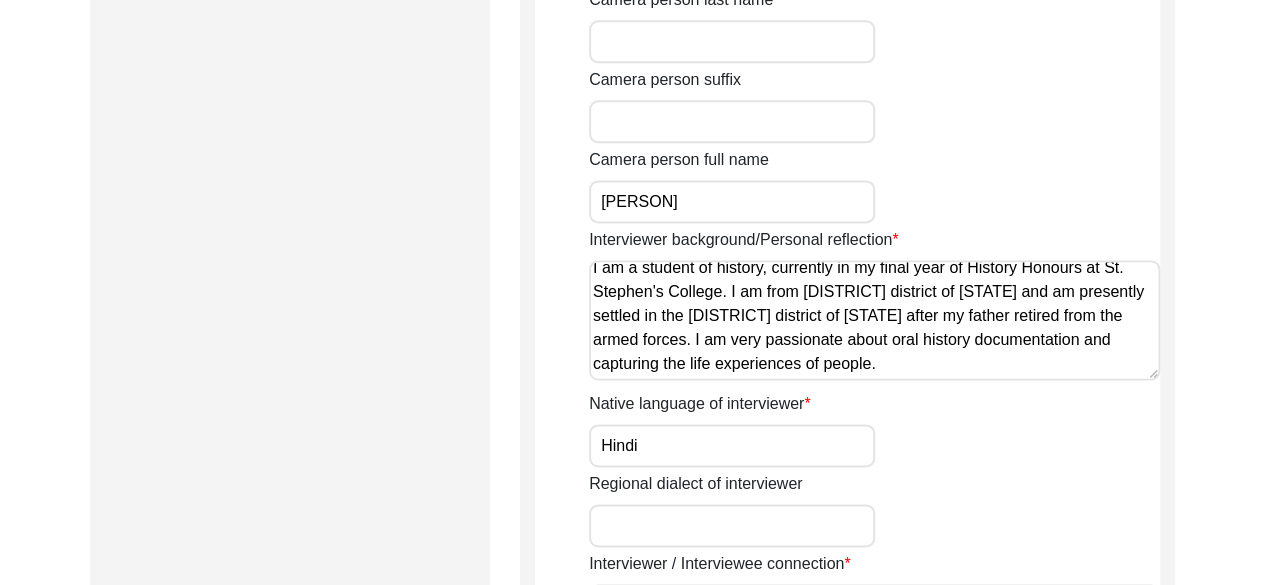 scroll, scrollTop: 26, scrollLeft: 0, axis: vertical 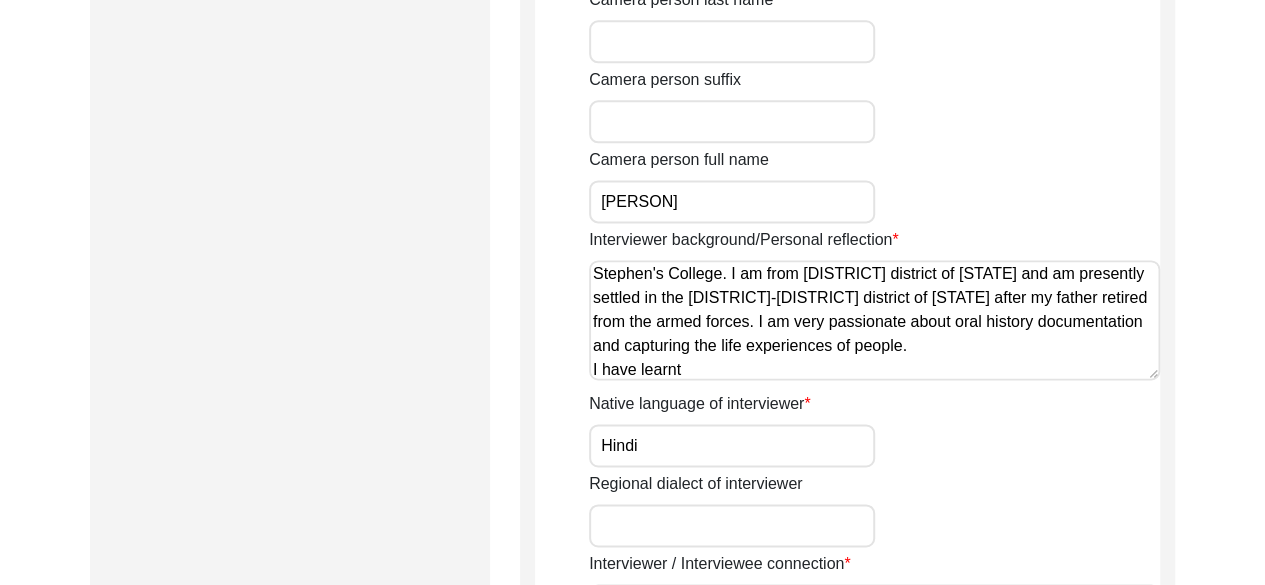 click on "I am a student of history, currently in my final year of History Honours at St. Stephen's College. I am from [DISTRICT] district of [STATE] and am presently settled in the [DISTRICT]-[DISTRICT] district of [STATE] after my father retired from the armed forces. I am very passionate about oral history documentation and capturing the life experiences of people.
I have learnt" at bounding box center [874, 320] 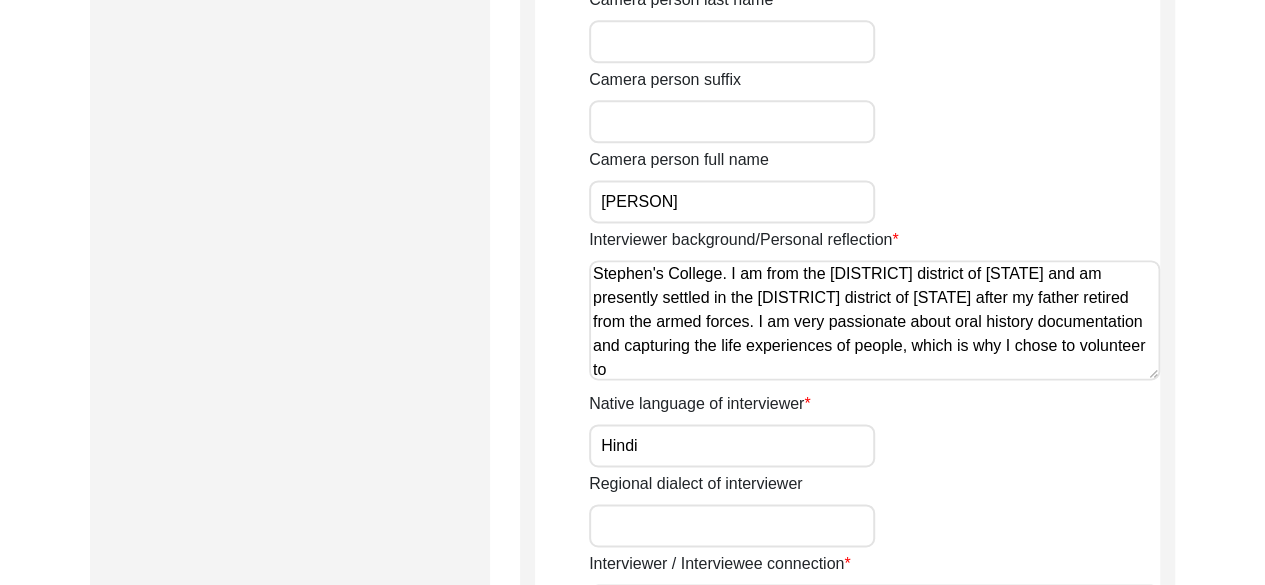 click on "I am a student of history, currently in my final year of History Honours at St. Stephen's College. I am from the [DISTRICT] district of [STATE] and am presently settled in the [DISTRICT] district of [STATE] after my father retired from the armed forces. I am very passionate about oral history documentation and capturing the life experiences of people, which is why I chose to volunteer to
I have learnt" at bounding box center (874, 320) 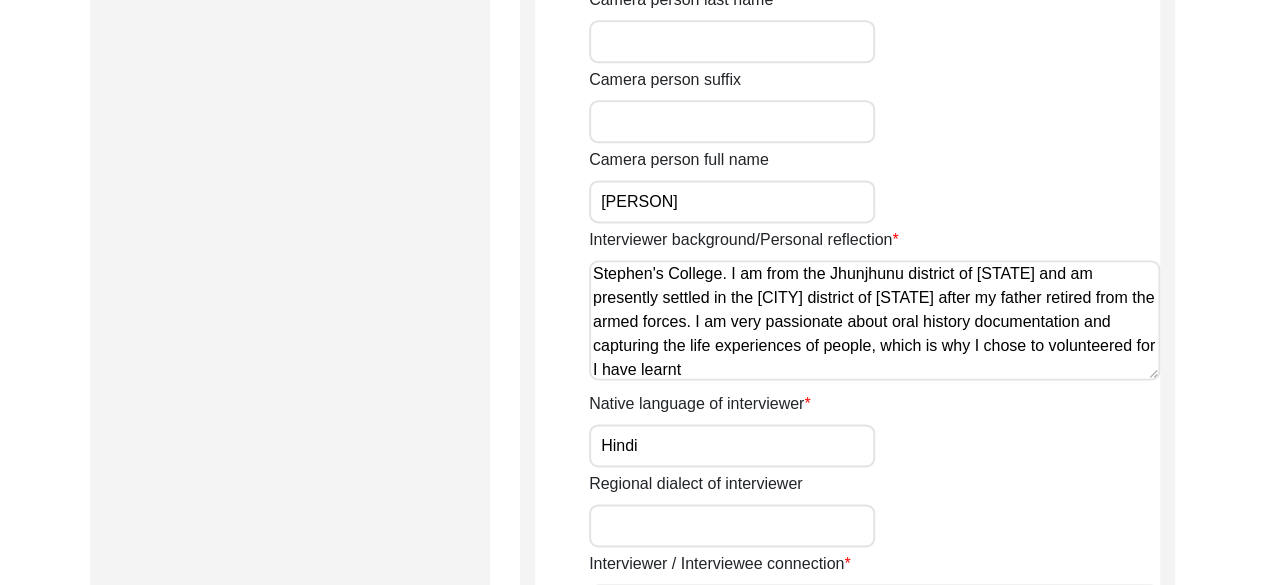 click on "I am a student of history, currently in my final year of History Honours at St. Stephen's College. I am from the Jhunjhunu district of [STATE] and am presently settled in the [CITY] district of [STATE] after my father retired from the armed forces. I am very passionate about oral history documentation and capturing the life experiences of people, which is why I chose to volunteered for
I have learnt" at bounding box center (874, 320) 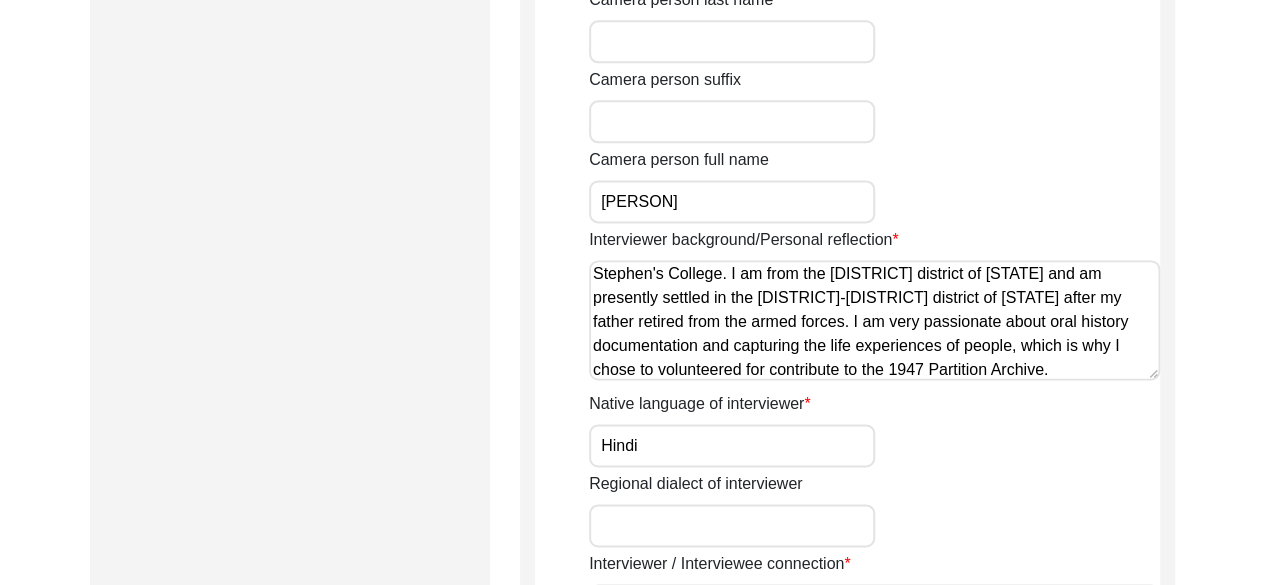 scroll, scrollTop: 56, scrollLeft: 0, axis: vertical 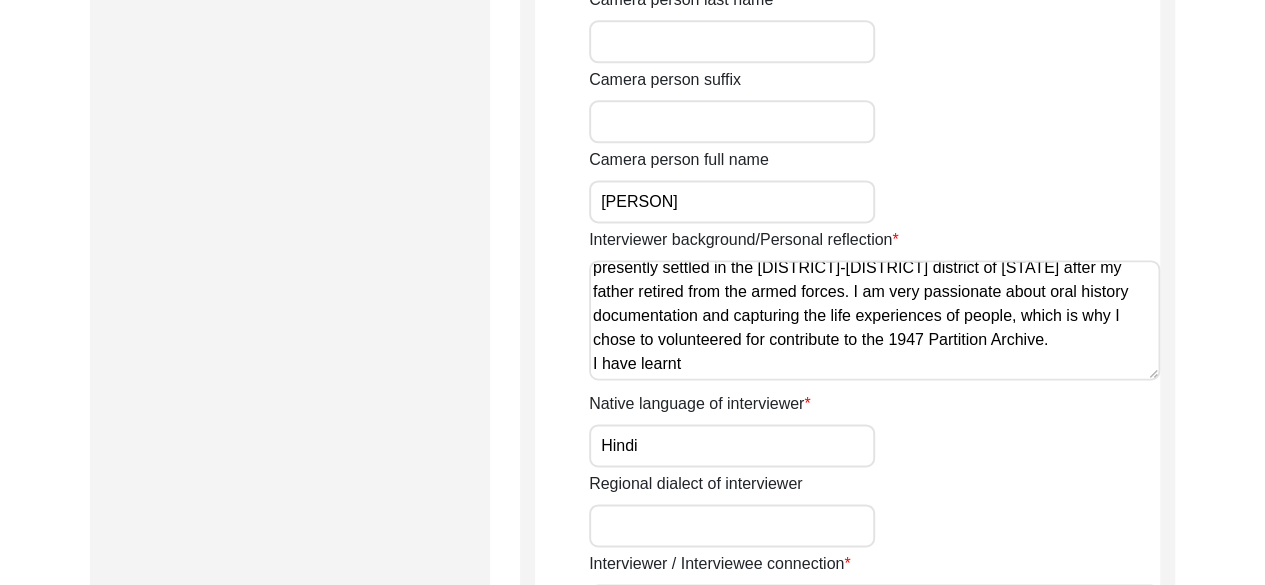 click on "I am a student of history, currently in my final year of History Honours at St. Stephen's College. I am from the [DISTRICT] district of [STATE] and am presently settled in the [DISTRICT]-[DISTRICT] district of [STATE] after my father retired from the armed forces. I am very passionate about oral history documentation and capturing the life experiences of people, which is why I chose to volunteered for contribute to the 1947 Partition Archive.
I have learnt" at bounding box center (874, 320) 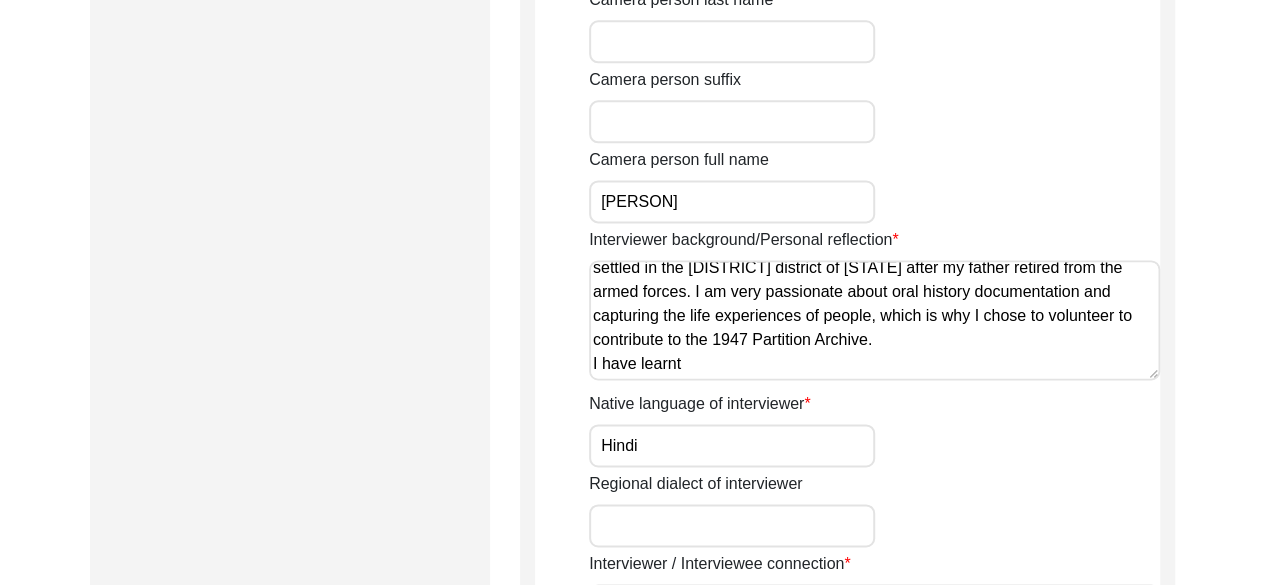 click on "I am a student of history, currently in my final year of History Honours at [INSTITUTION]. I am from the [DISTRICT] district of [STATE] and am presently settled in the [DISTRICT] district of [STATE] after my father retired from the armed forces. I am very passionate about oral history documentation and capturing the life experiences of people, which is why I chose to volunteer to contribute to the 1947 Partition Archive.
I have learnt" at bounding box center (874, 320) 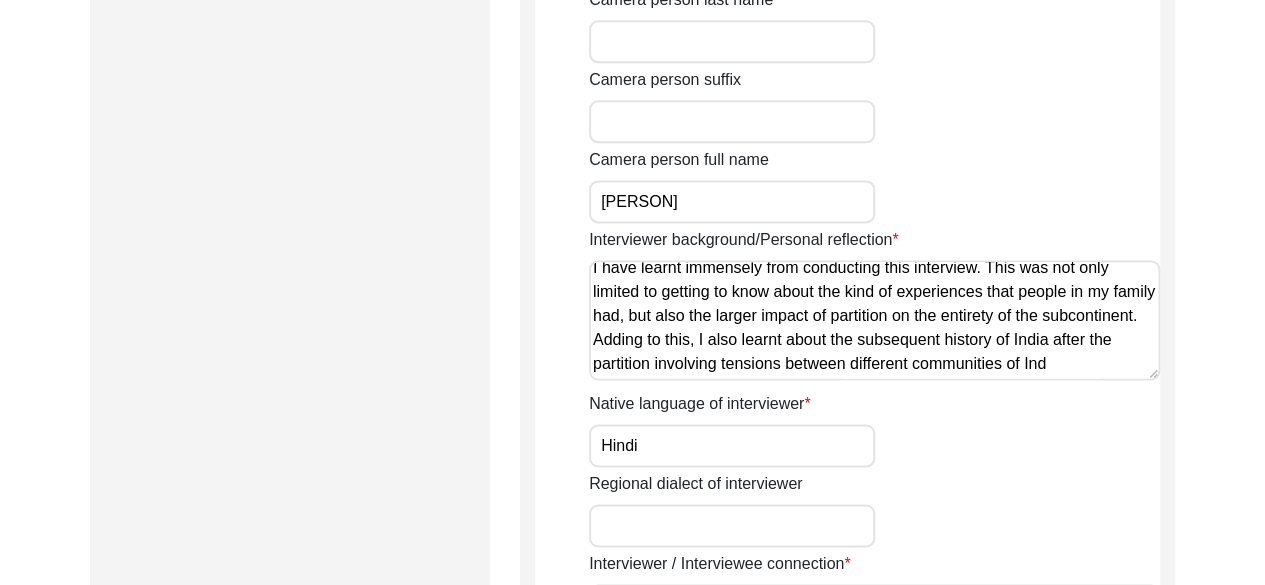 scroll, scrollTop: 170, scrollLeft: 0, axis: vertical 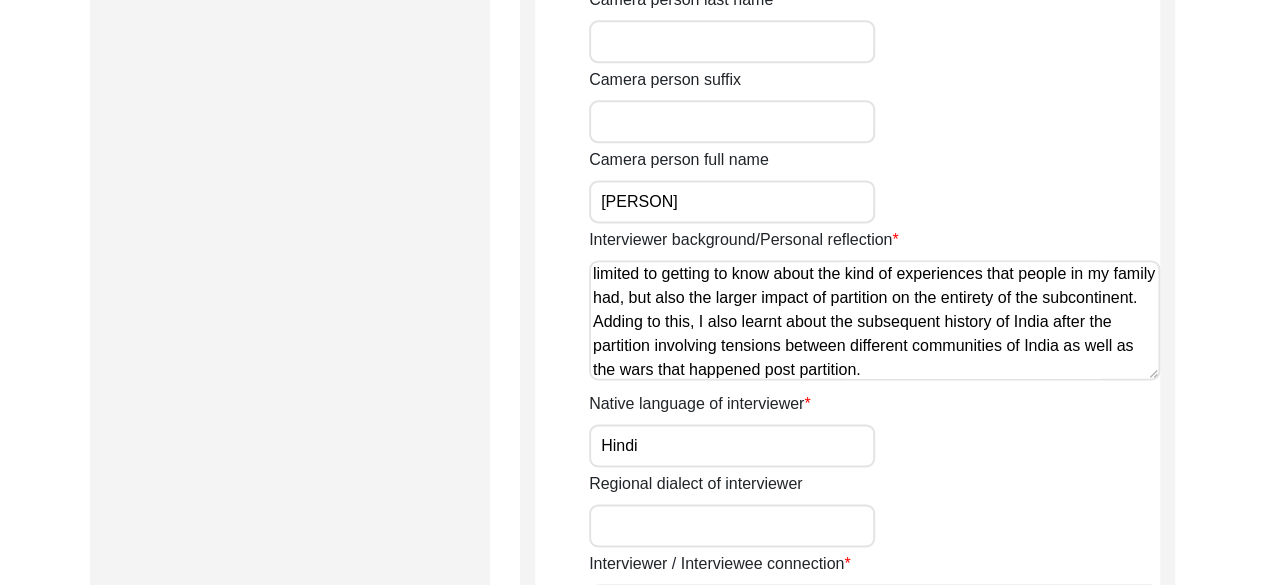 type on "I am a student of history, currently in my final year of History Honours at [INSTITUTION]. I am from the [DISTRICT] district of [STATE] and am presently settled in the [DISTRICT] district of [STATE] after my father retired from the armed forces. I am very passionate about oral history documentation and capturing the life experiences of people, which is why I chose to volunteer to contribute to the 1947 Partition Archive.
I have learnt immensely from conducting this interview. This was not only limited to getting to know about the kind of experiences that people in my family had, but also the larger impact of partition on the entirety of the subcontinent. Adding to this, I also learnt about the subsequent history of India after the partition involving tensions between different communities of India as well as the wars that happened post partition." 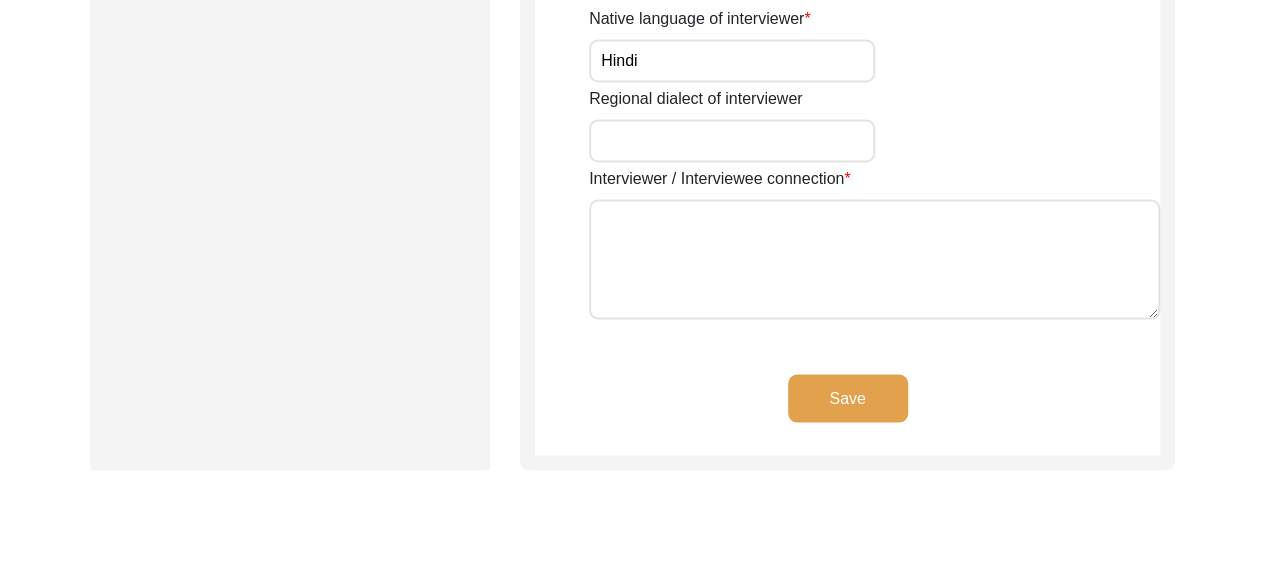 scroll, scrollTop: 1659, scrollLeft: 0, axis: vertical 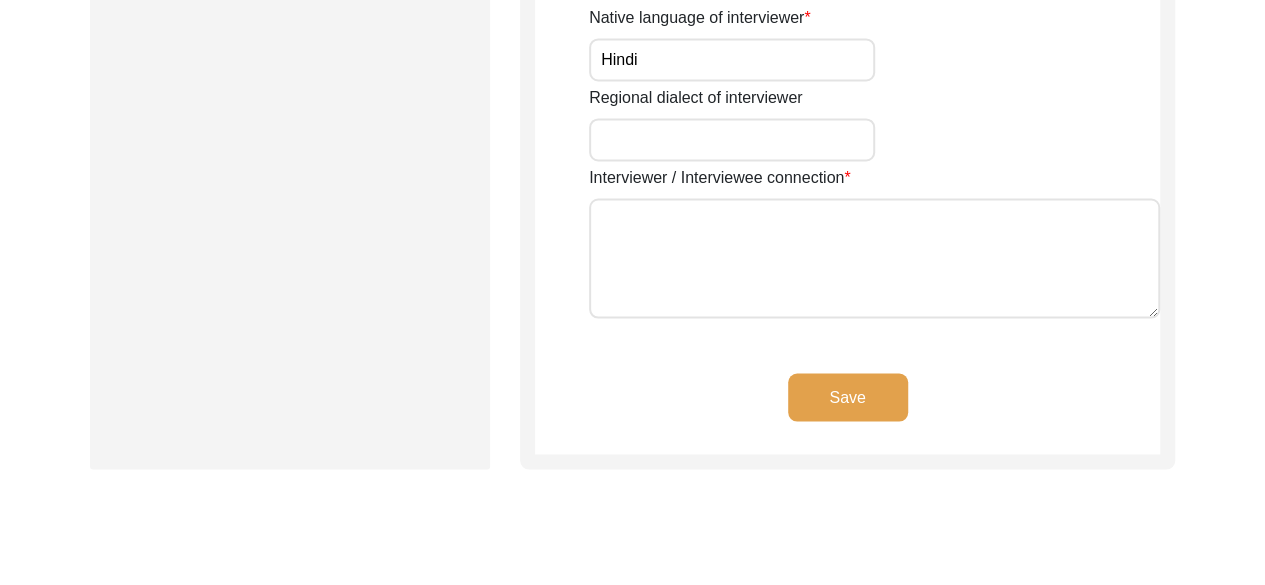click on "Interviewer / Interviewee connection" at bounding box center (874, 258) 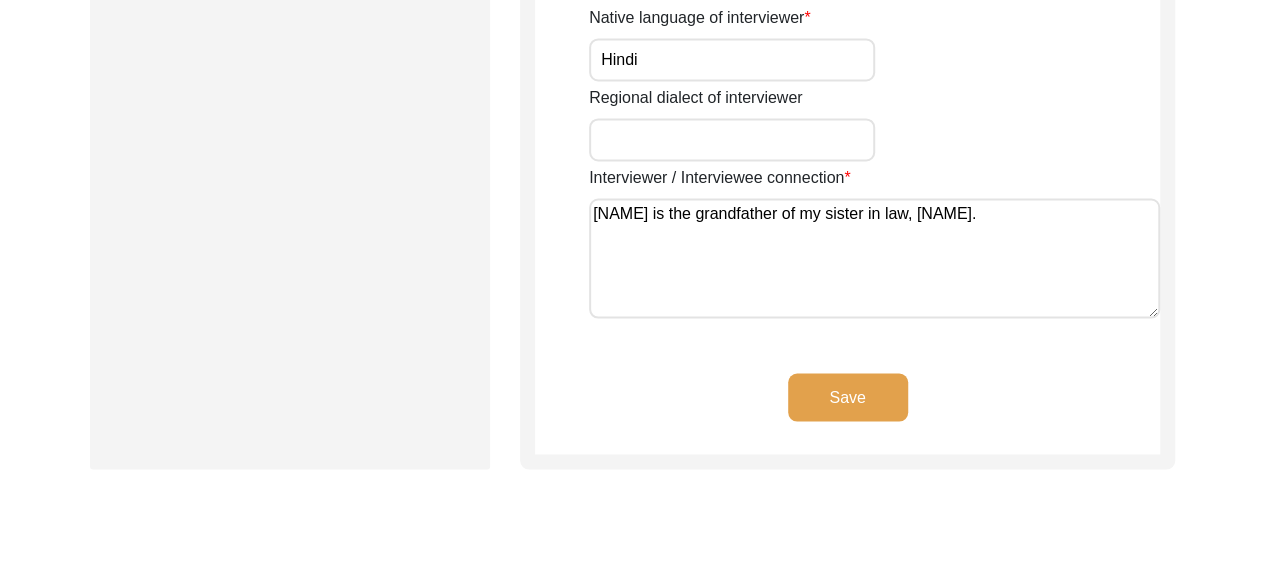 click on "[NAME] is the grandfather of my sister in law, [NAME]." at bounding box center (874, 258) 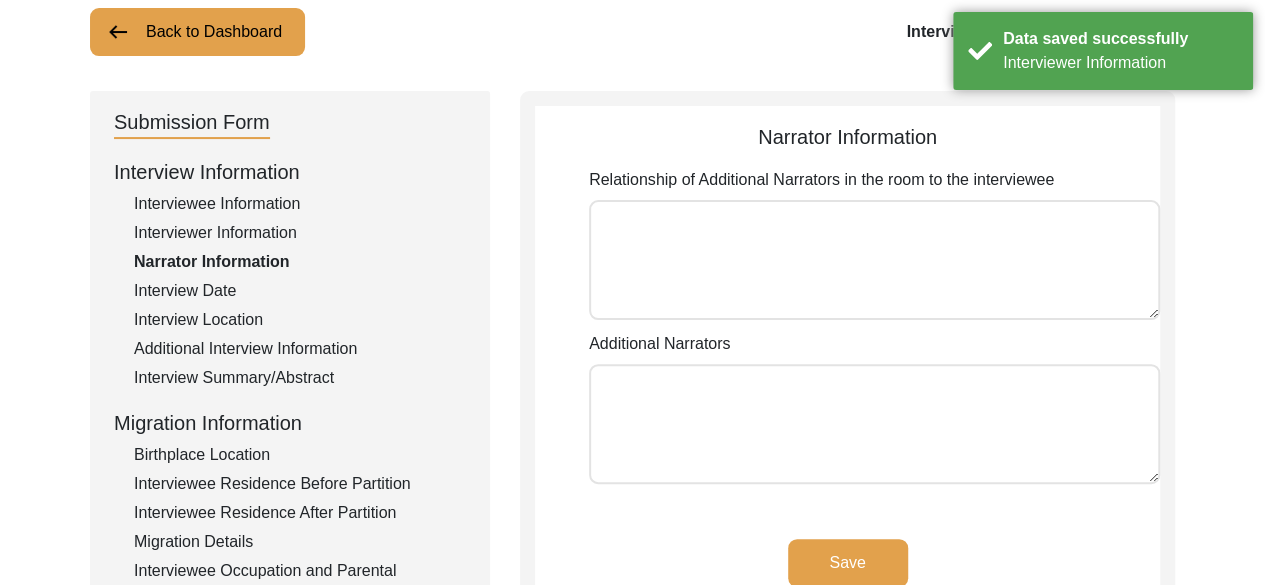 scroll, scrollTop: 137, scrollLeft: 0, axis: vertical 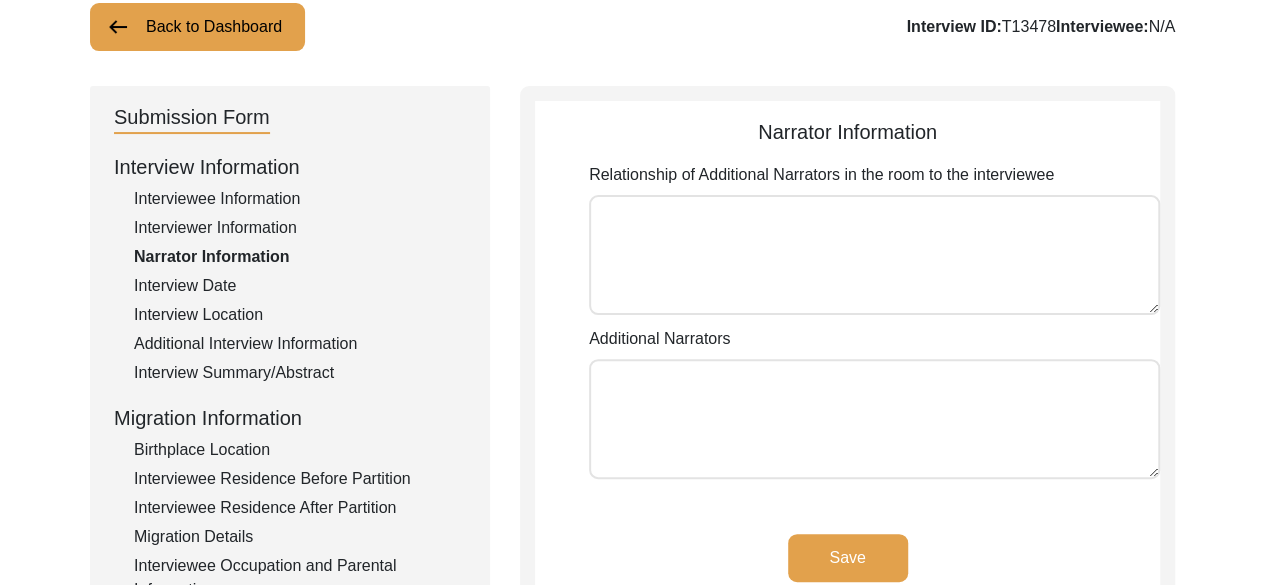 click on "Relationship of Additional Narrators in the room to the interviewee" at bounding box center (874, 255) 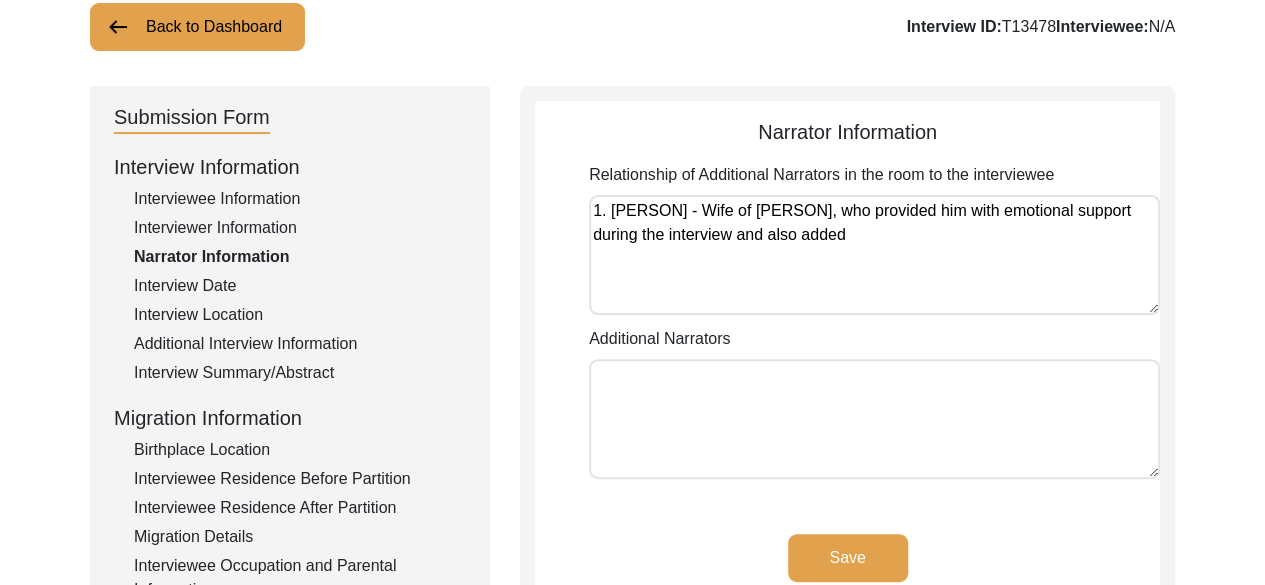 click on "1. [PERSON] - Wife of [PERSON], who provided him with emotional support during the interview and also added" at bounding box center (874, 255) 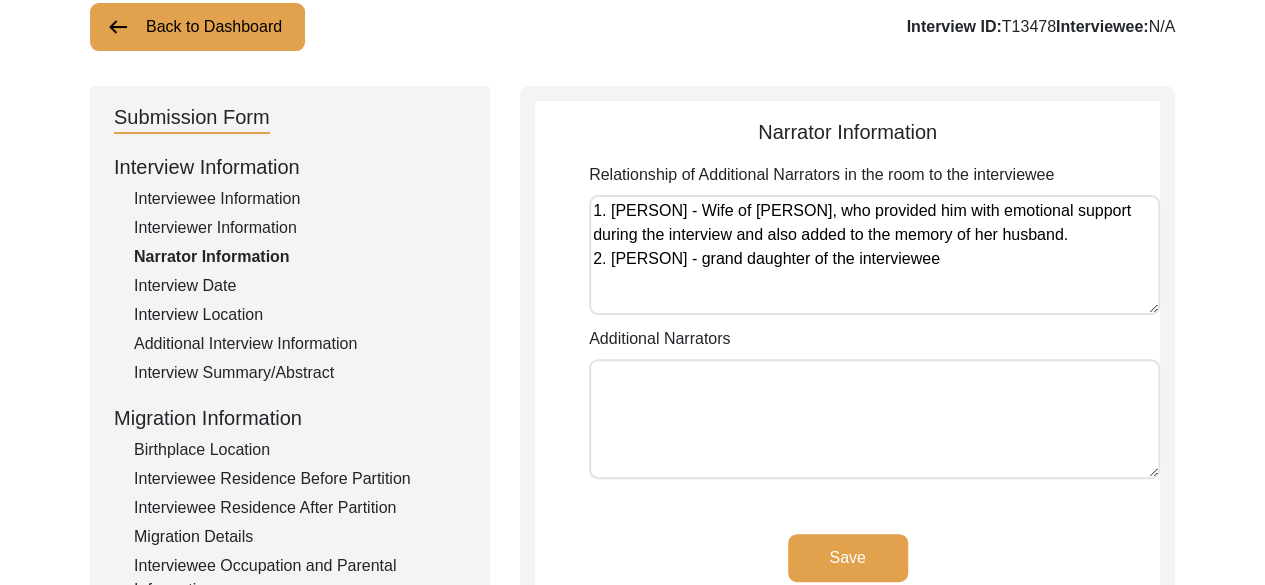 drag, startPoint x: 932, startPoint y: 263, endPoint x: 902, endPoint y: 280, distance: 34.48188 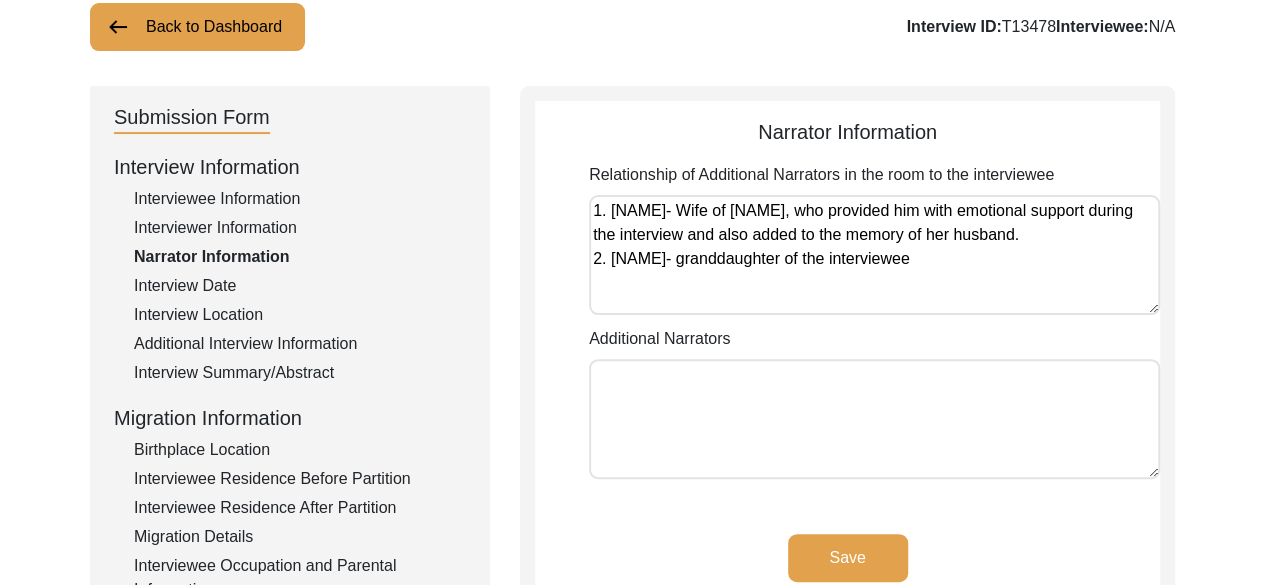 click on "1. [NAME]- Wife of [NAME], who provided him with emotional support during the interview and also added to the memory of her husband.
2. [NAME]- granddaughter of the interviewee" at bounding box center [874, 255] 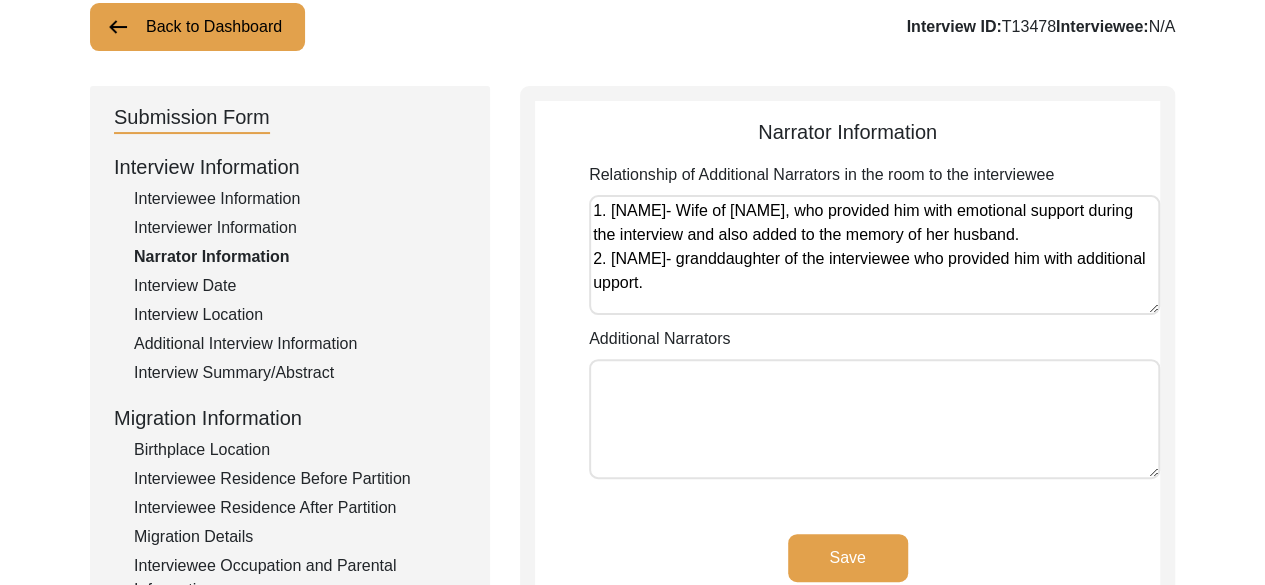 click on "1. [NAME]- Wife of [NAME], who provided him with emotional support during the interview and also added to the memory of her husband.
2. [NAME]- granddaughter of the interviewee who provided him with additional upport." at bounding box center [874, 255] 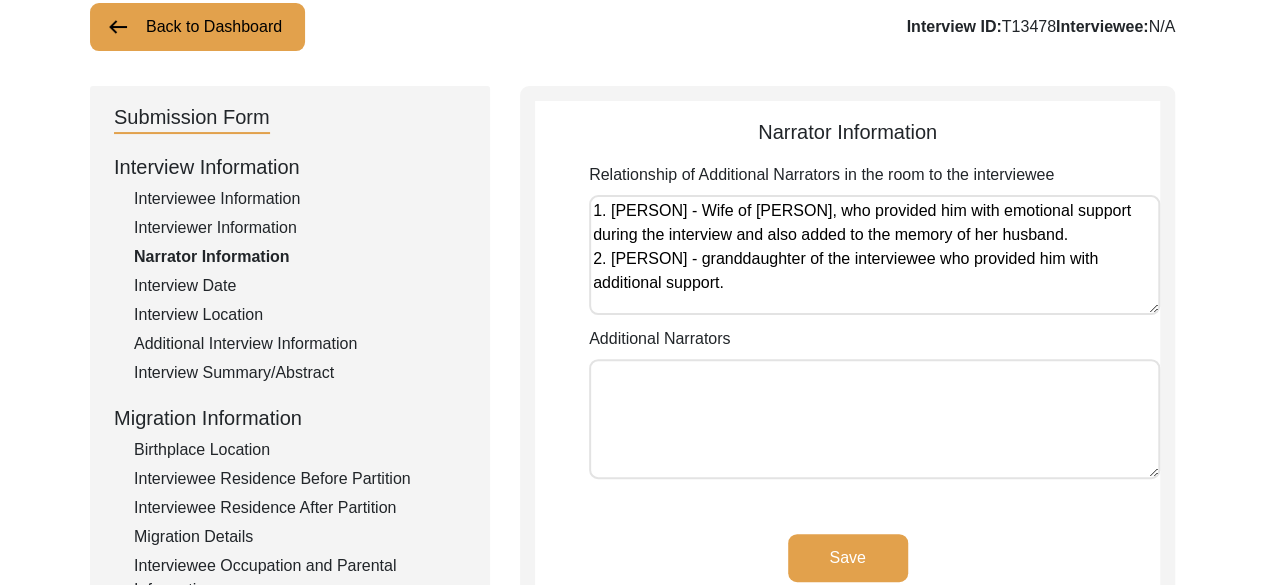 click on "1. [PERSON] - Wife of [PERSON], who provided him with emotional support during the interview and also added to the memory of her husband.
2. [PERSON] - granddaughter of the interviewee who provided him with additional support." at bounding box center [874, 255] 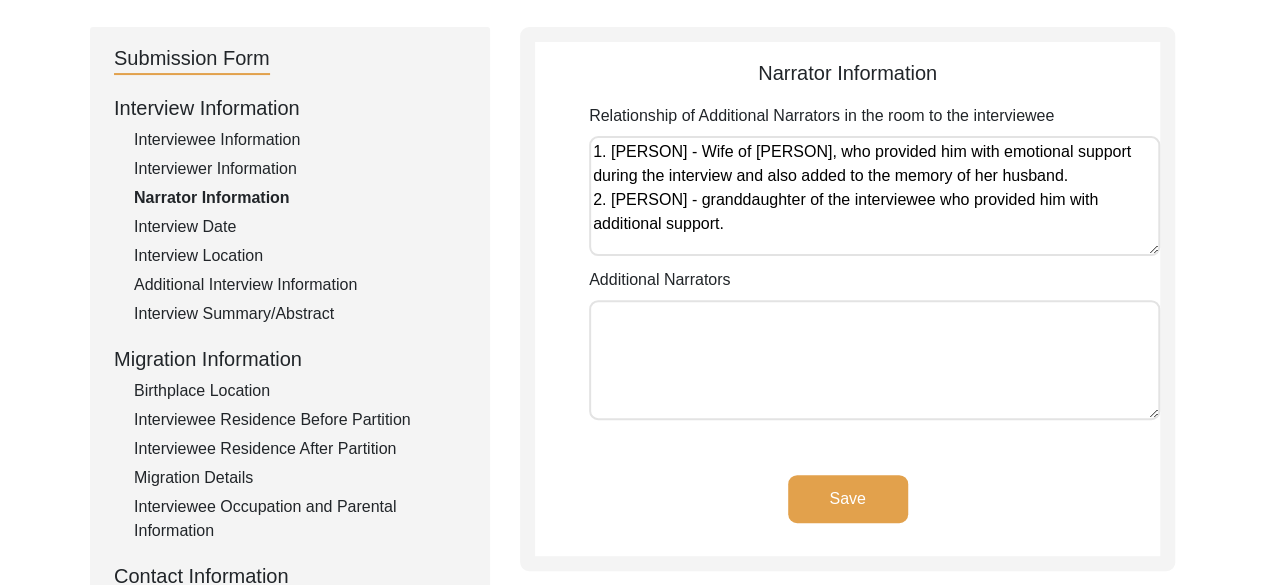 scroll, scrollTop: 202, scrollLeft: 0, axis: vertical 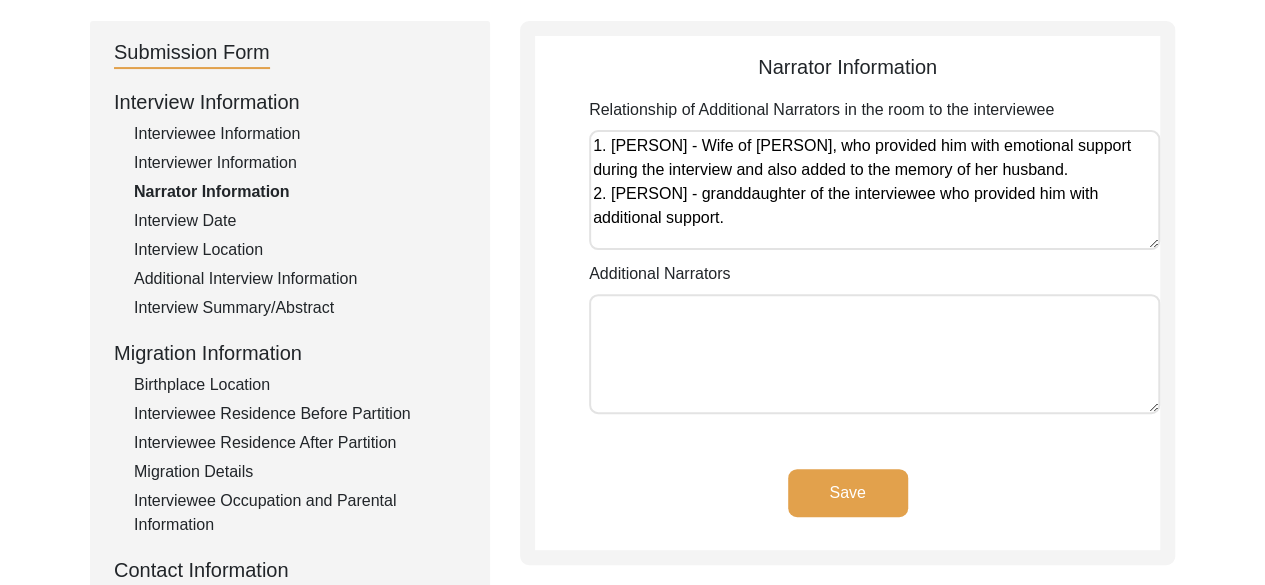 type on "1. [PERSON] - Wife of [PERSON], who provided him with emotional support during the interview and also added to the memory of her husband.
2. [PERSON] - granddaughter of the interviewee who provided him with additional support." 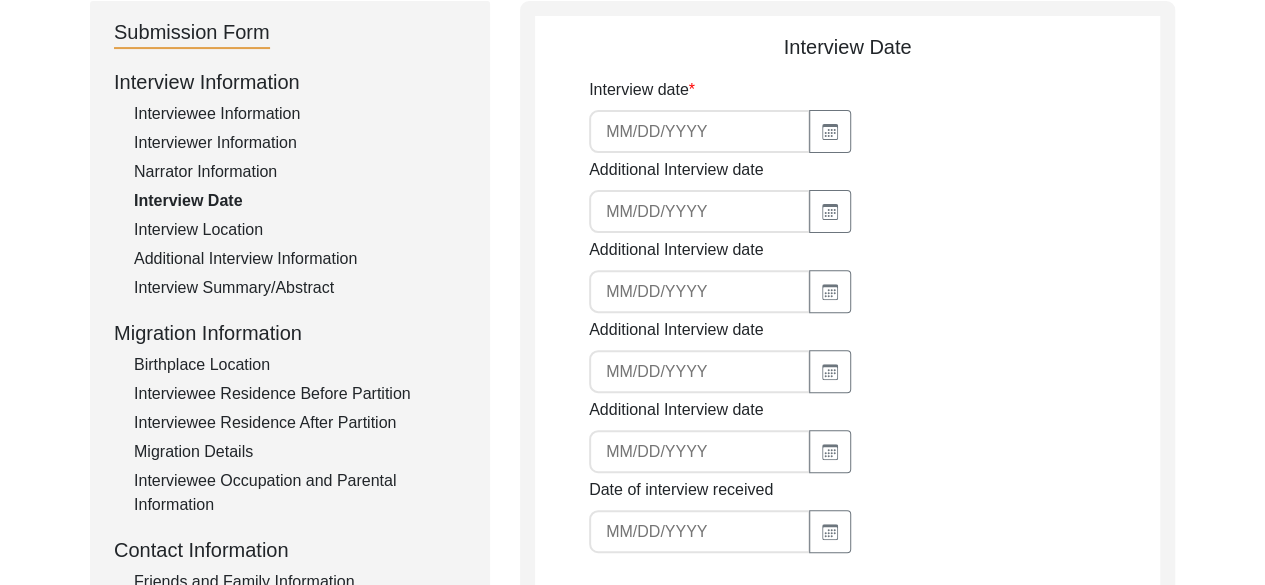 scroll, scrollTop: 221, scrollLeft: 0, axis: vertical 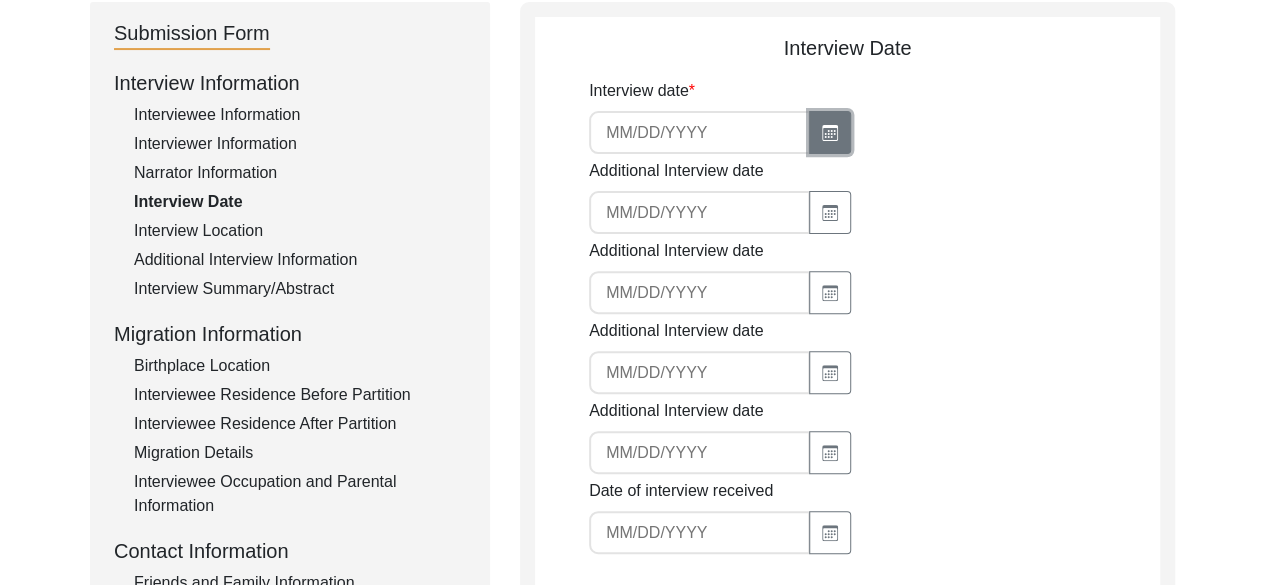 click 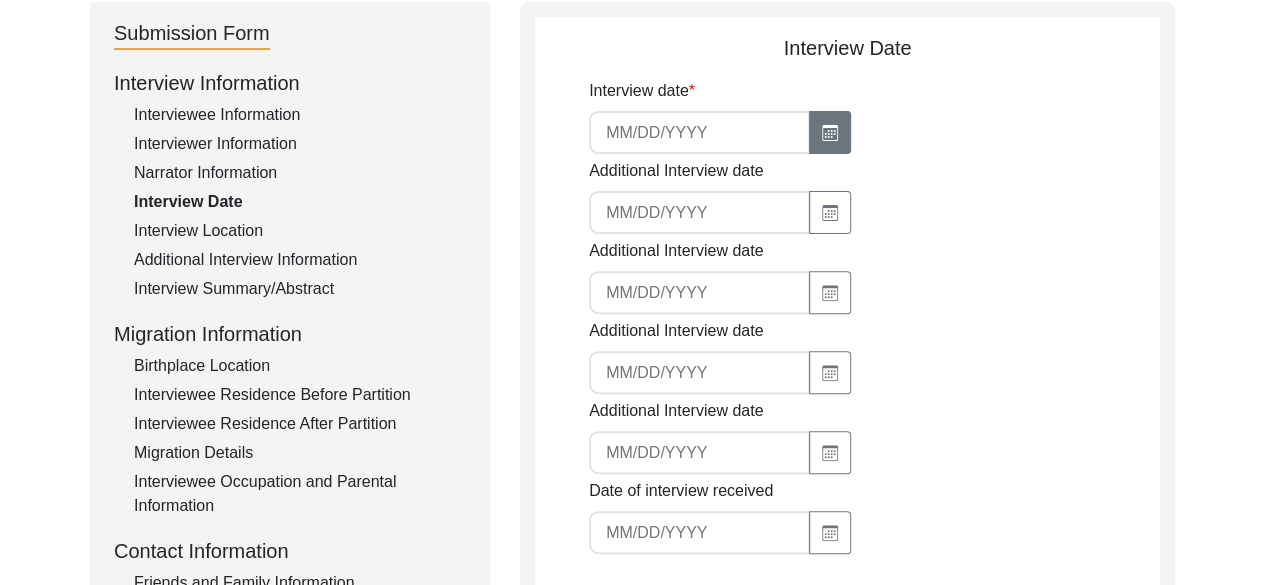 select on "8" 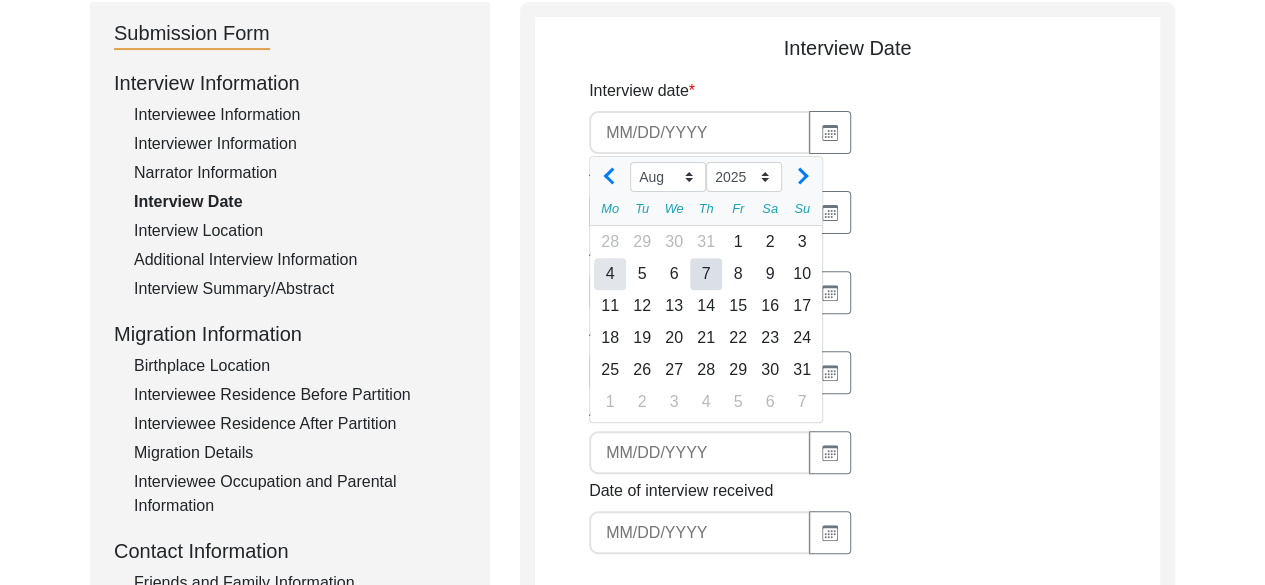 click on "4" 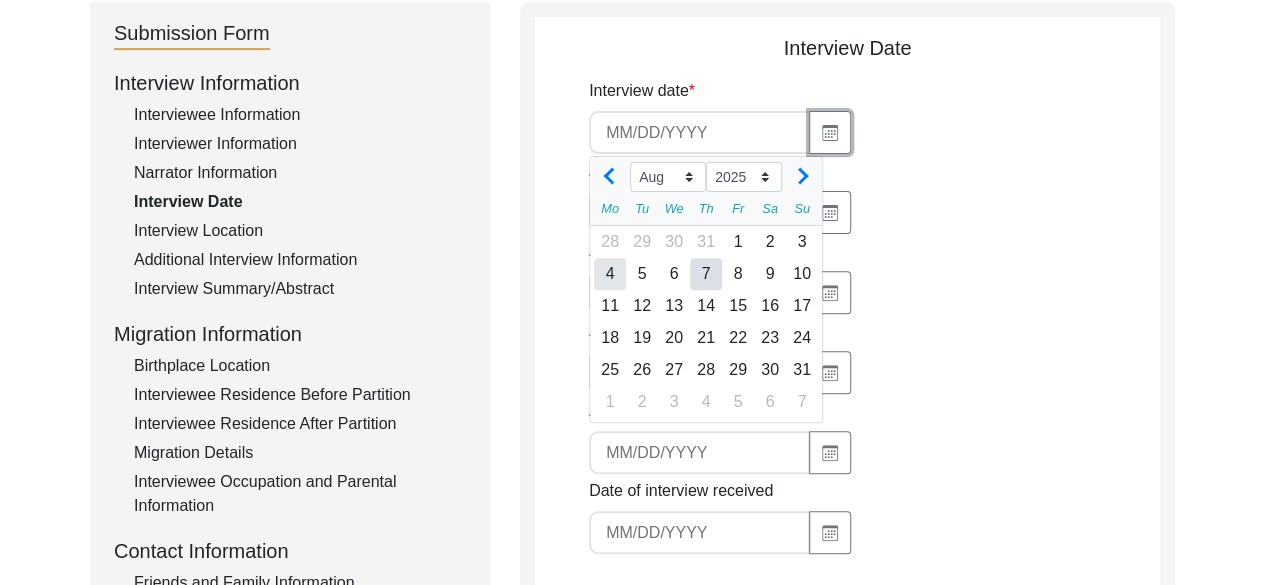 type on "8/4/2025" 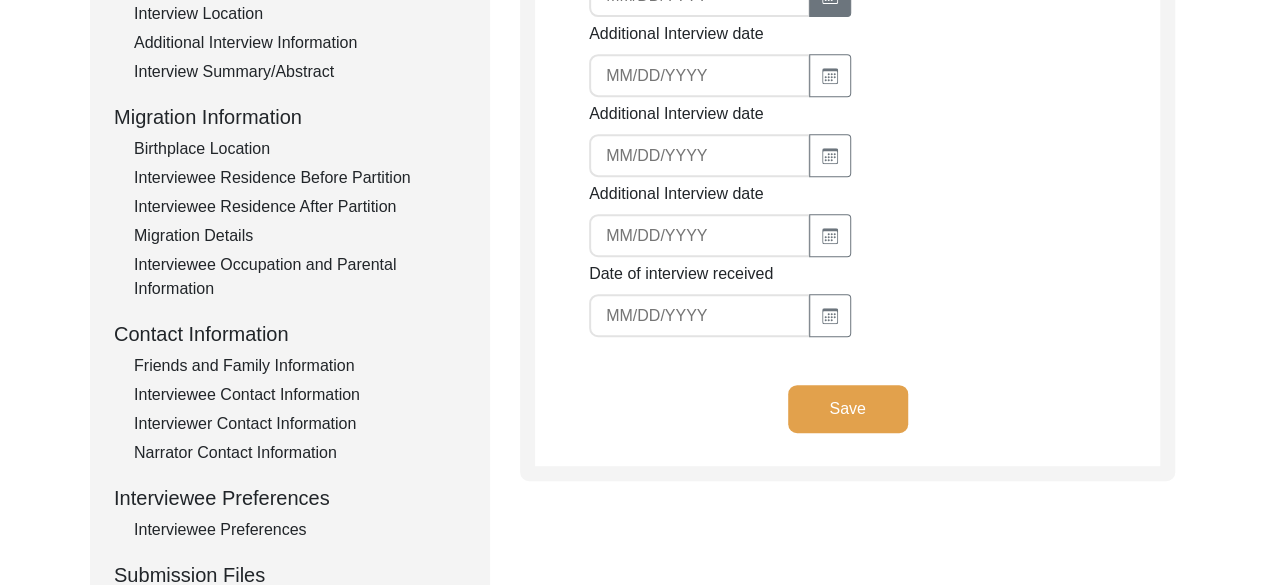 scroll, scrollTop: 445, scrollLeft: 0, axis: vertical 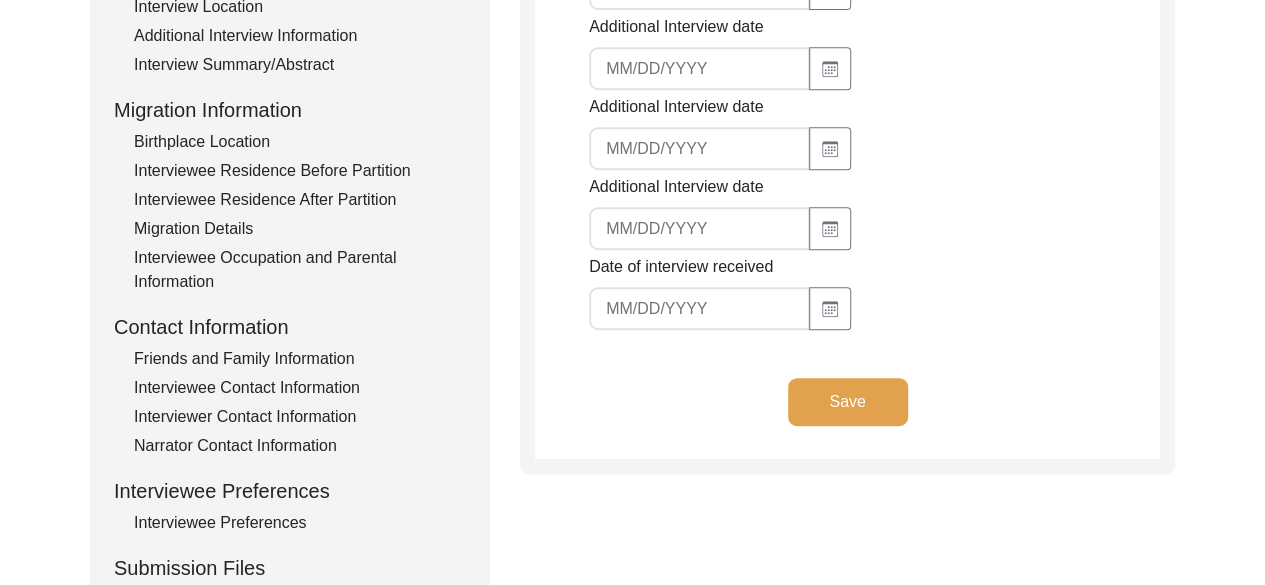 click on "Save" 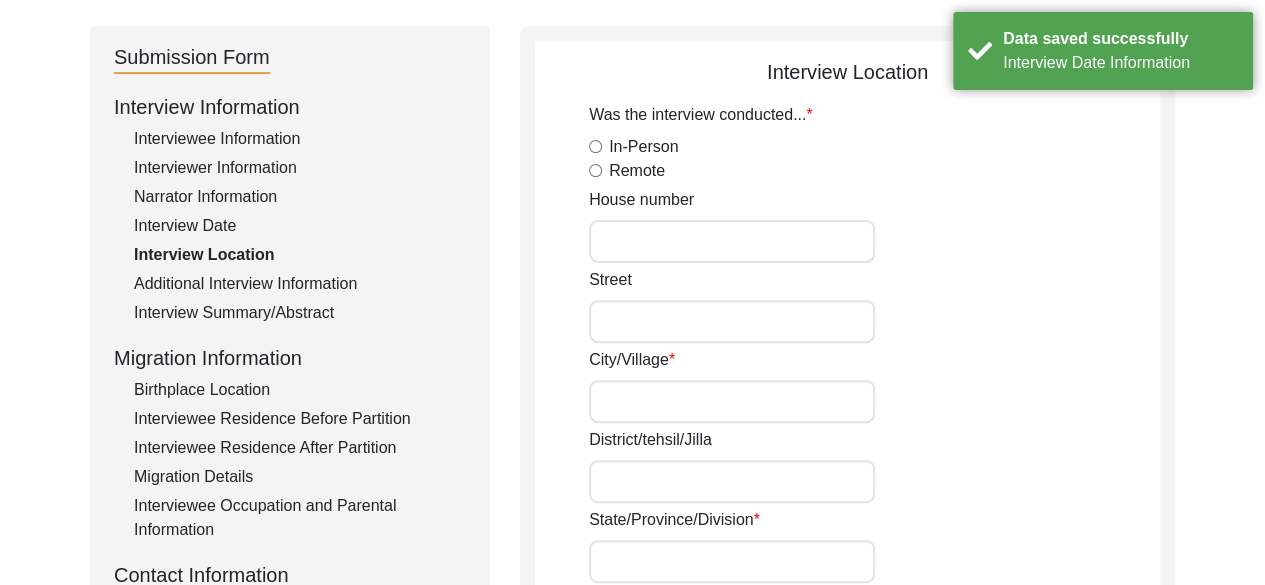 scroll, scrollTop: 230, scrollLeft: 0, axis: vertical 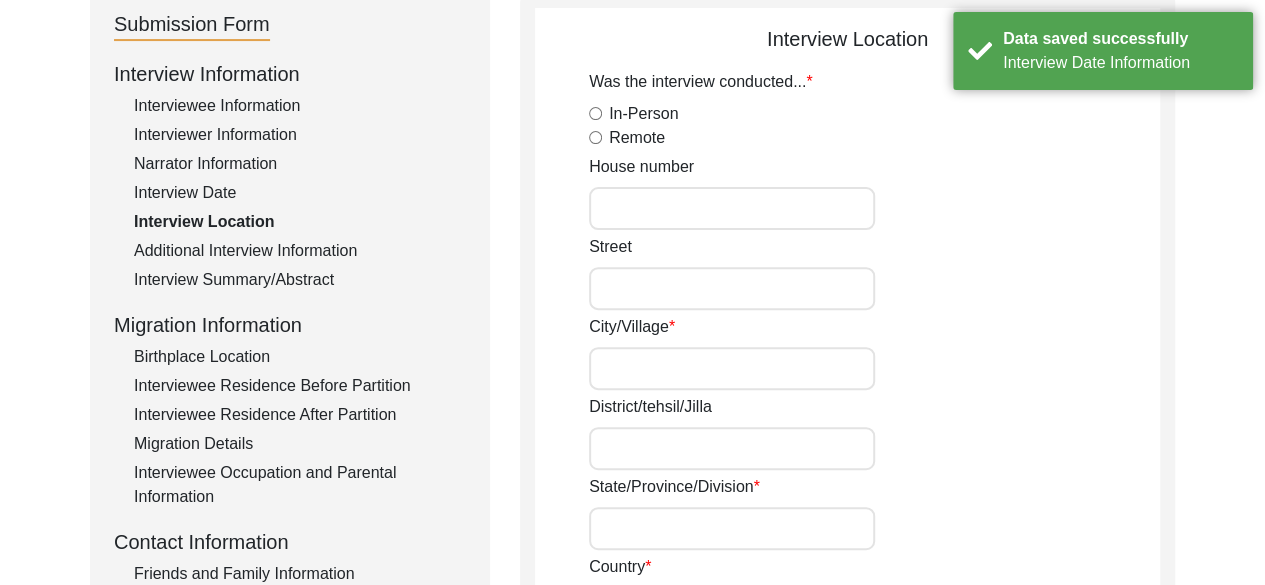 click on "In-Person" at bounding box center (595, 113) 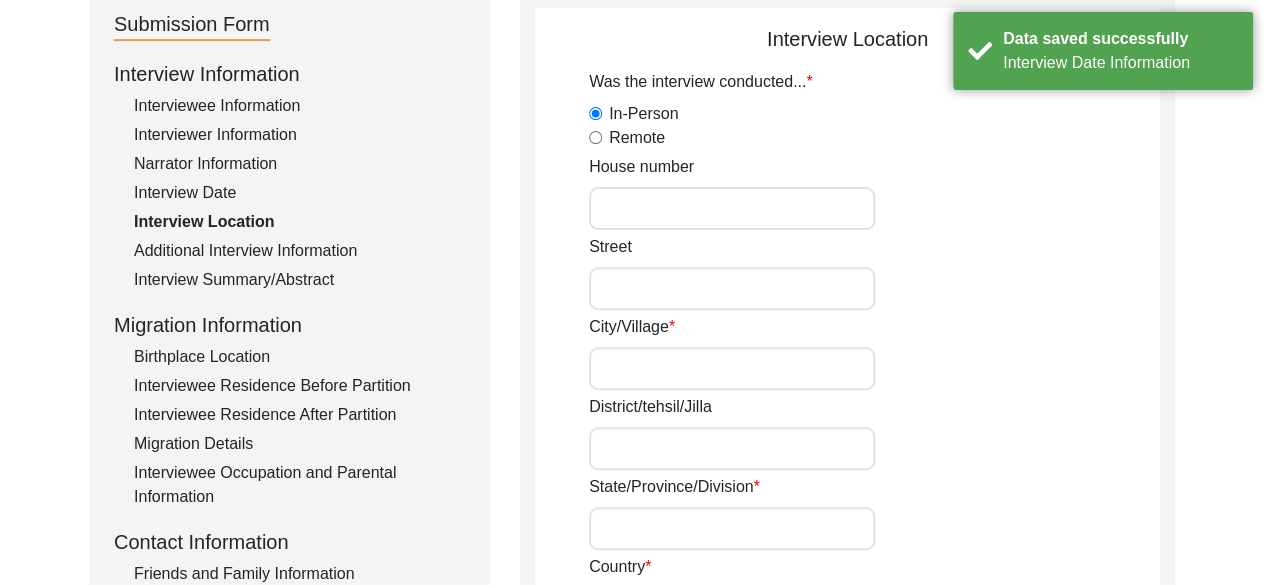click on "House number" at bounding box center [732, 208] 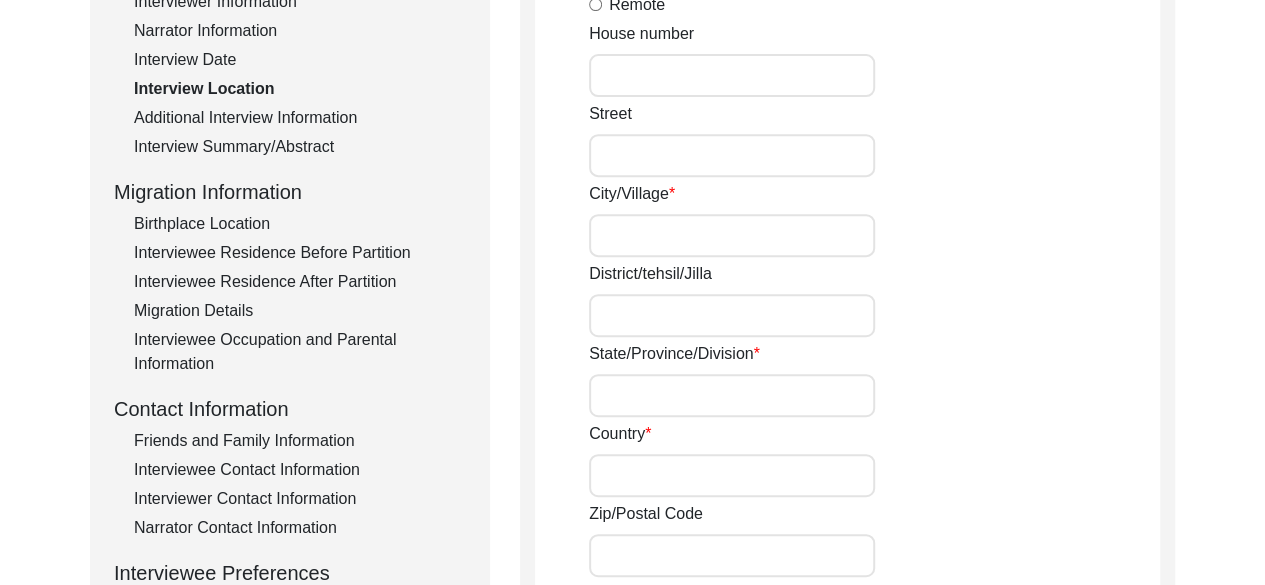 scroll, scrollTop: 368, scrollLeft: 0, axis: vertical 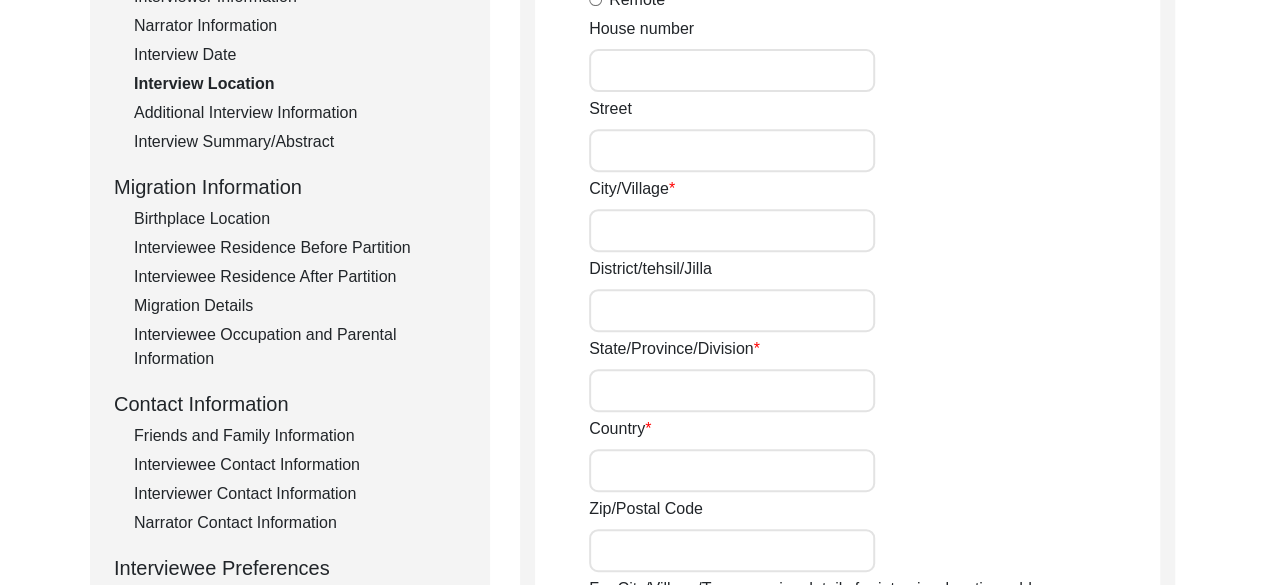 click on "City/Village" at bounding box center [732, 230] 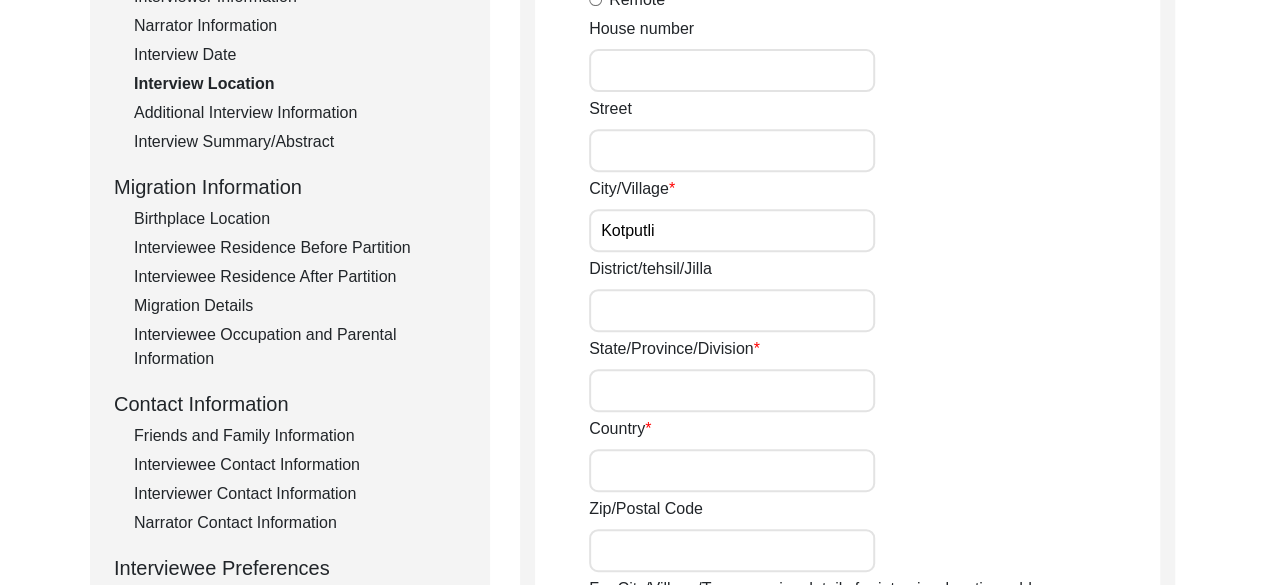 type on "Kotputli" 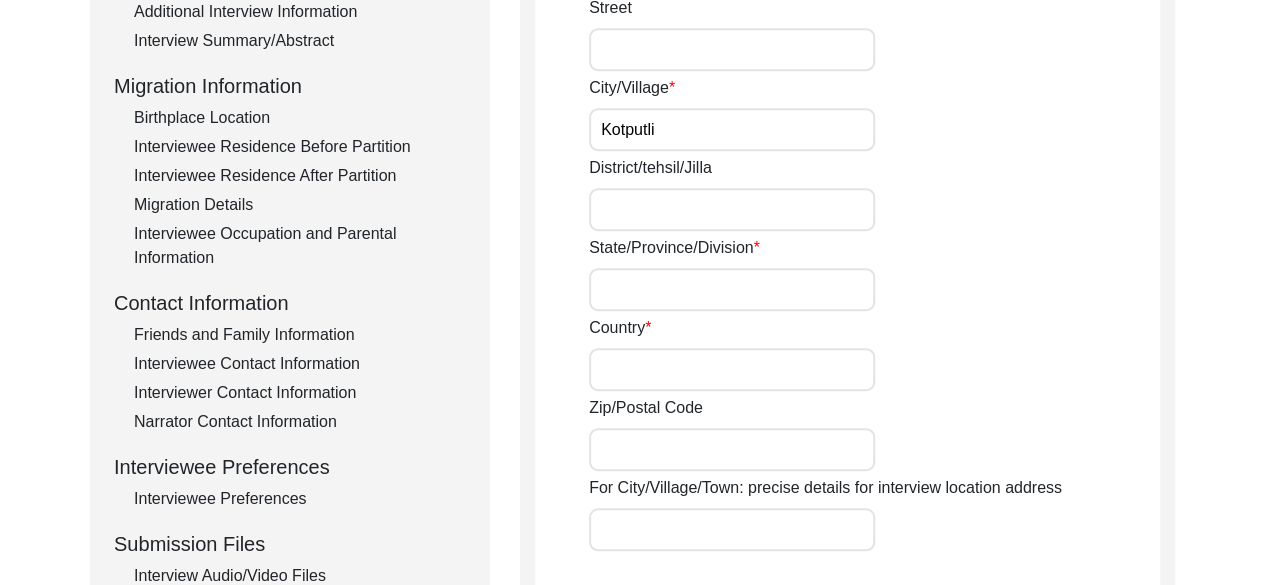 scroll, scrollTop: 470, scrollLeft: 0, axis: vertical 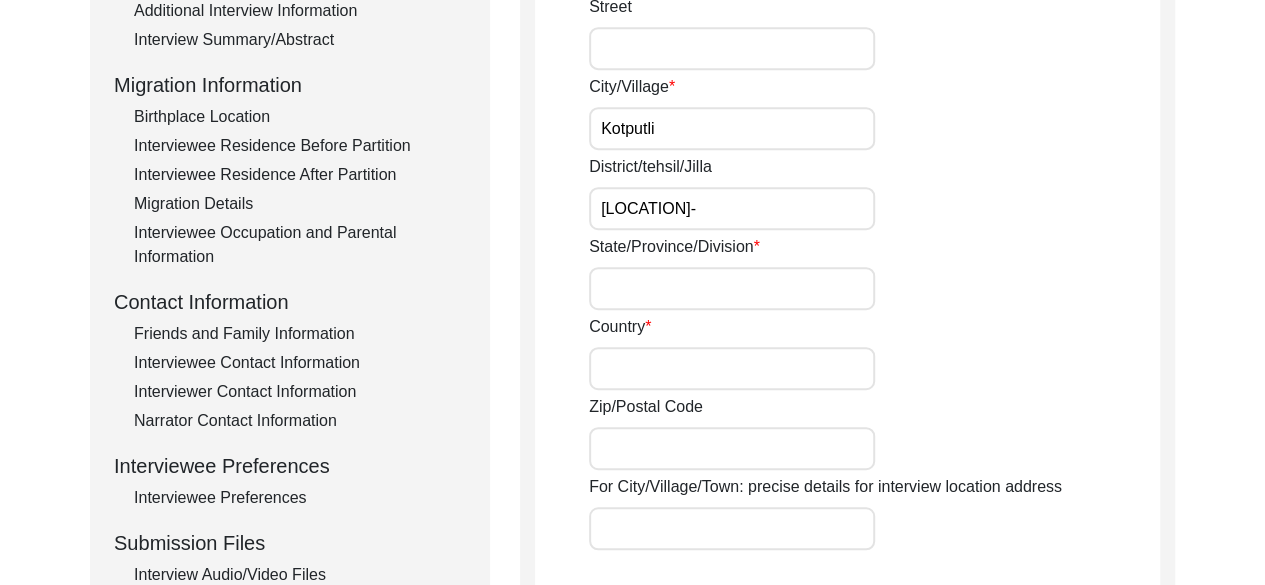 click on "[LOCATION]-" at bounding box center (732, 208) 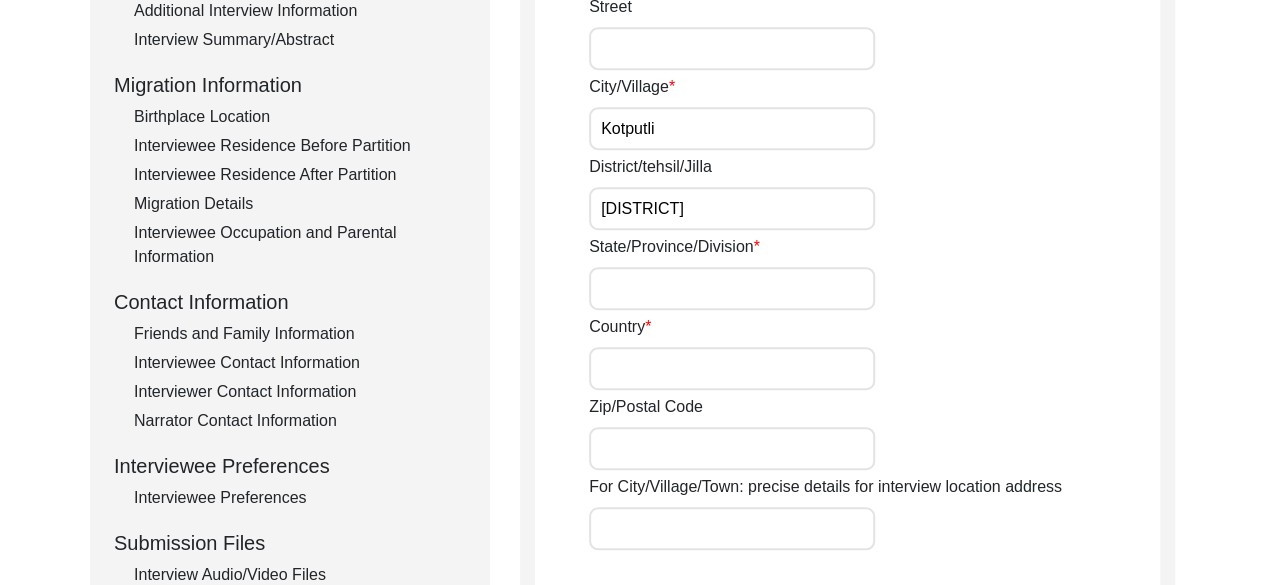 click on "[DISTRICT]" at bounding box center (732, 208) 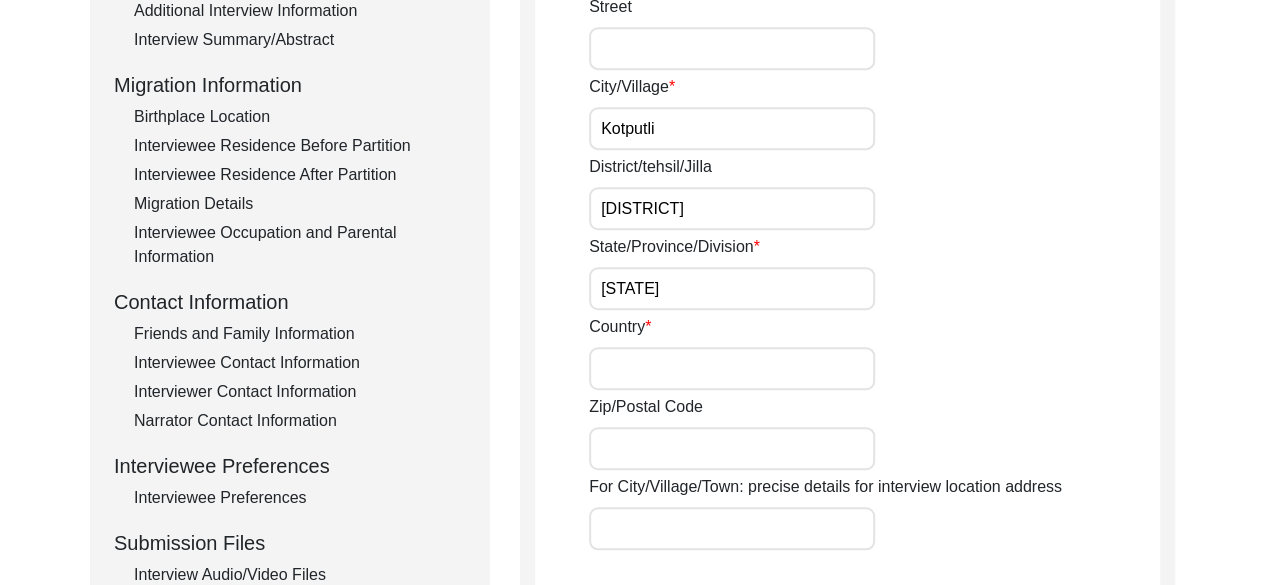 type on "[STATE]" 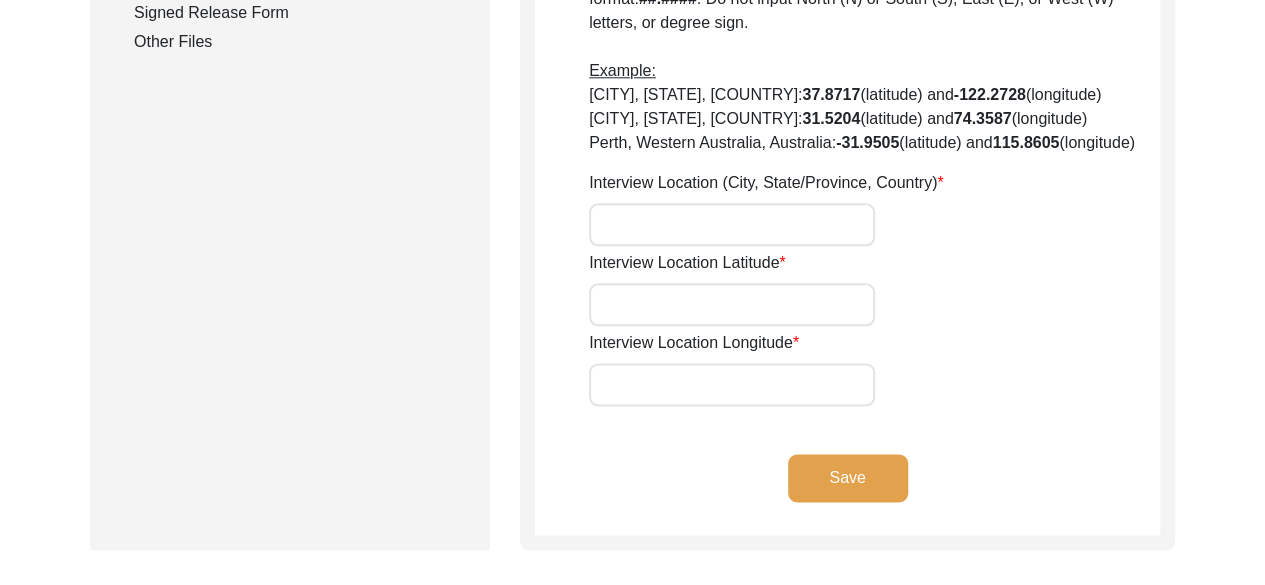 scroll, scrollTop: 1093, scrollLeft: 0, axis: vertical 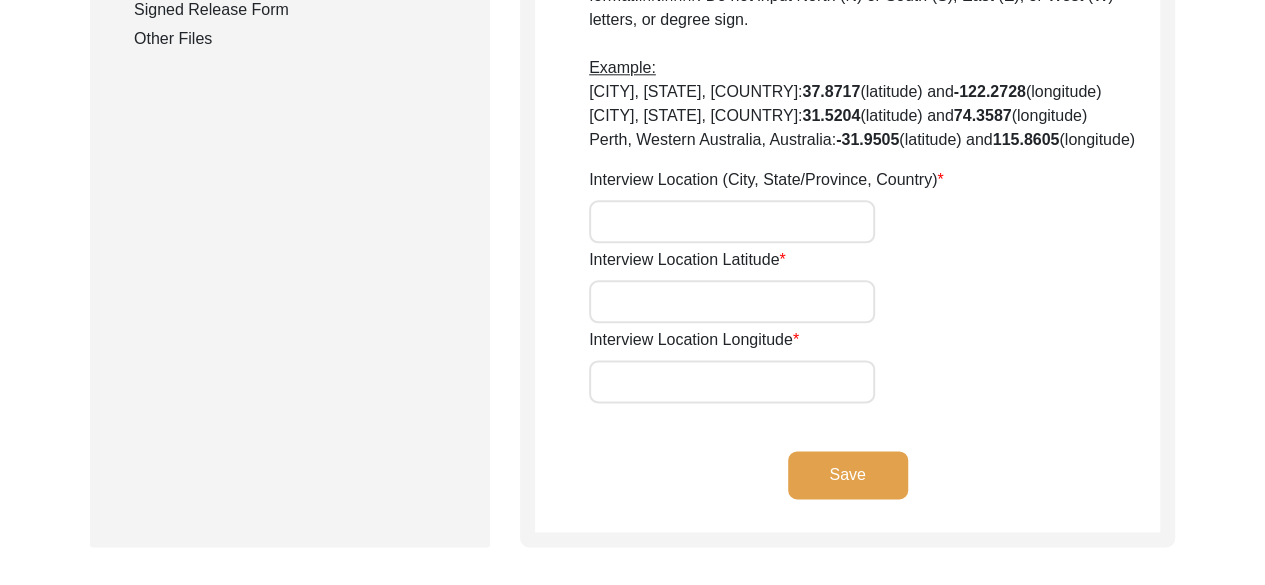 type on "India" 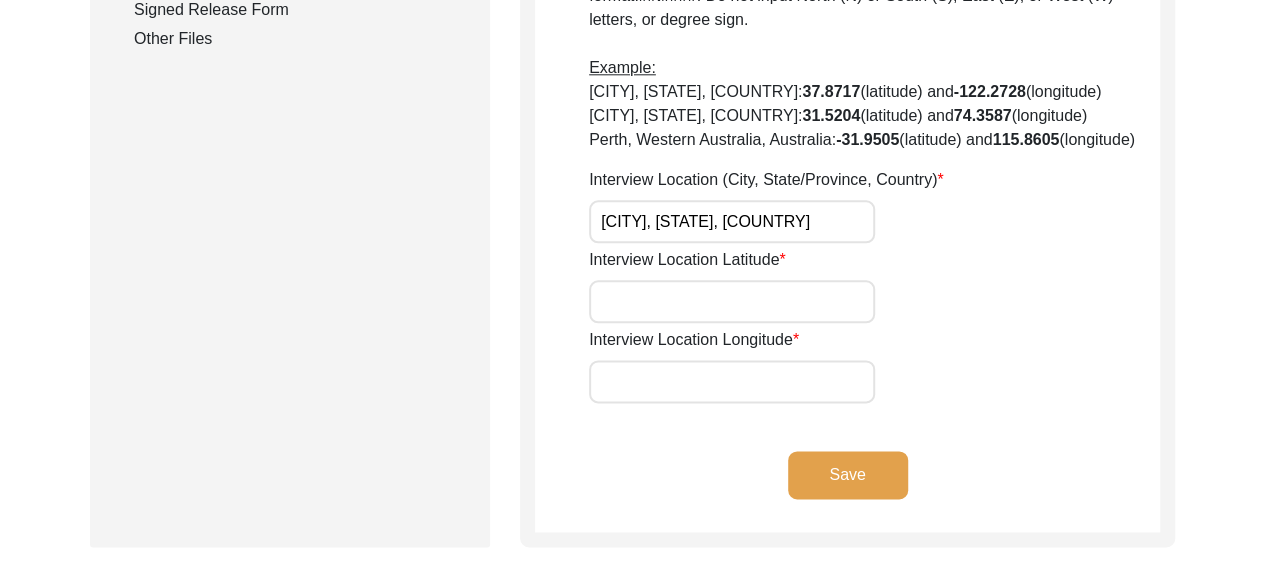 type on "[CITY], [STATE], [COUNTRY]" 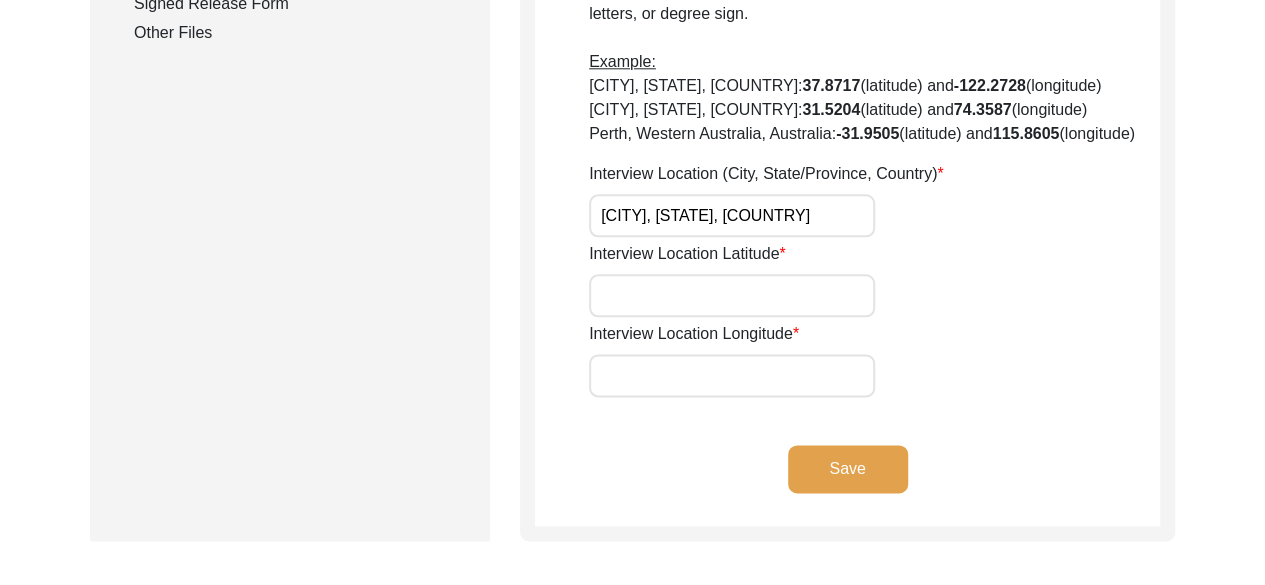 scroll, scrollTop: 1084, scrollLeft: 0, axis: vertical 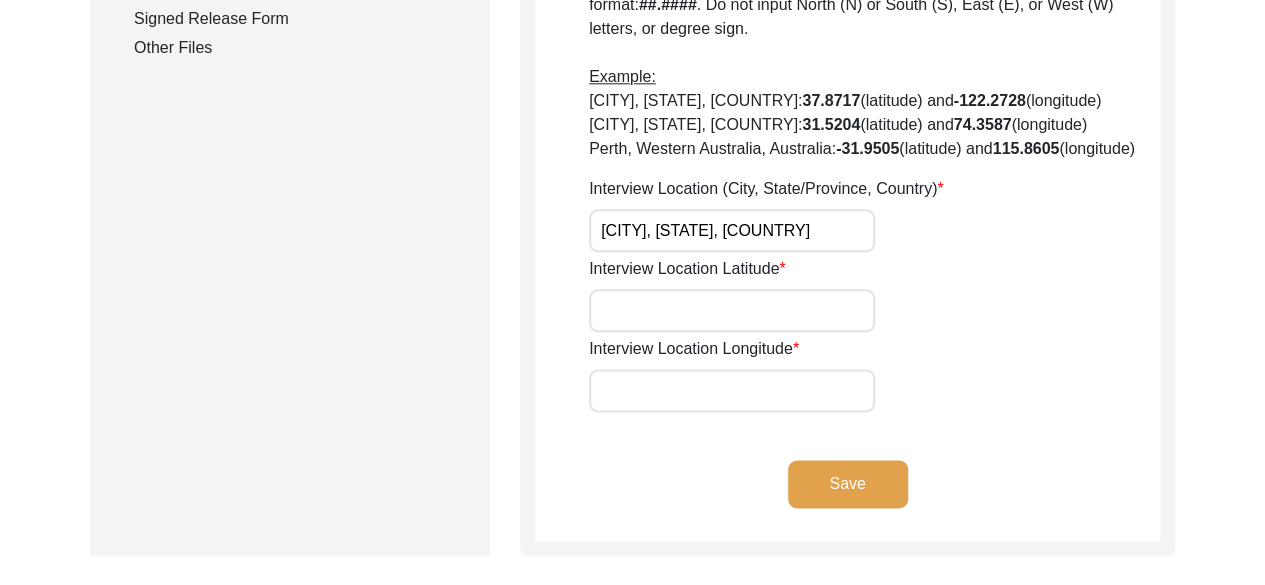 paste on "[COORDINATES]" 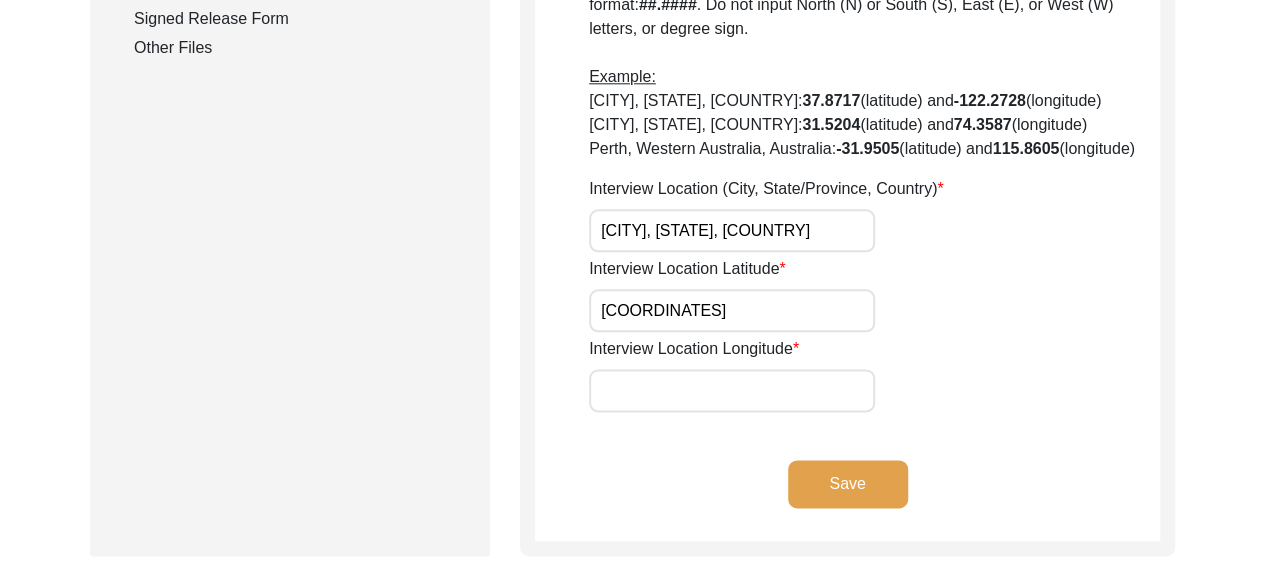 type on "[COORDINATES]" 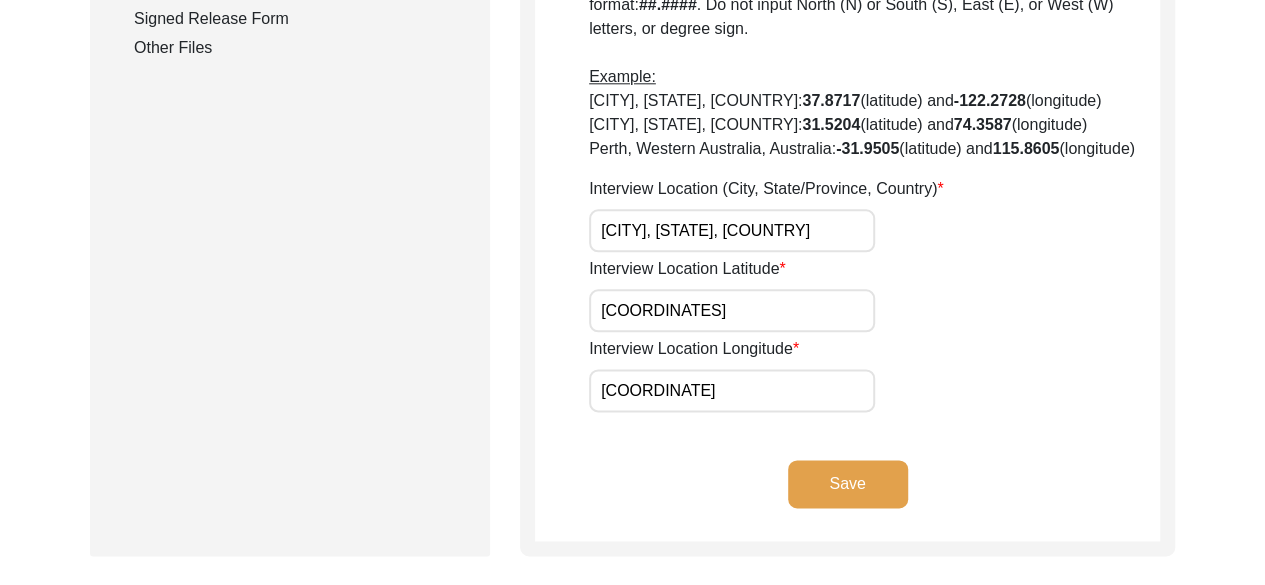 type on "[COORDINATE]" 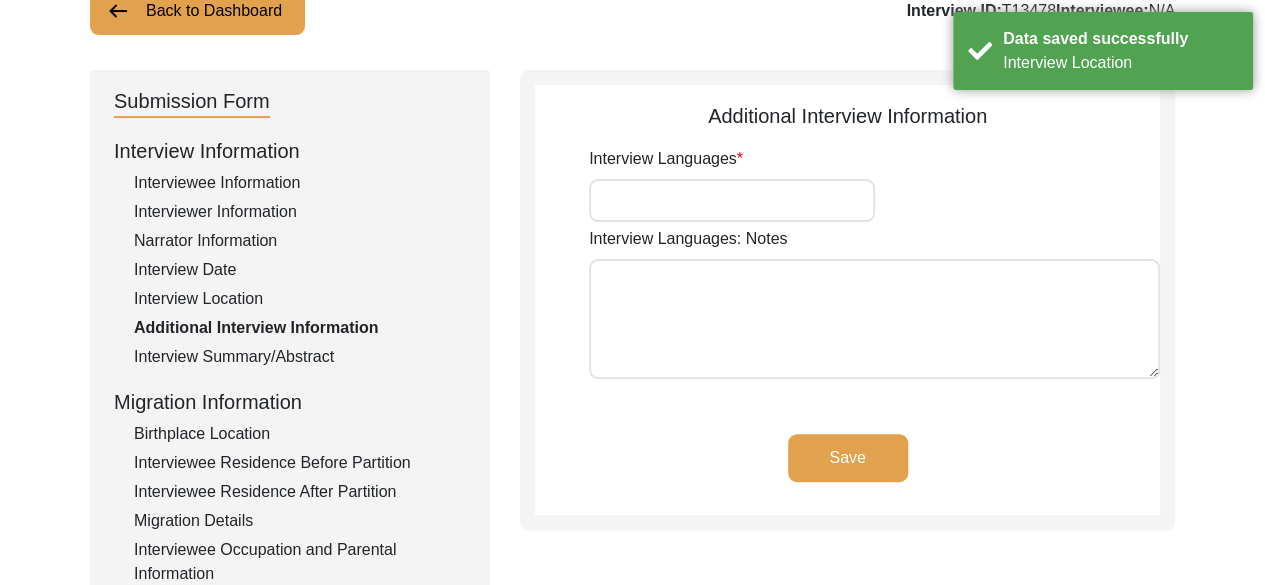 scroll, scrollTop: 164, scrollLeft: 0, axis: vertical 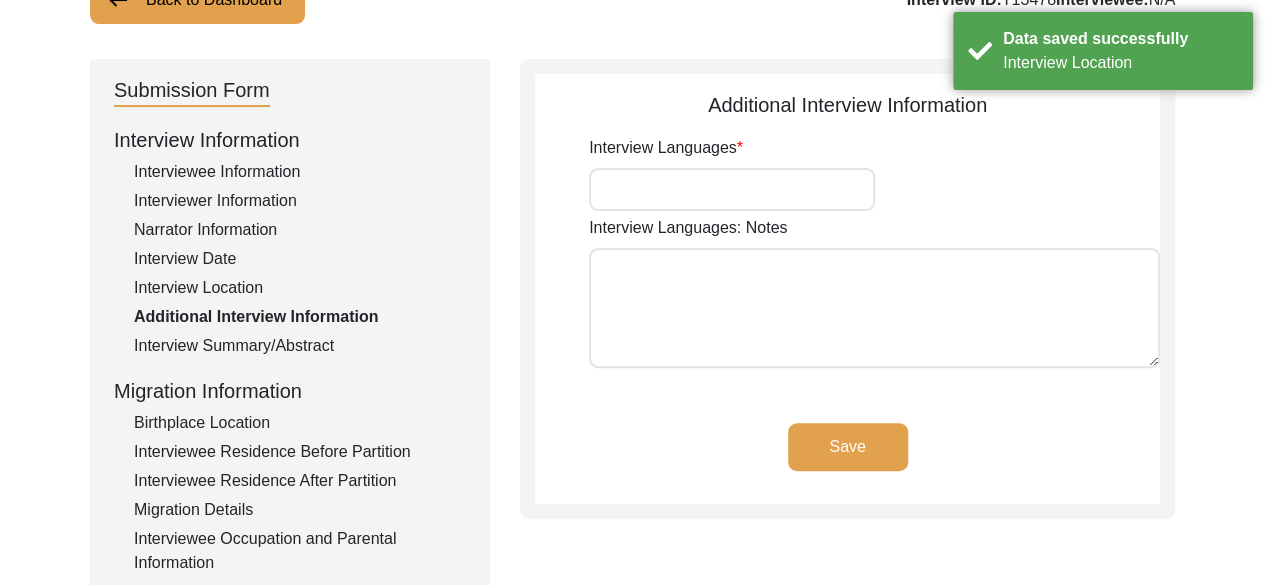 click on "Interview Languages" at bounding box center [732, 189] 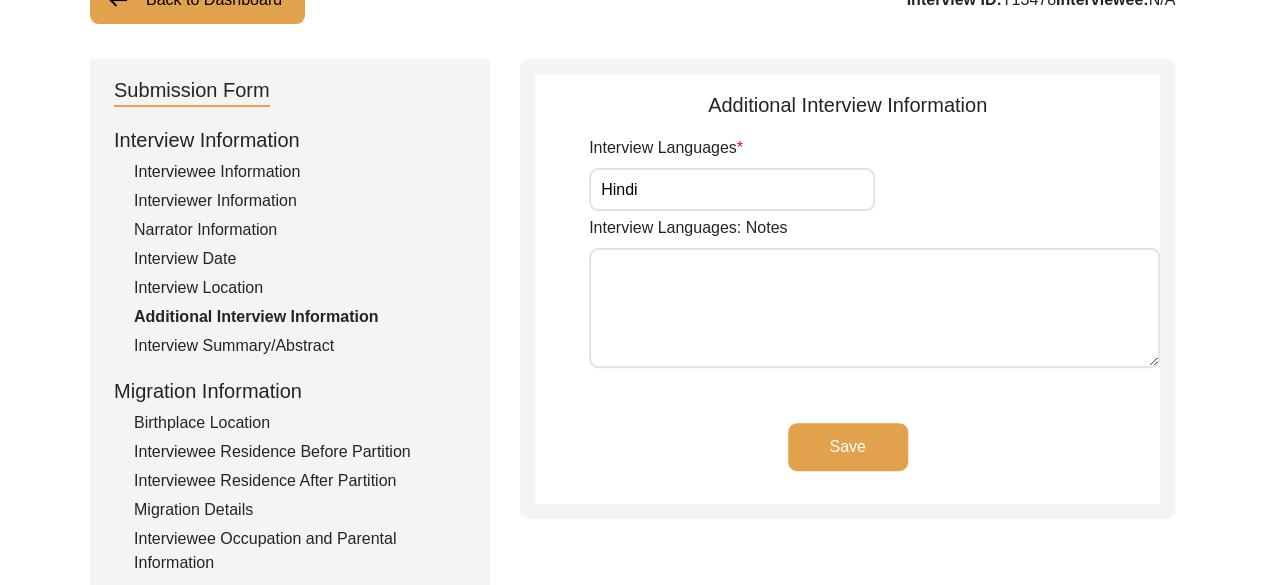 type on "Hindi" 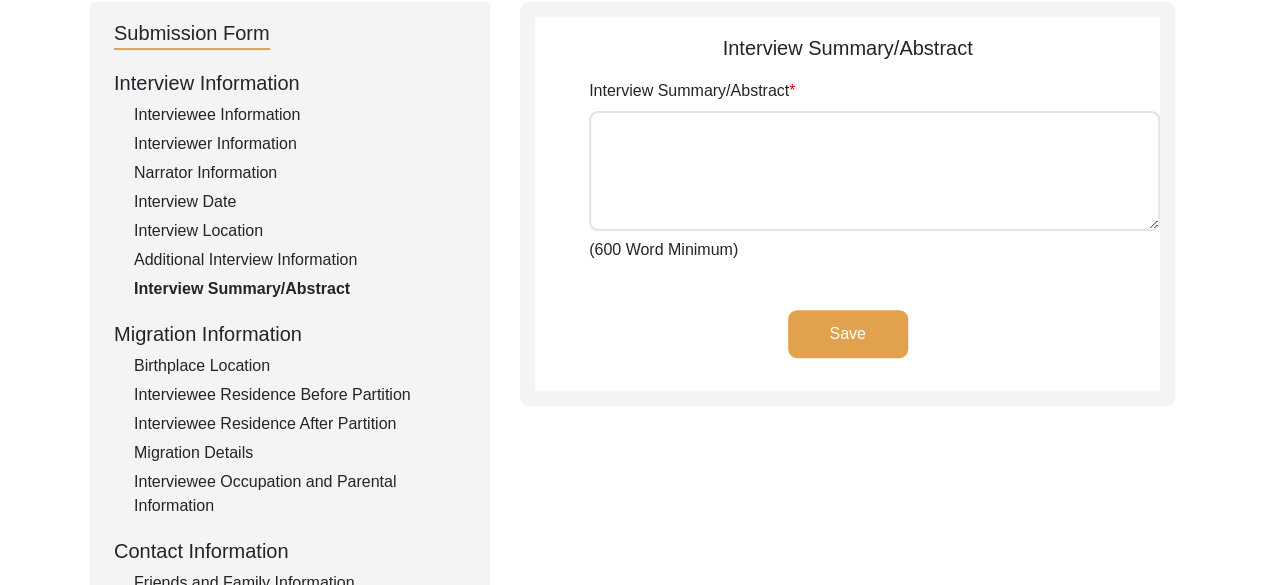 scroll, scrollTop: 241, scrollLeft: 0, axis: vertical 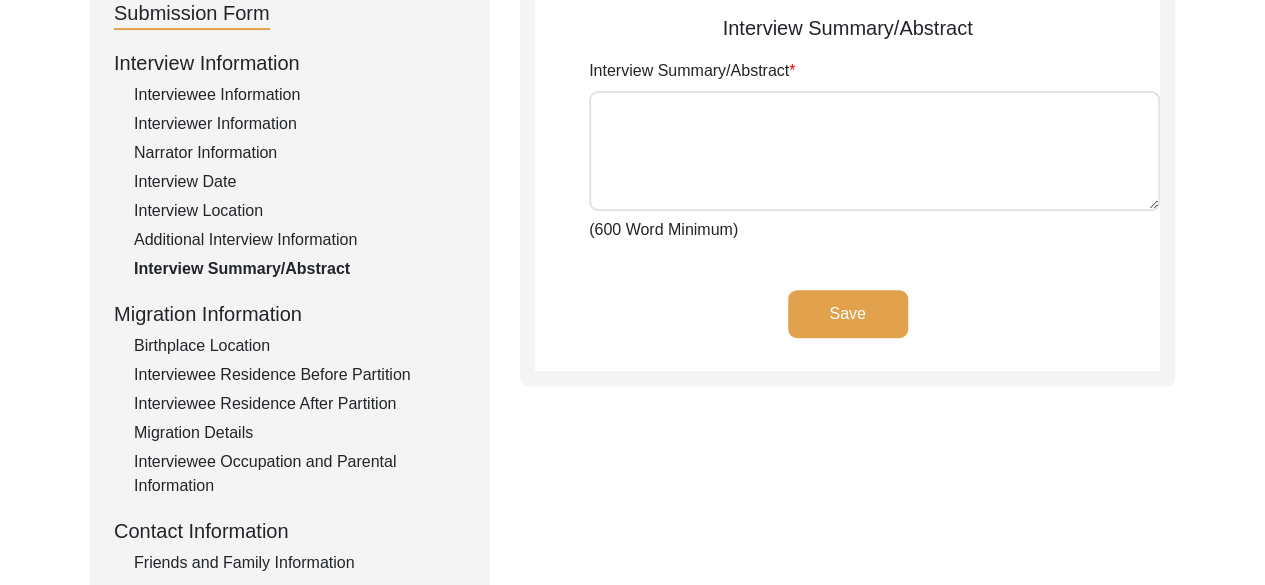 click on "Birthplace Location" 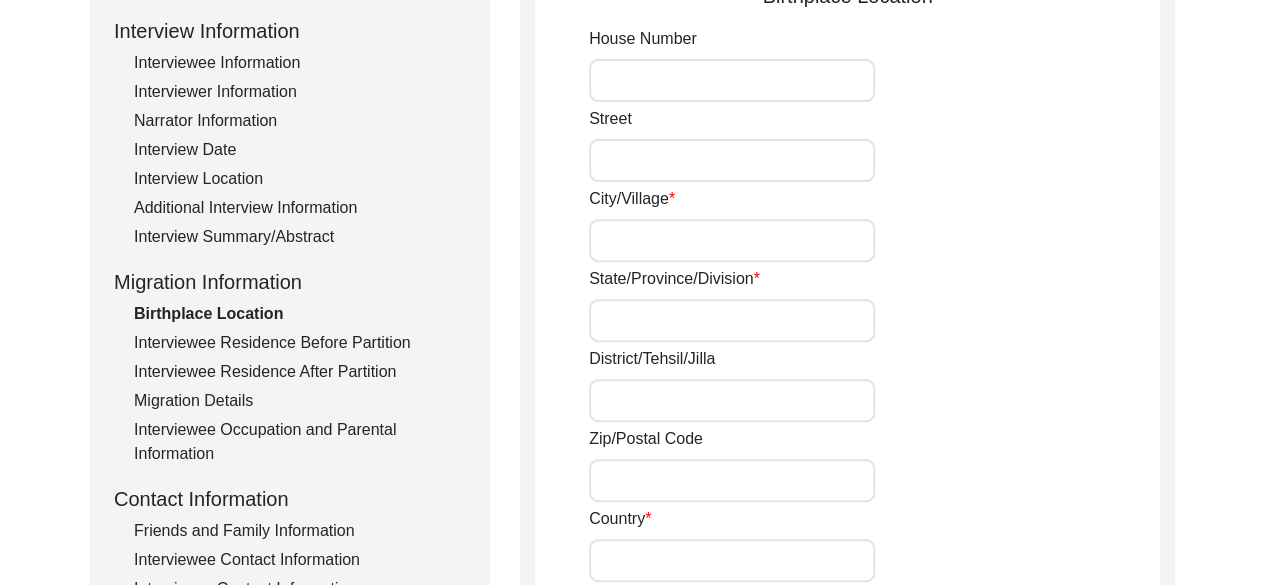 scroll, scrollTop: 269, scrollLeft: 0, axis: vertical 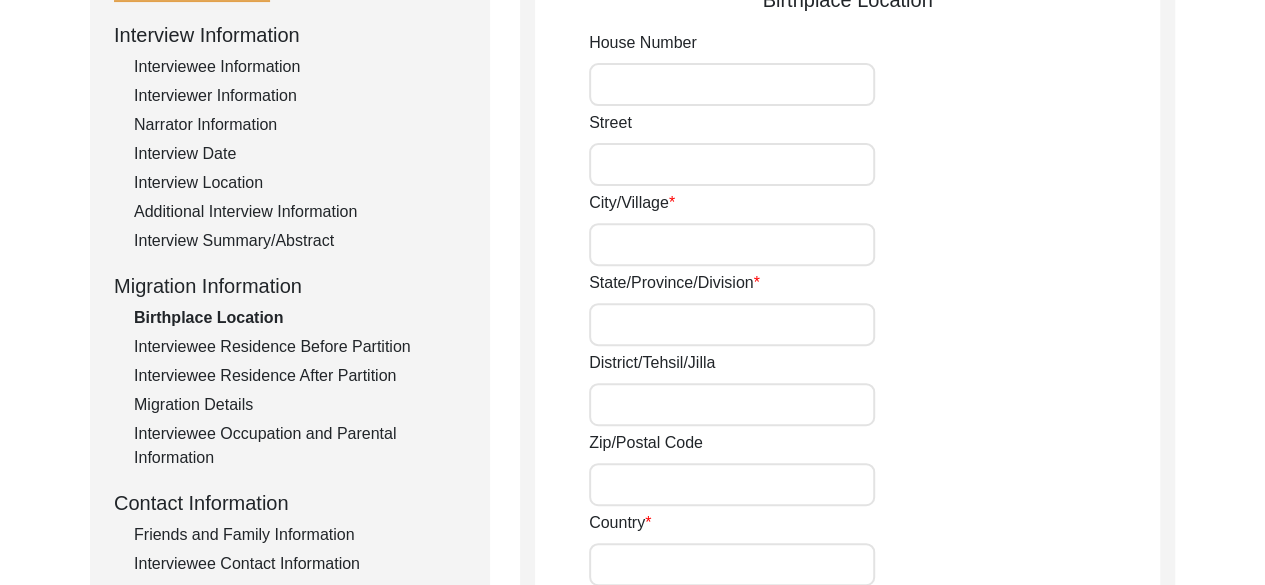 click on "Interview Information   Interviewee Information   Interviewer Information   Narrator Information   Interview Date   Interview Location   Additional Interview Information   Interview Summary/Abstract   Migration Information   Birthplace Location   Interviewee Residence Before Partition   Interviewee Residence After Partition   Migration Details   Interviewee Occupation and Parental Information   Contact Information   Friends and Family Information   Interviewee Contact Information   Interviewer Contact Information   Narrator Contact Information   Interviewee Preferences   Interviewee Preferences   Submission Files   Interview Audio/Video Files   Interview Photo Files   Signed Release Form   Other Files" 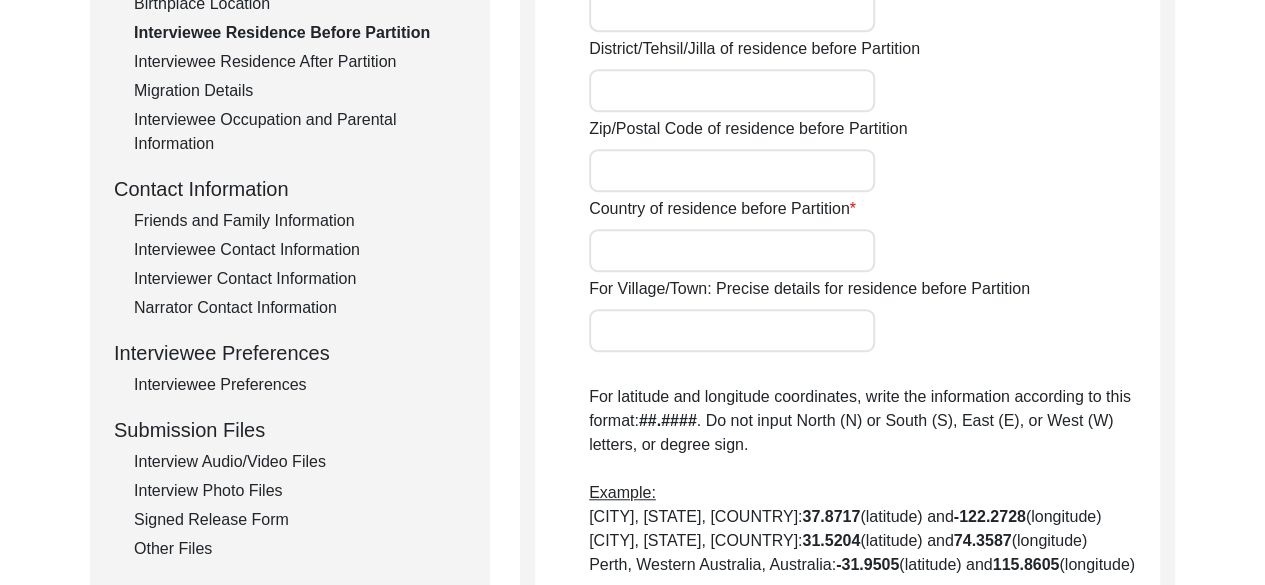 scroll, scrollTop: 582, scrollLeft: 0, axis: vertical 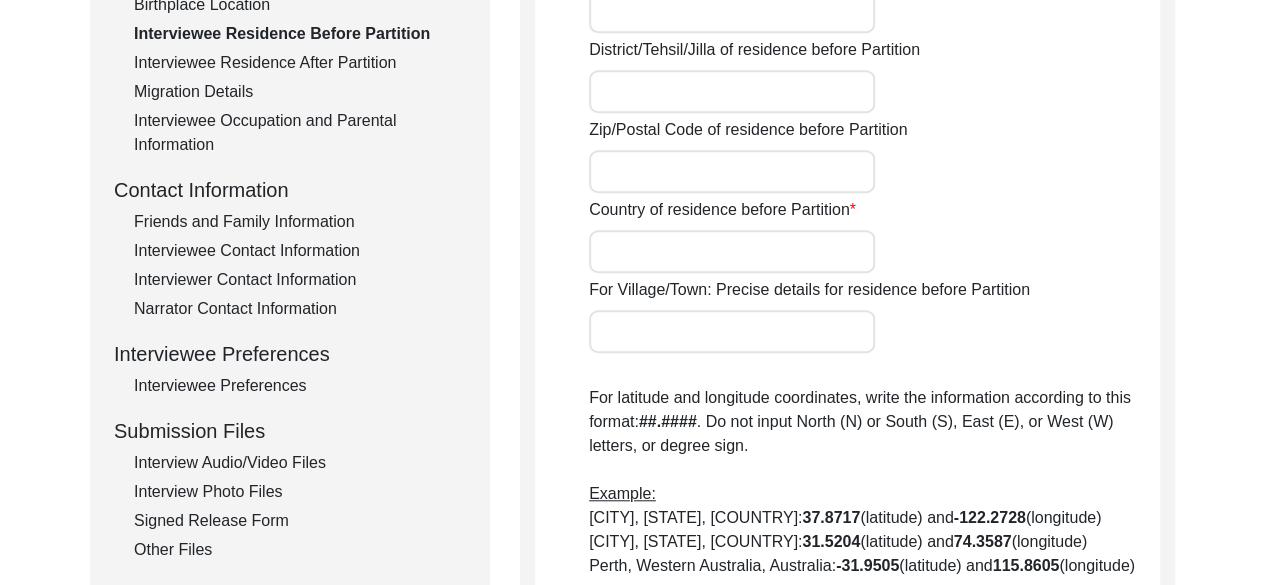 click on "Interviewee Residence After Partition" 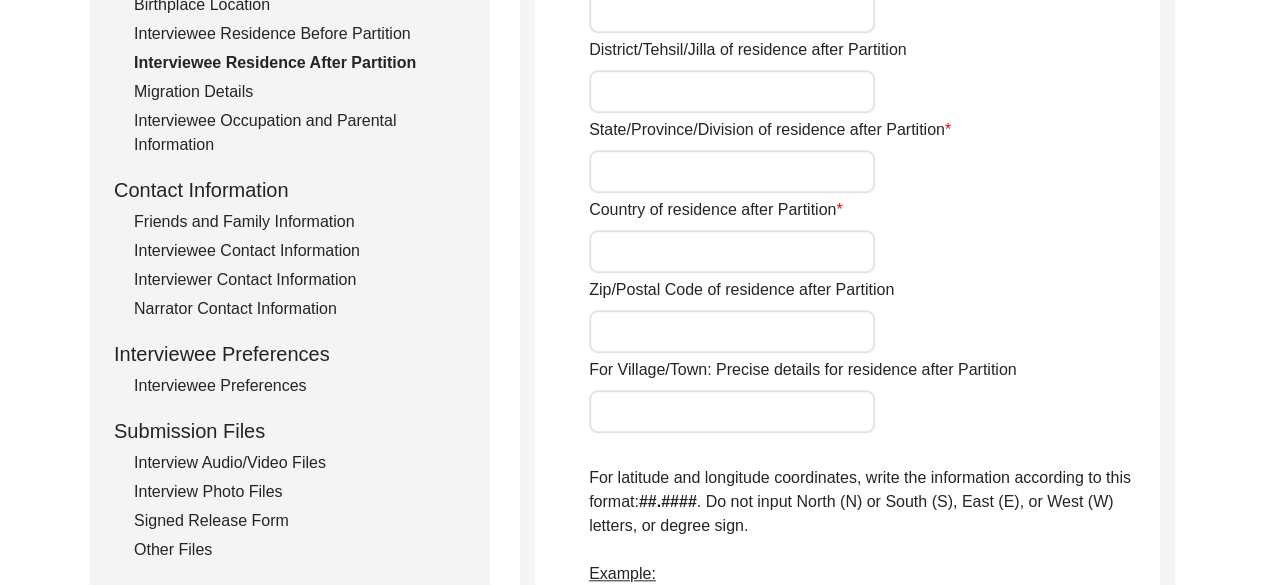 click on "Migration Details" 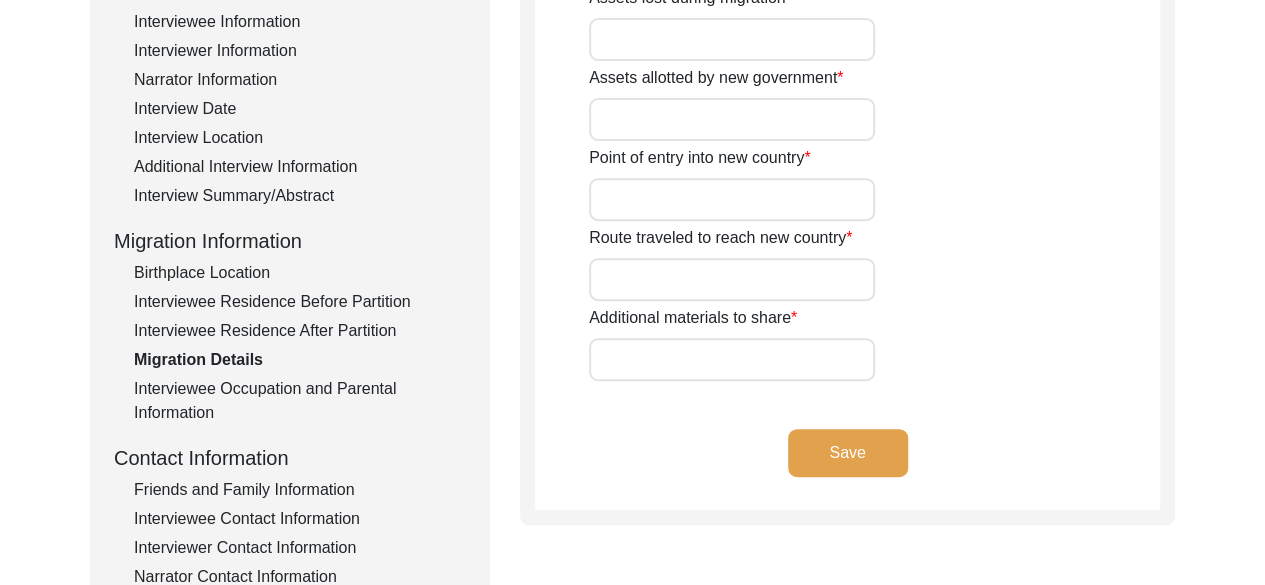scroll, scrollTop: 315, scrollLeft: 0, axis: vertical 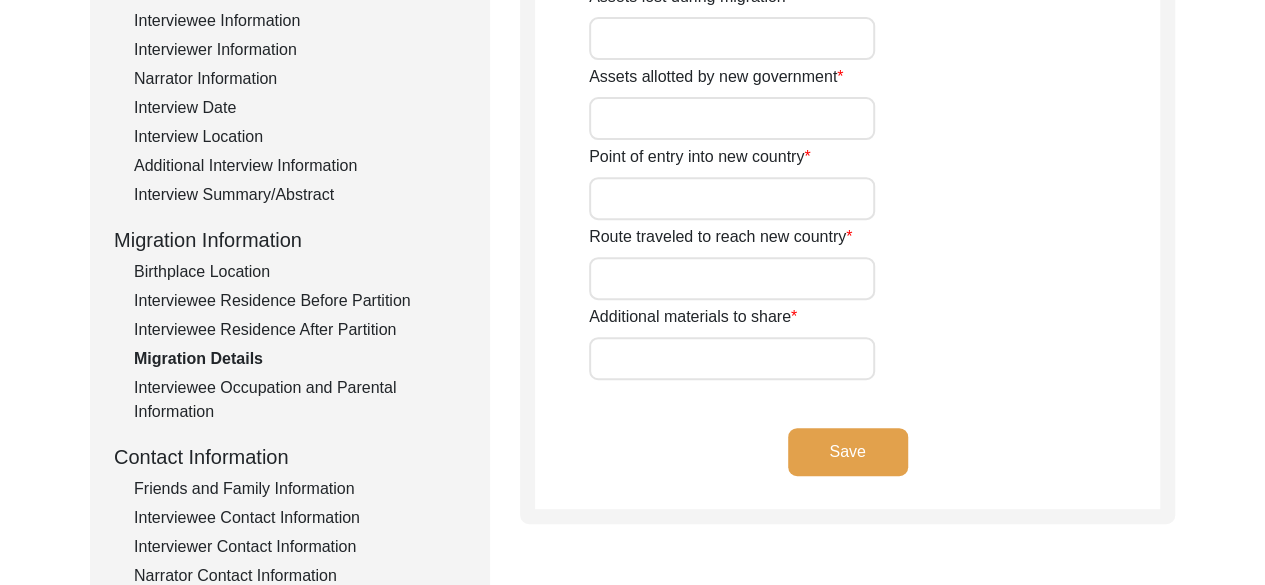 click on "Interviewee Occupation and Parental Information" 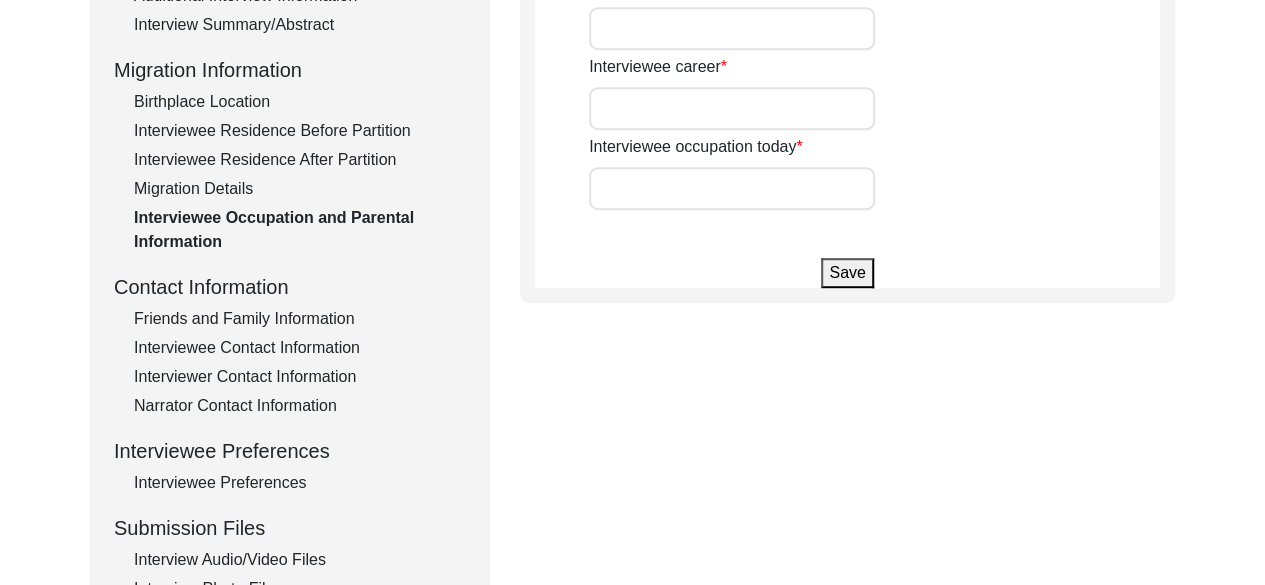 scroll, scrollTop: 486, scrollLeft: 0, axis: vertical 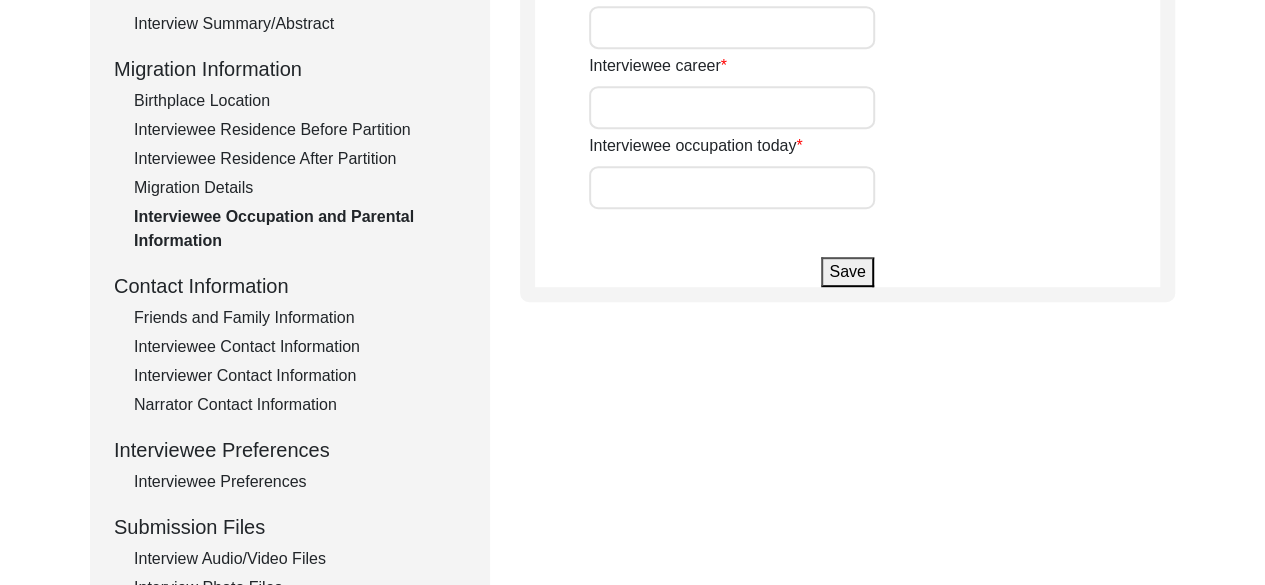 click on "Friends and Family Information" 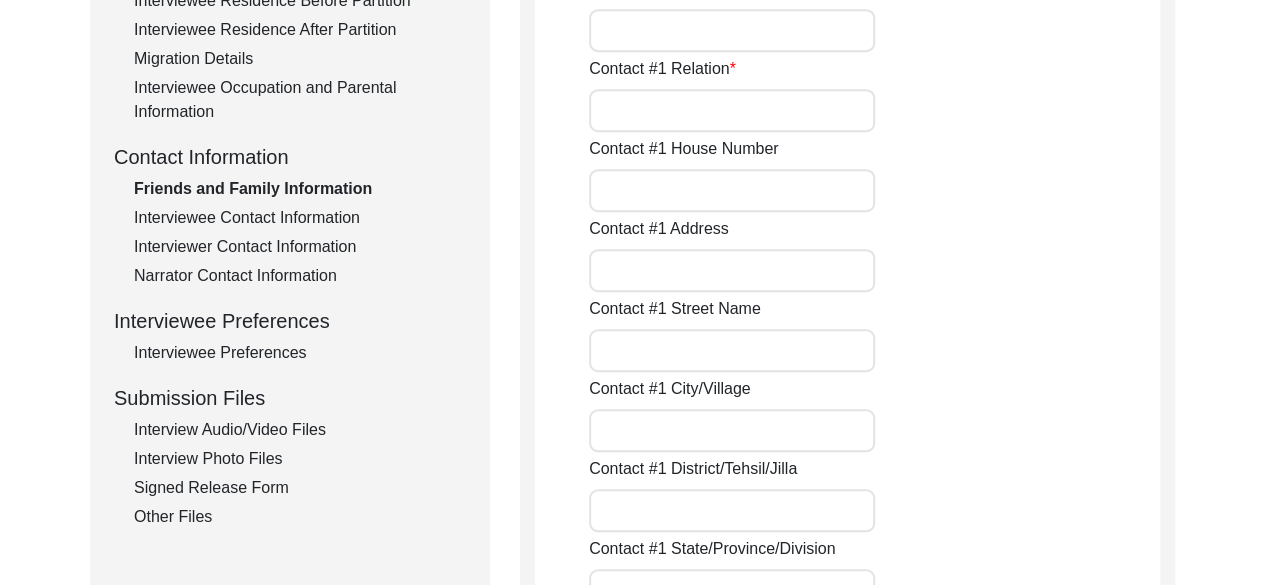 scroll, scrollTop: 671, scrollLeft: 0, axis: vertical 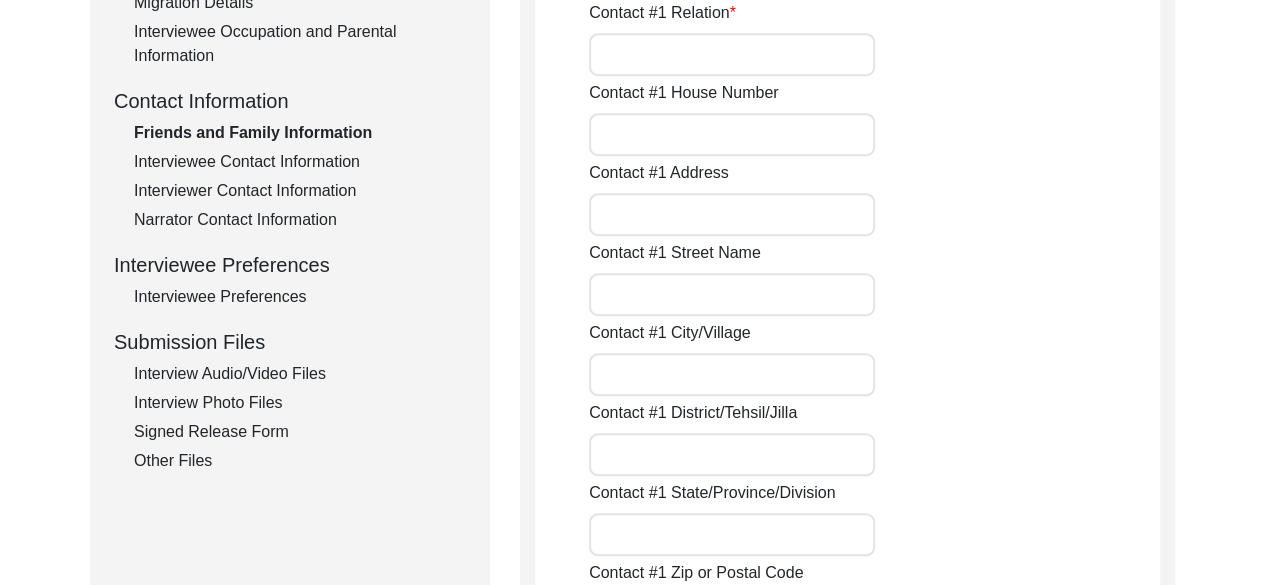 click on "Interviewee Contact Information" 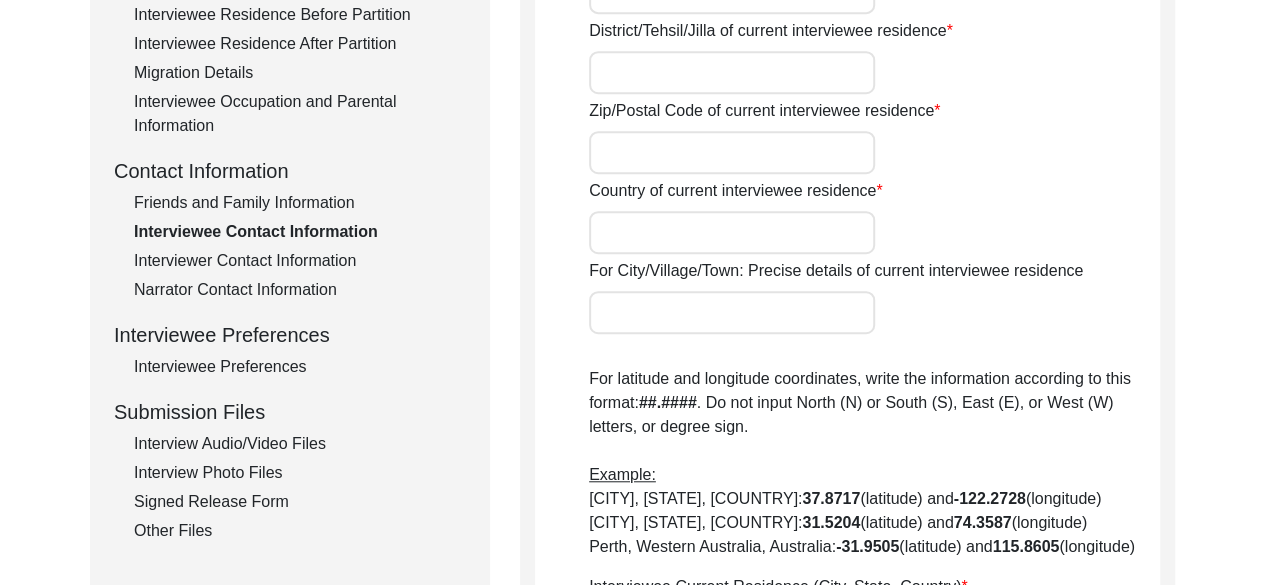 scroll, scrollTop: 602, scrollLeft: 0, axis: vertical 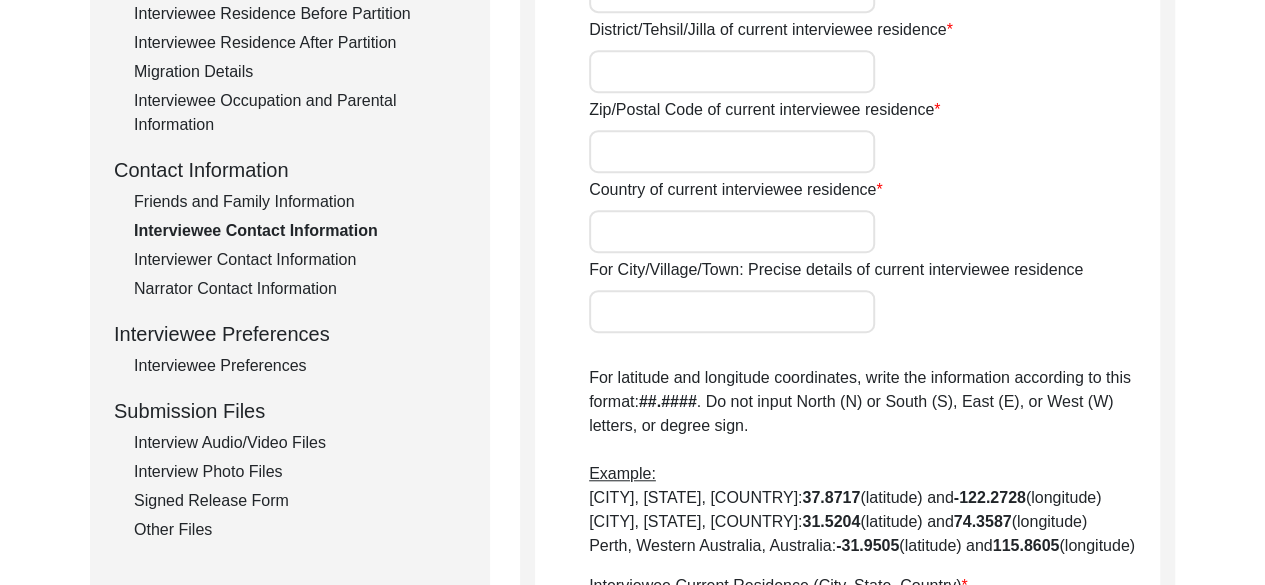 click on "Interviewee Preferences" 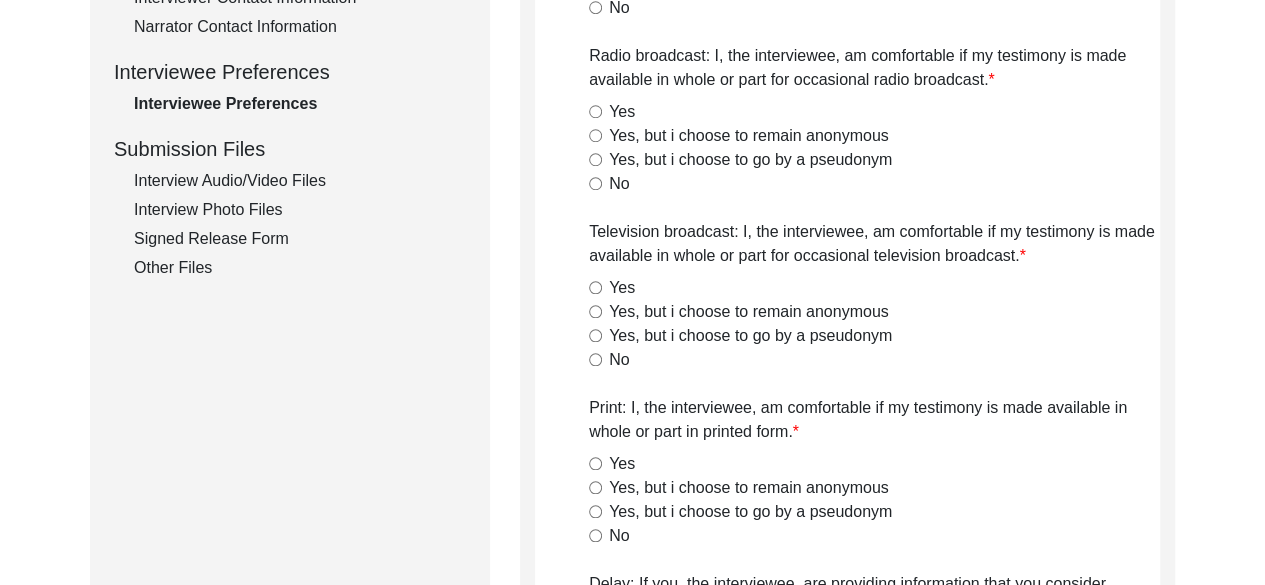 scroll, scrollTop: 868, scrollLeft: 0, axis: vertical 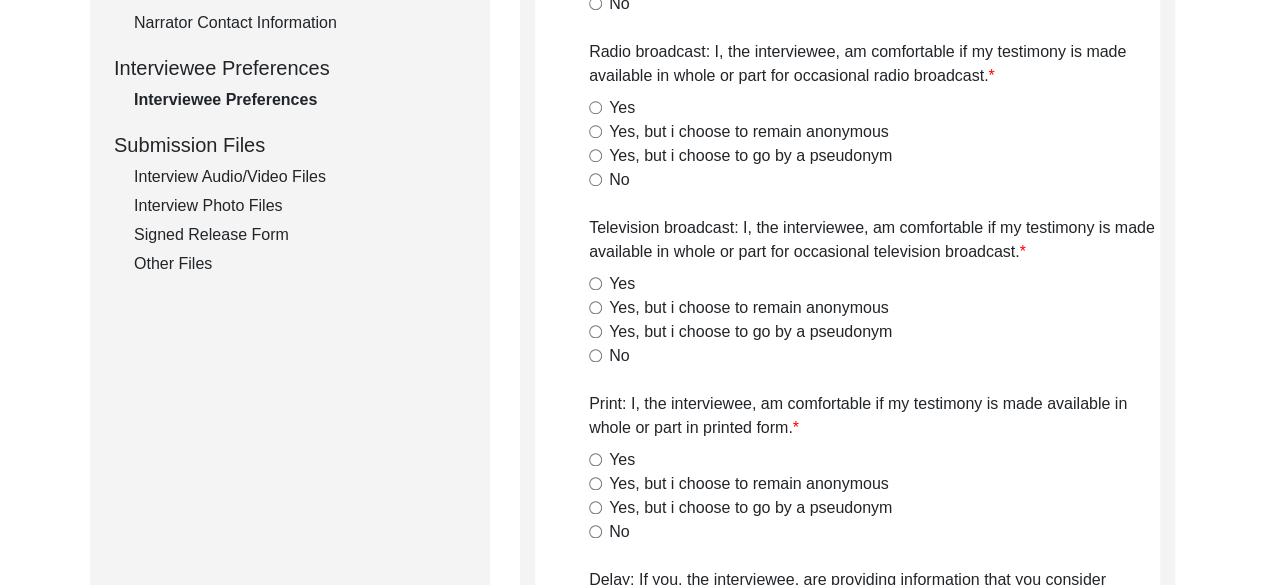 click on "Interview Audio/Video Files" 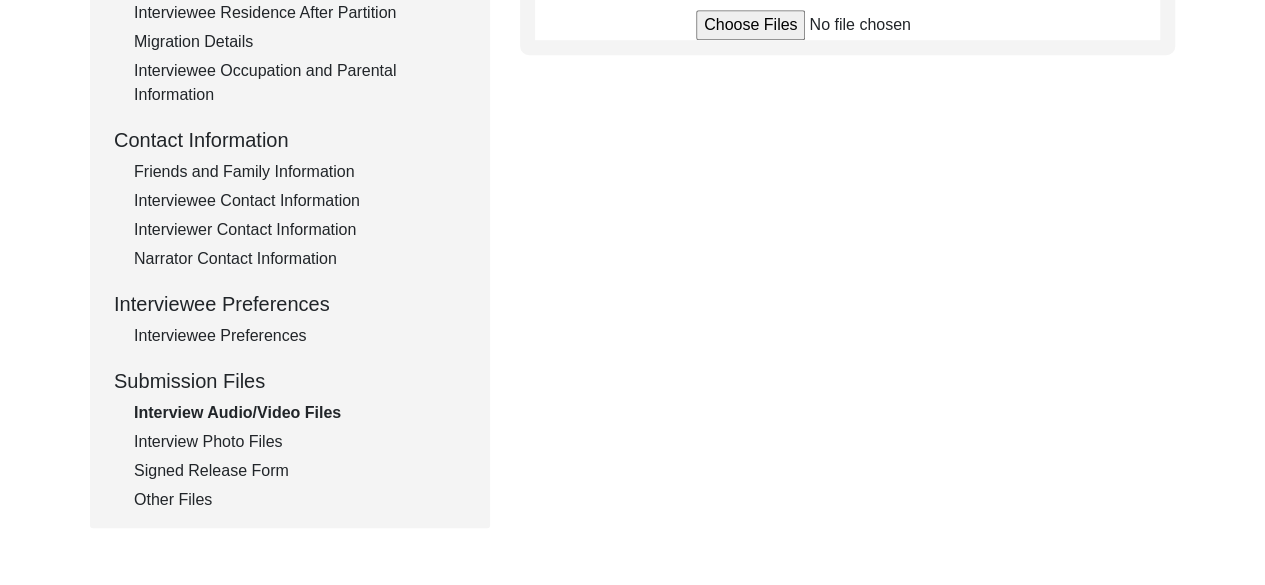scroll, scrollTop: 634, scrollLeft: 0, axis: vertical 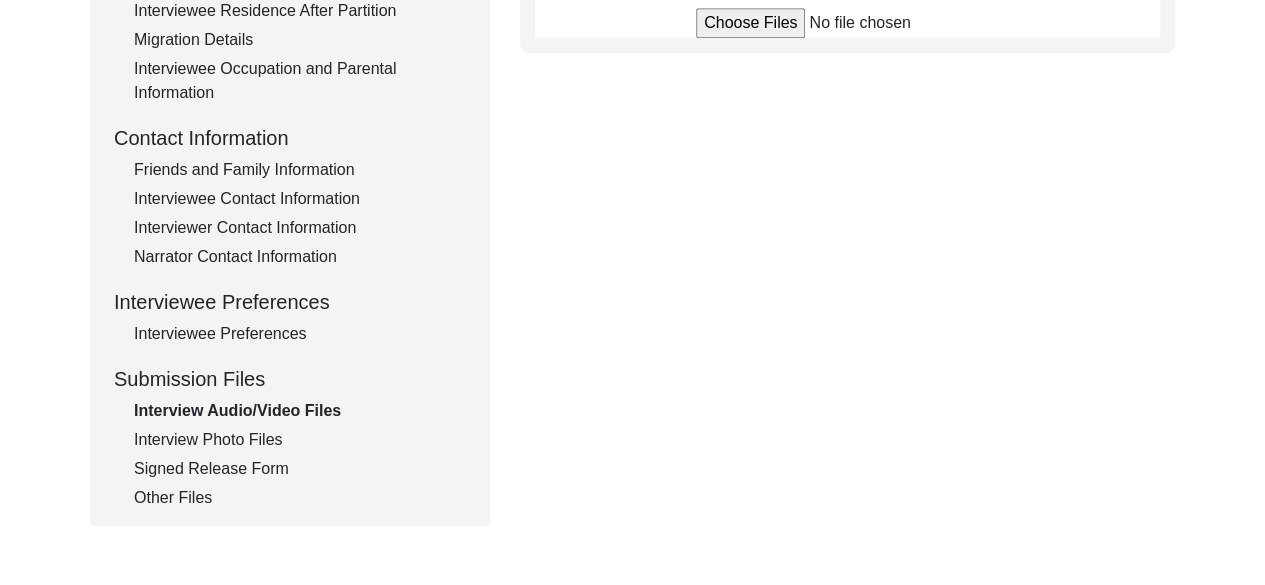 click on "Interview Photo Files" 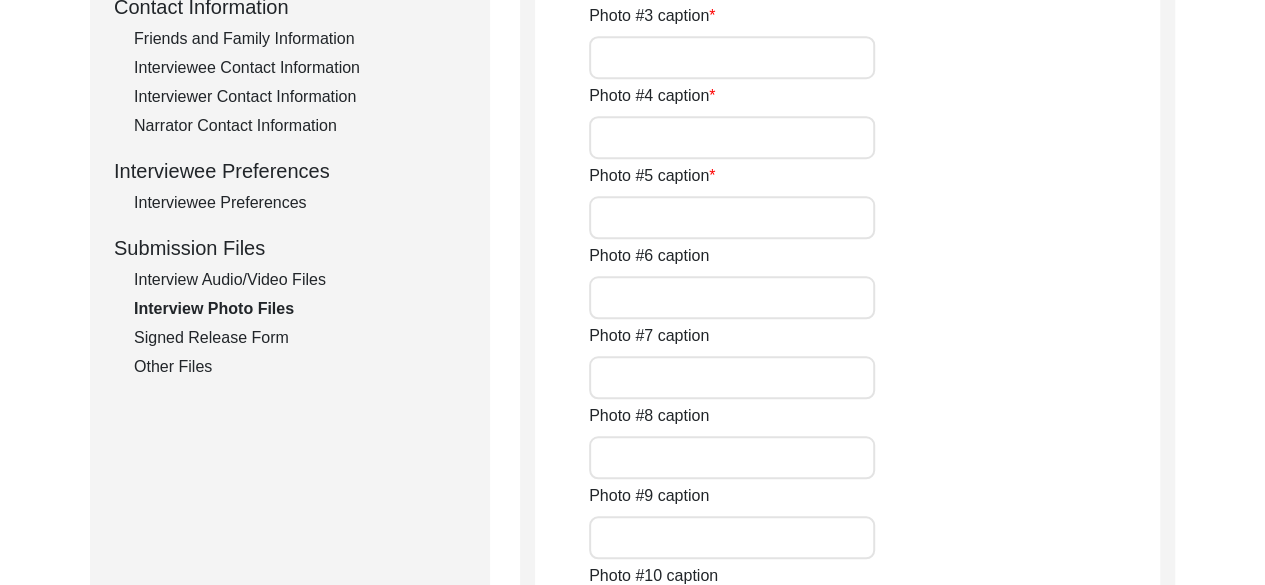 scroll, scrollTop: 764, scrollLeft: 0, axis: vertical 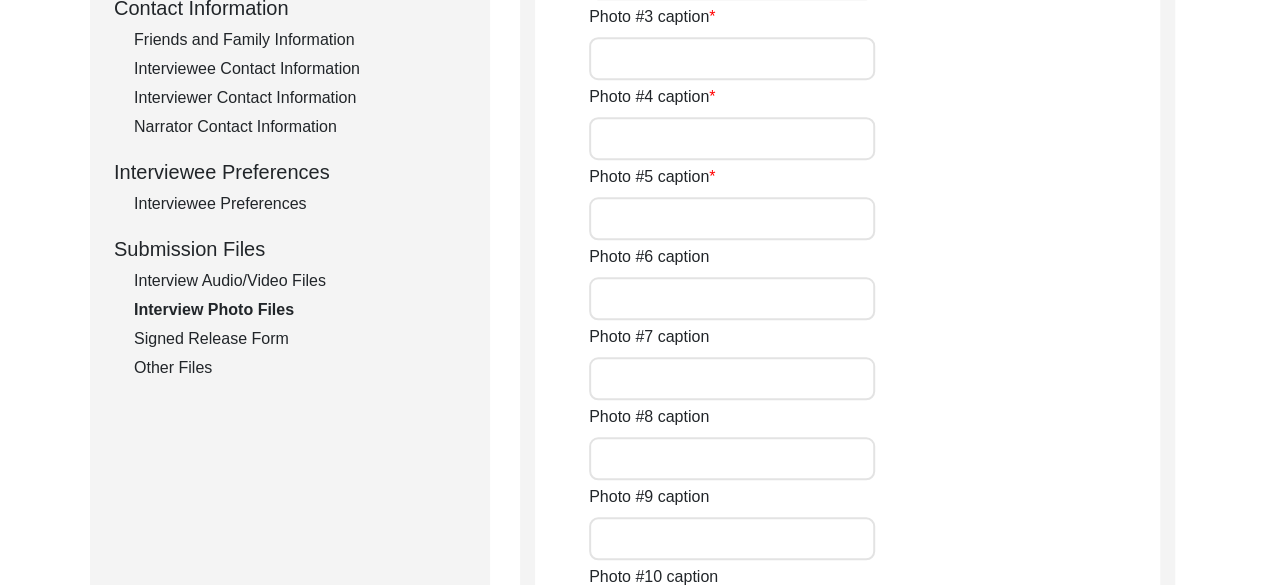 click on "Signed Release Form" 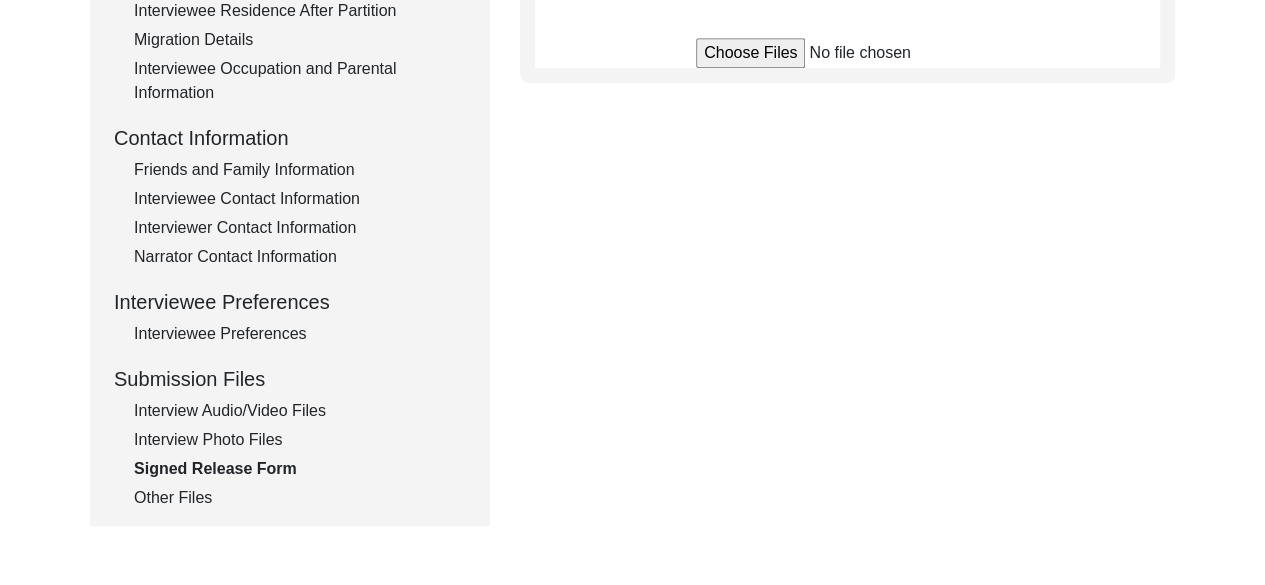 scroll, scrollTop: 636, scrollLeft: 0, axis: vertical 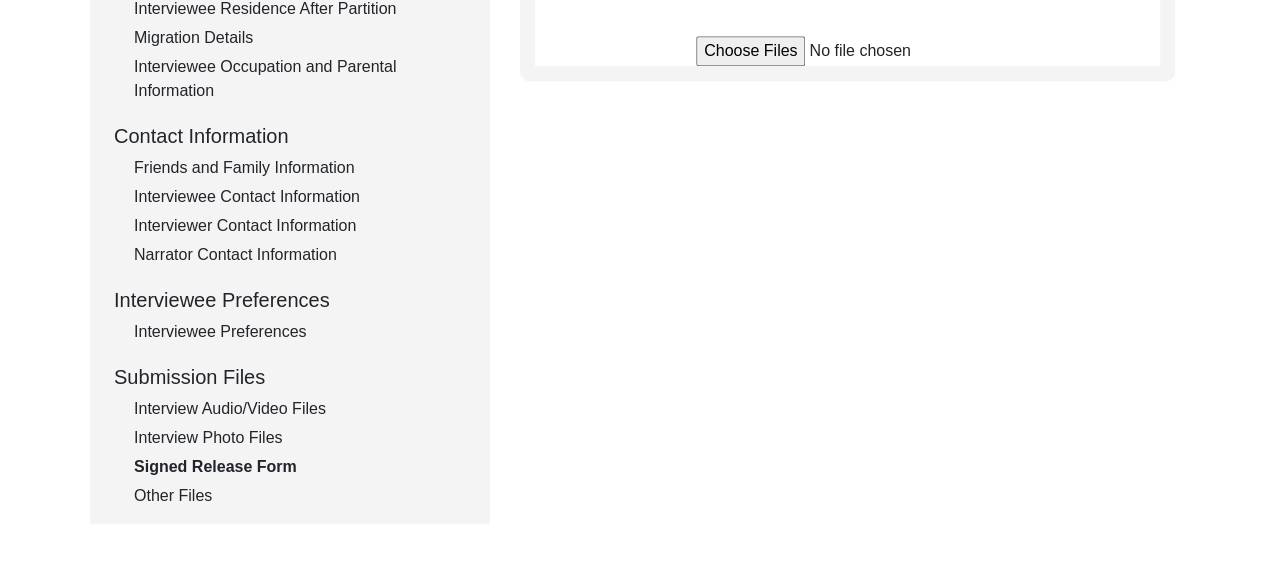 click on "Other Files" 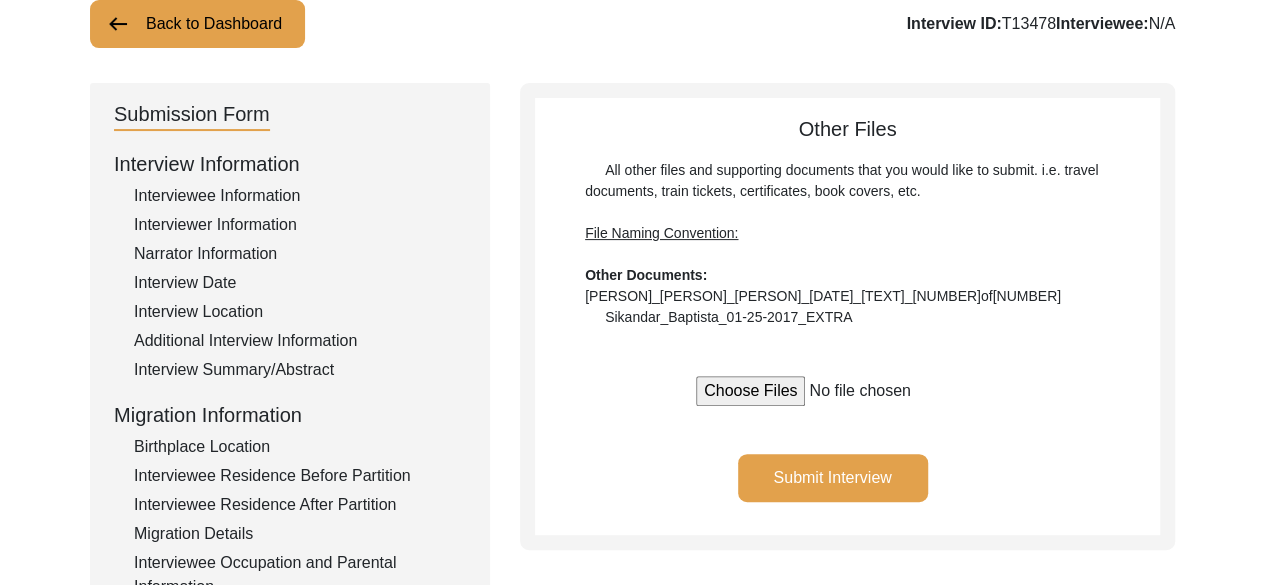 scroll, scrollTop: 138, scrollLeft: 0, axis: vertical 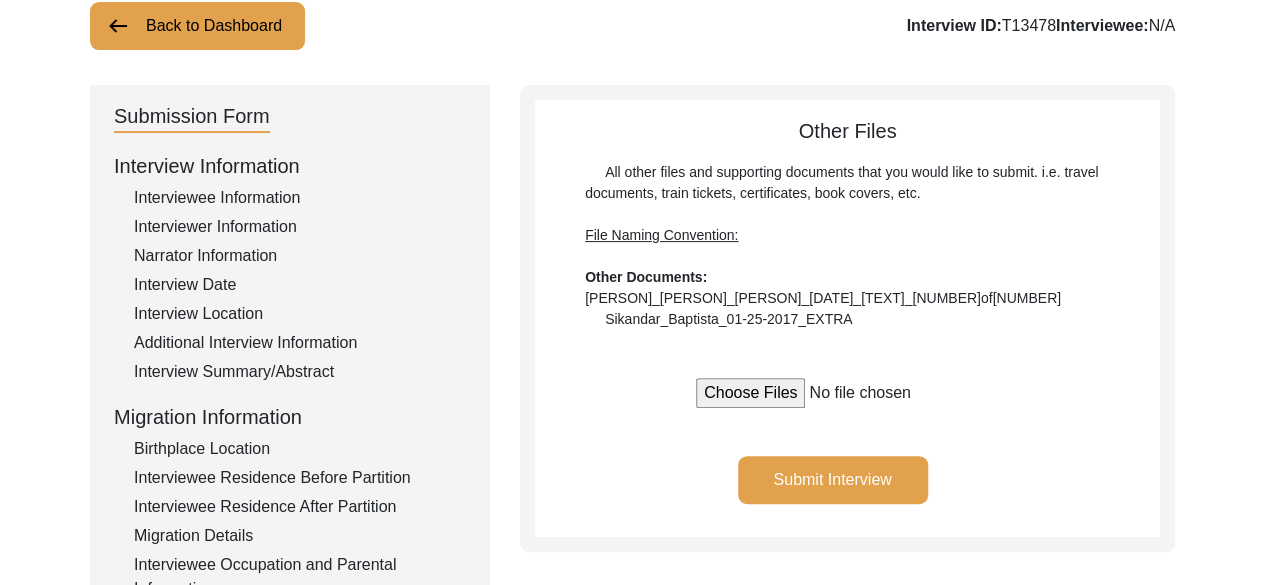 click on "Interview Summary/Abstract" 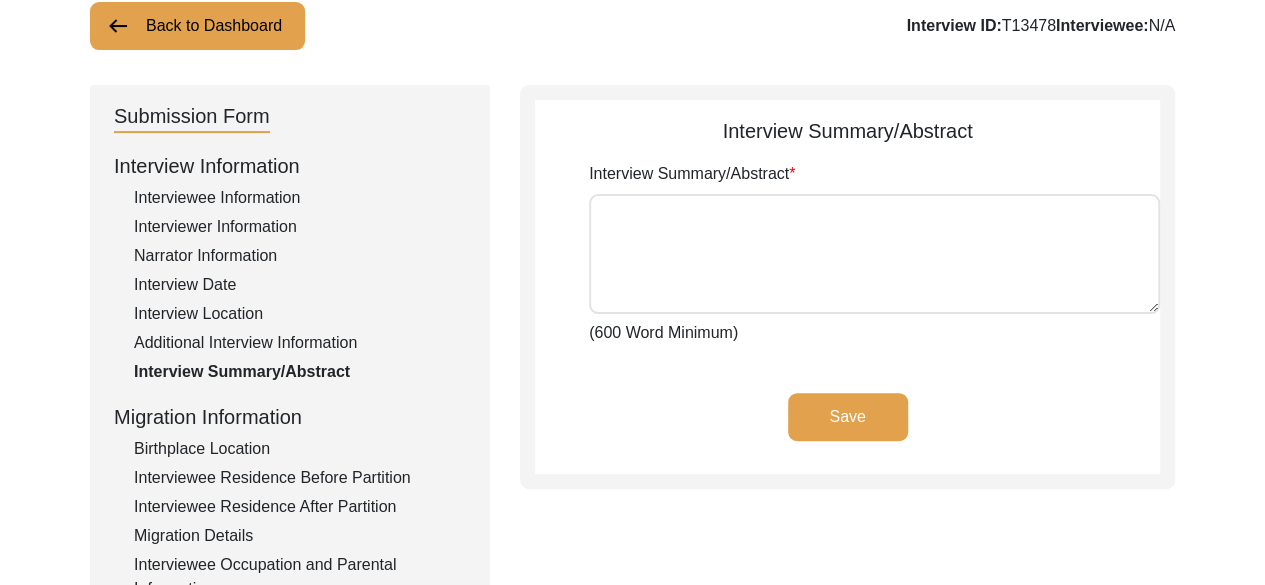 click on "Interview Summary/Abstract" at bounding box center [874, 254] 